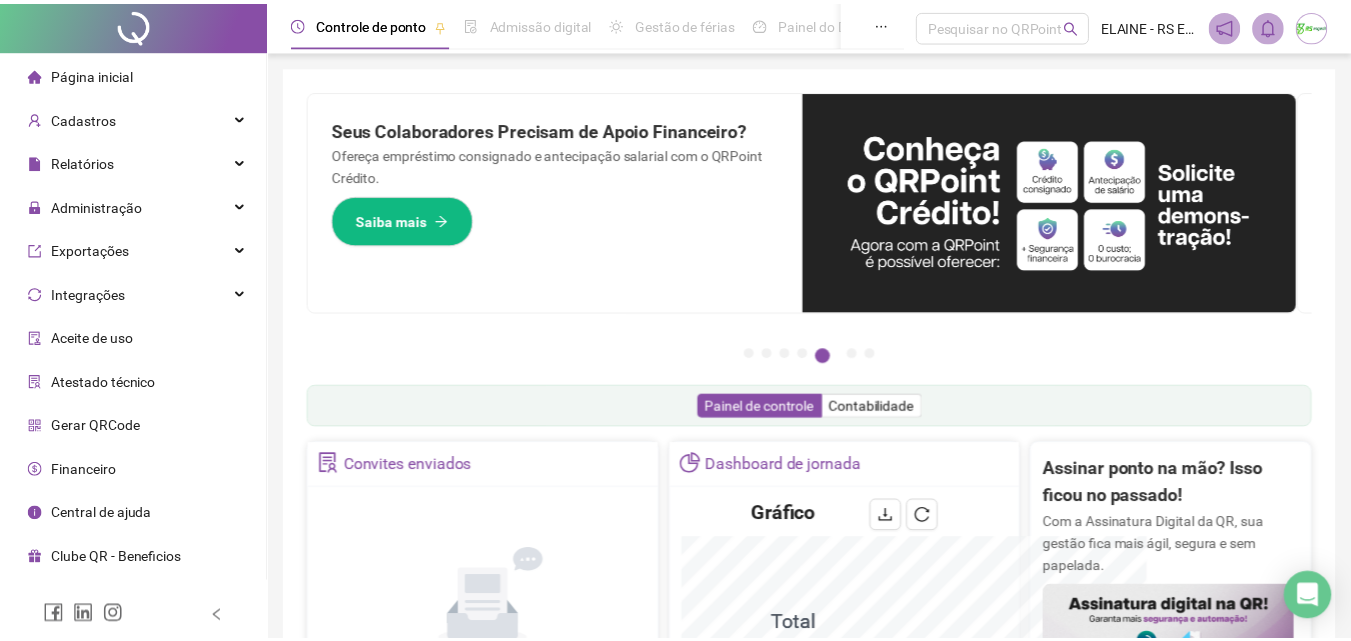scroll, scrollTop: 0, scrollLeft: 0, axis: both 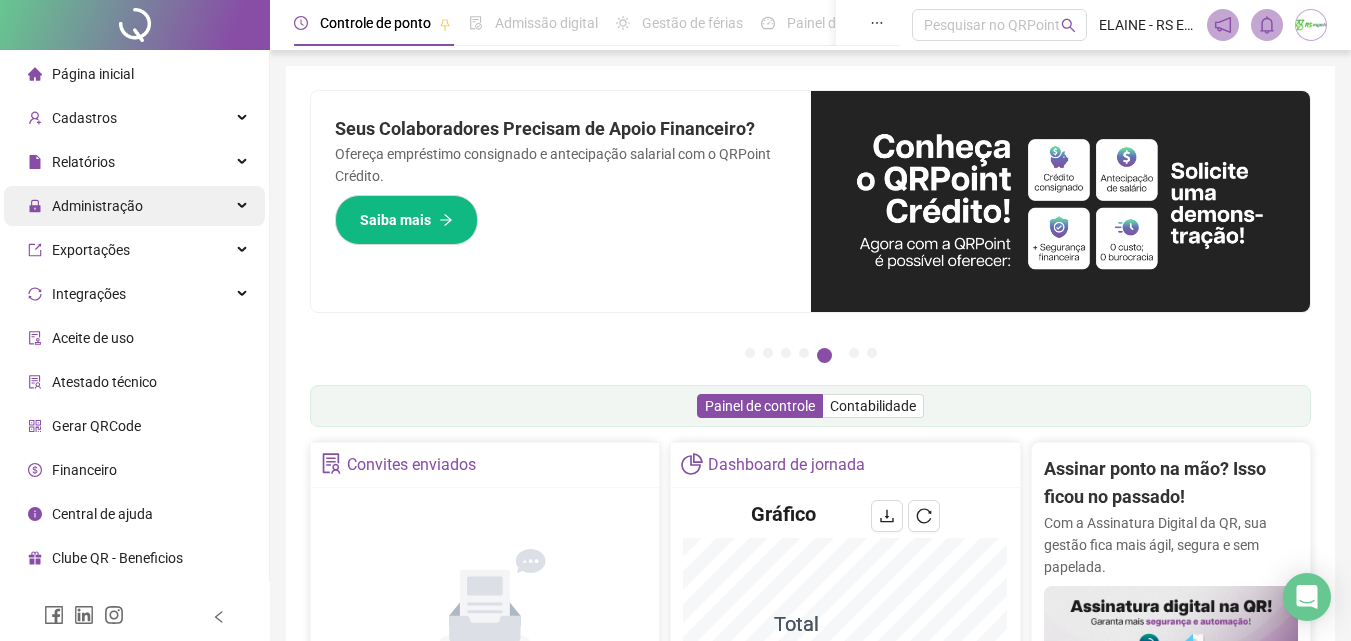 click on "Administração" at bounding box center (134, 206) 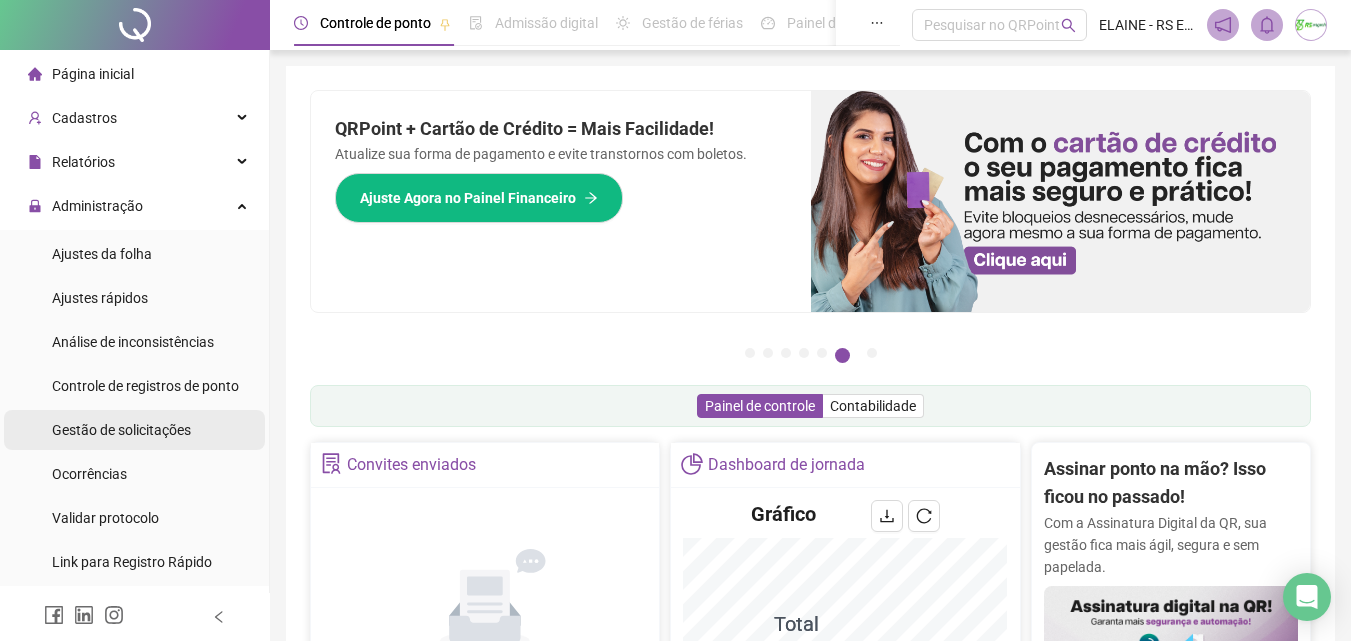 click on "Gestão de solicitações" at bounding box center [121, 430] 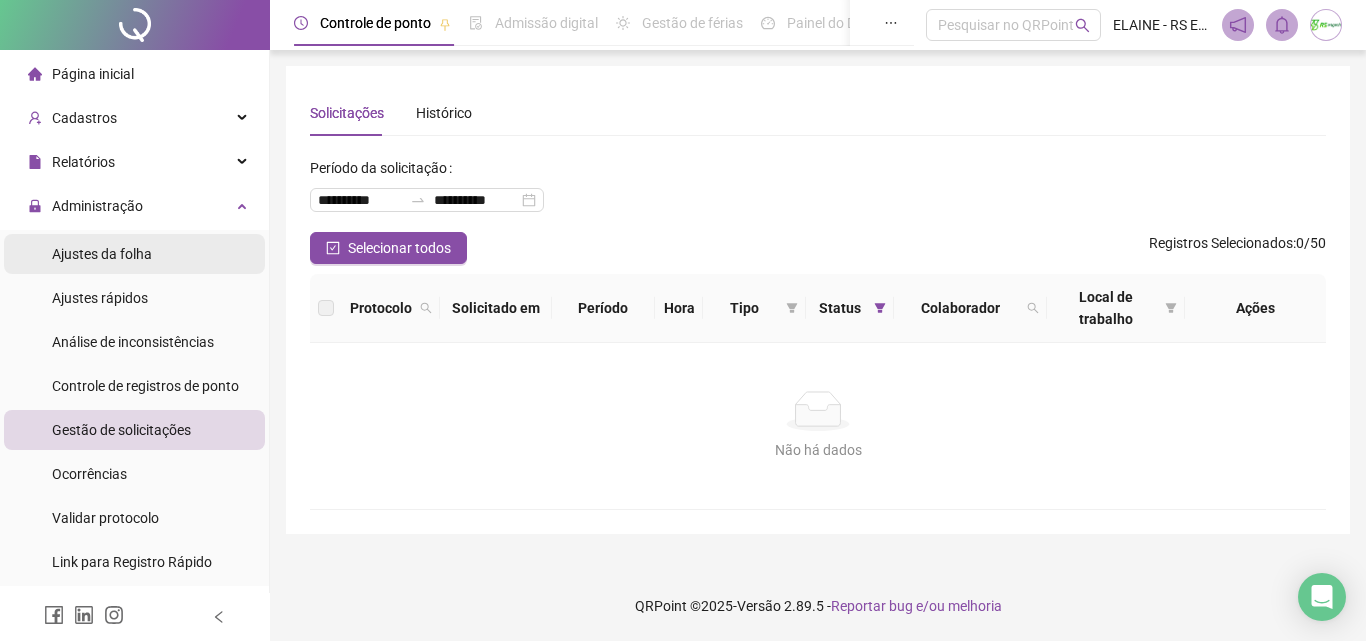 click on "Ajustes da folha" at bounding box center [134, 254] 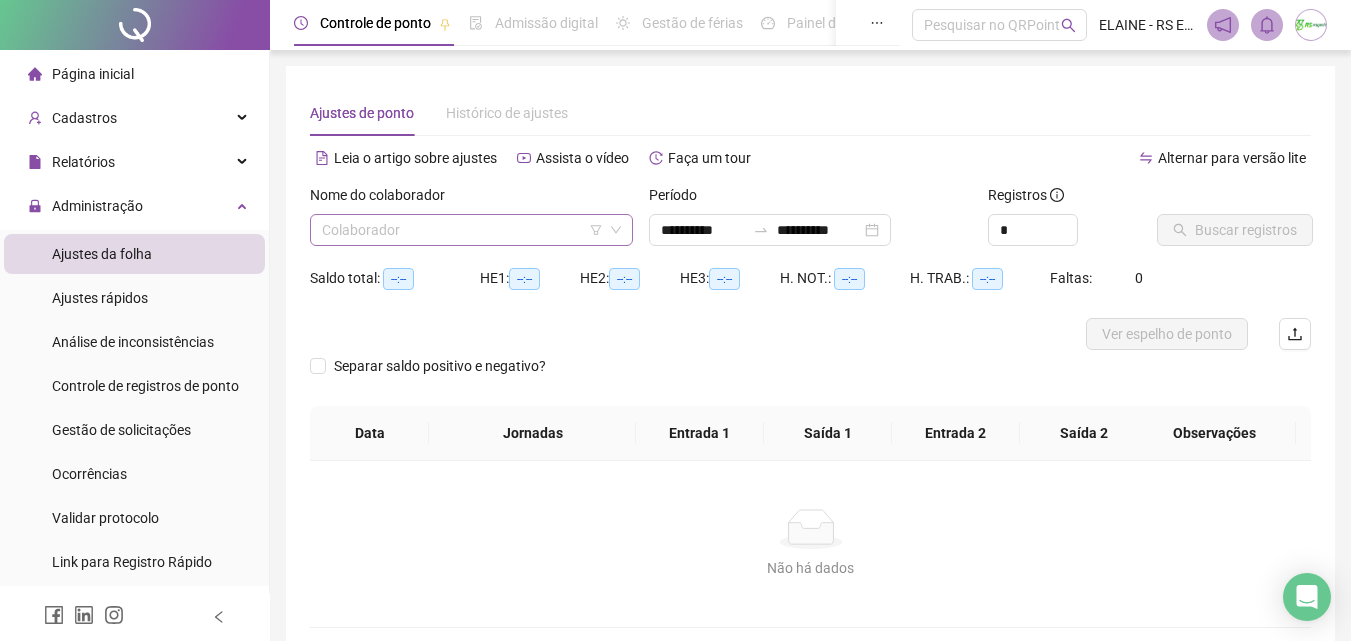 click at bounding box center (462, 230) 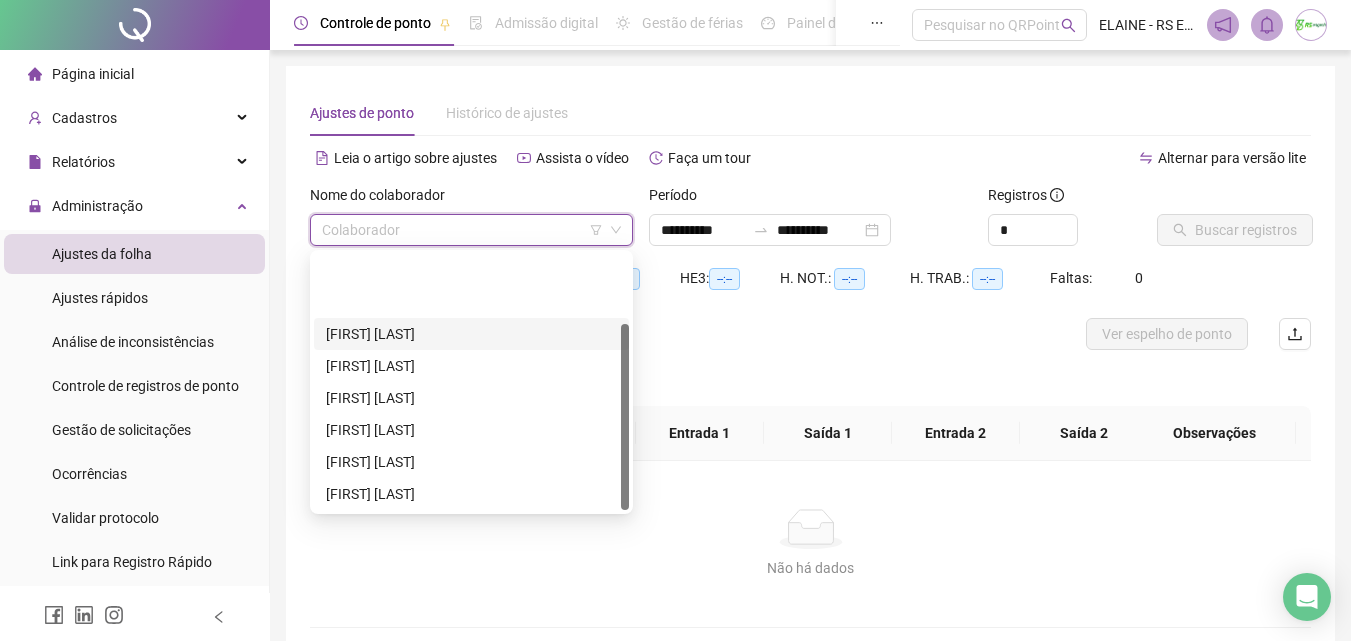 scroll, scrollTop: 96, scrollLeft: 0, axis: vertical 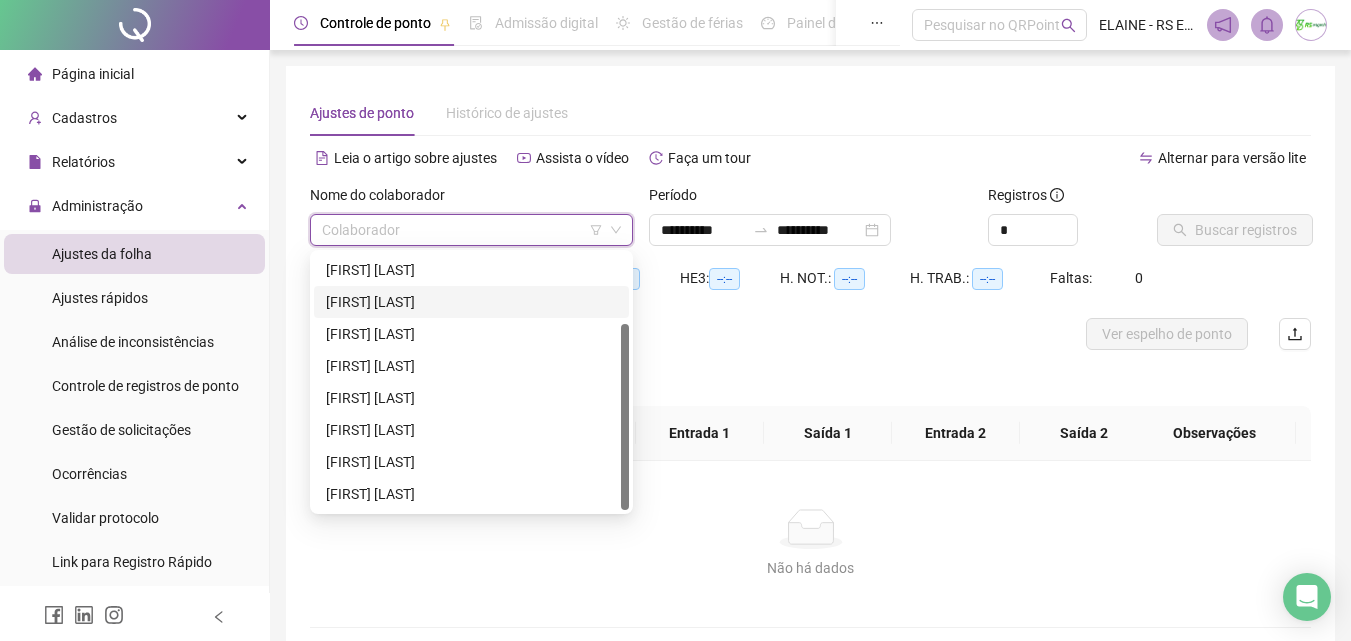 click on "HE 3:   --:--" at bounding box center (730, 290) 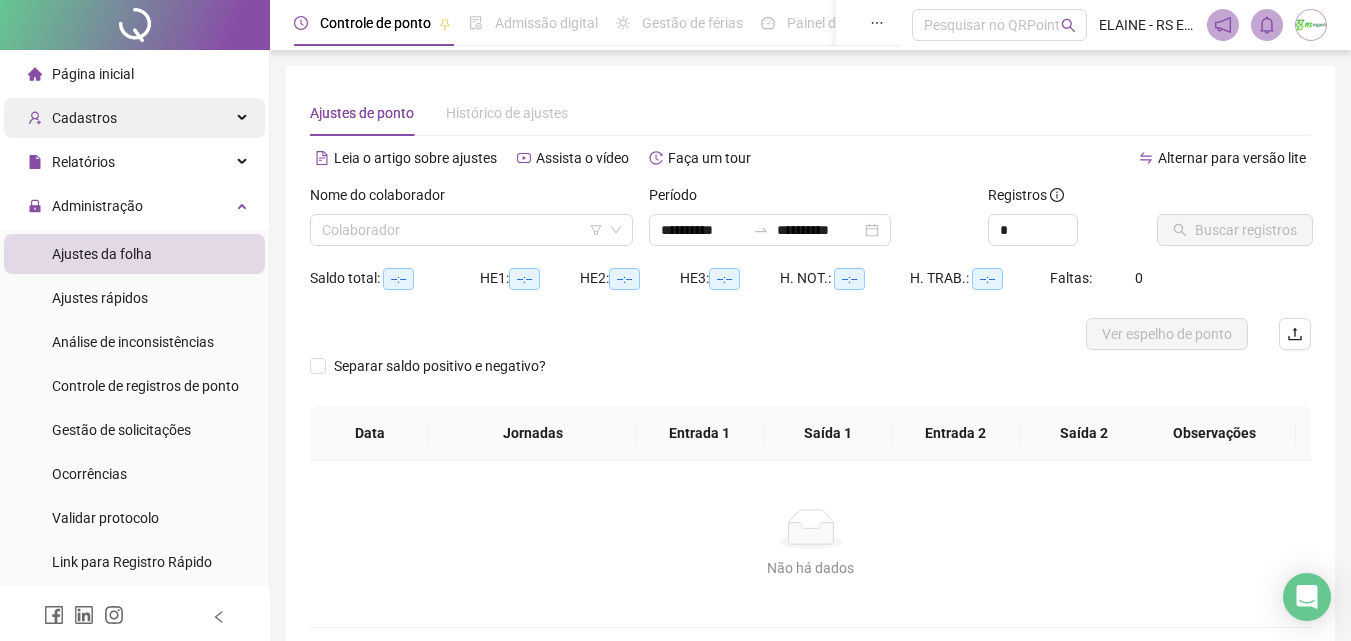 click on "Cadastros" at bounding box center (134, 118) 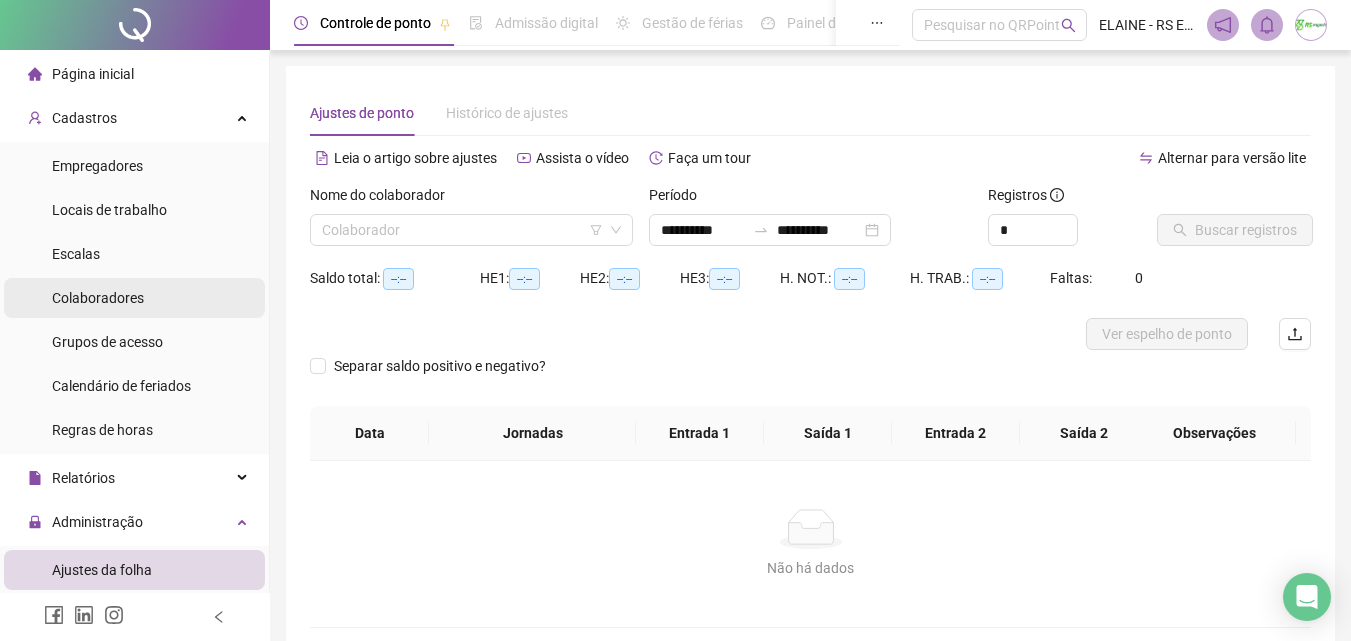 click on "Colaboradores" at bounding box center [134, 298] 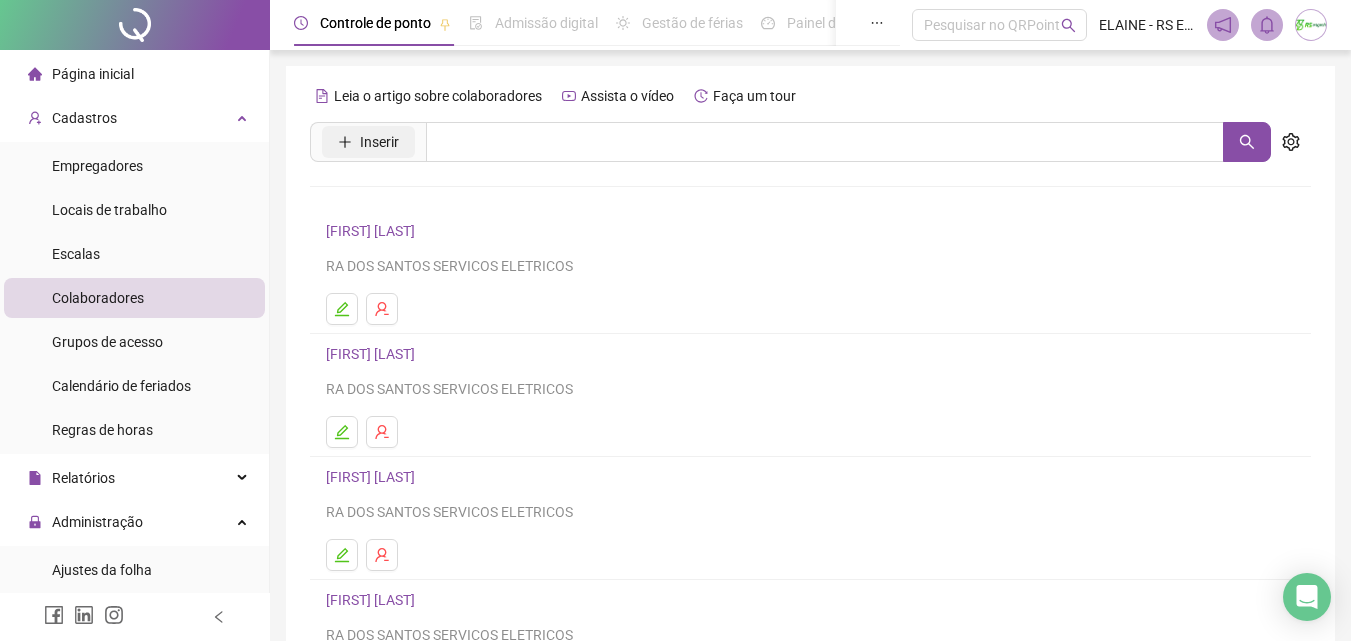 click on "Inserir" at bounding box center [368, 142] 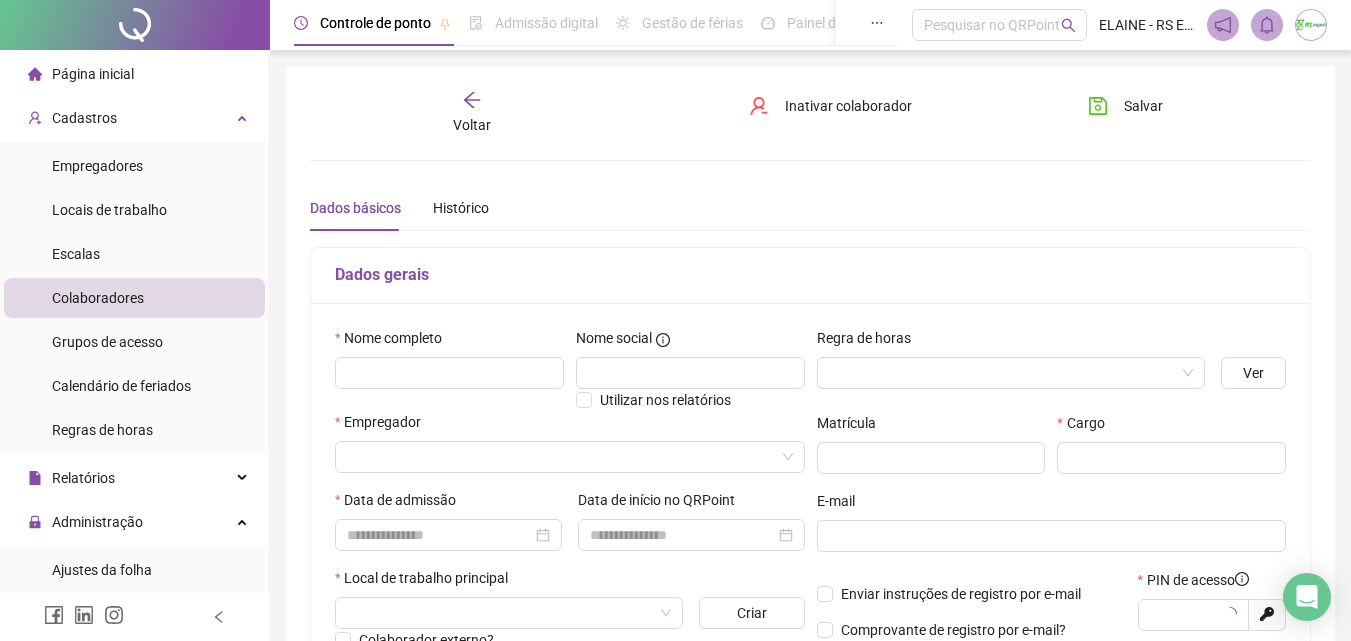 type on "*****" 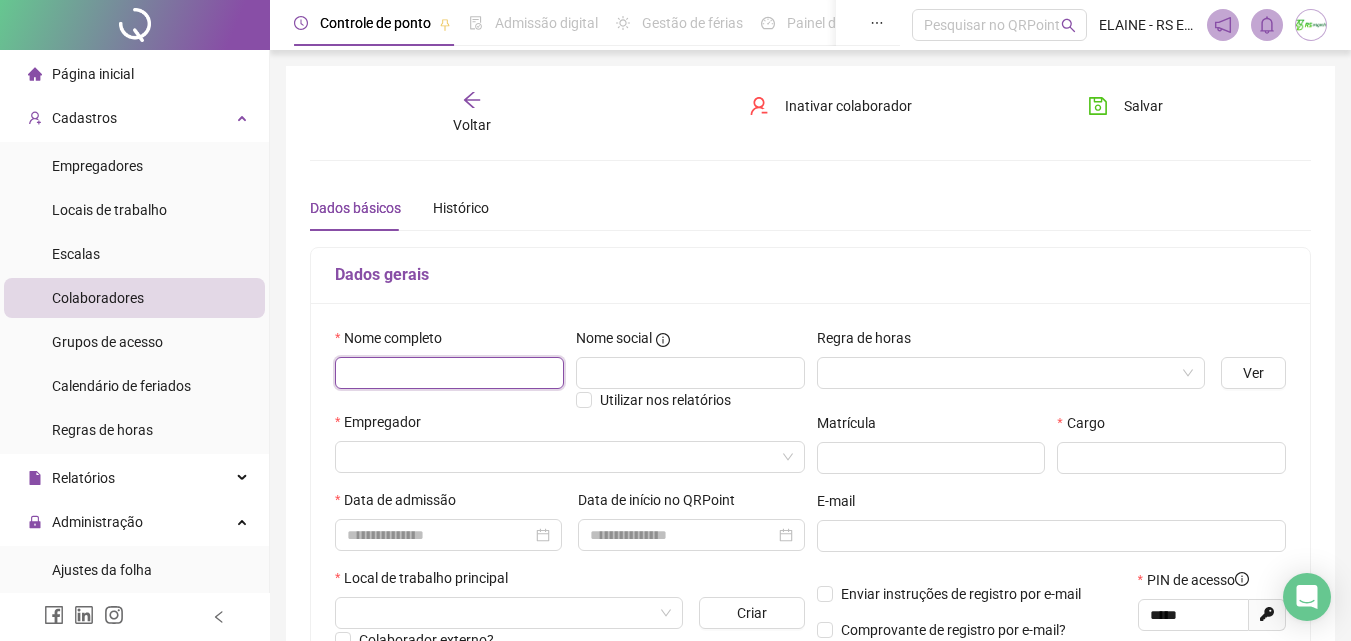 click at bounding box center [449, 373] 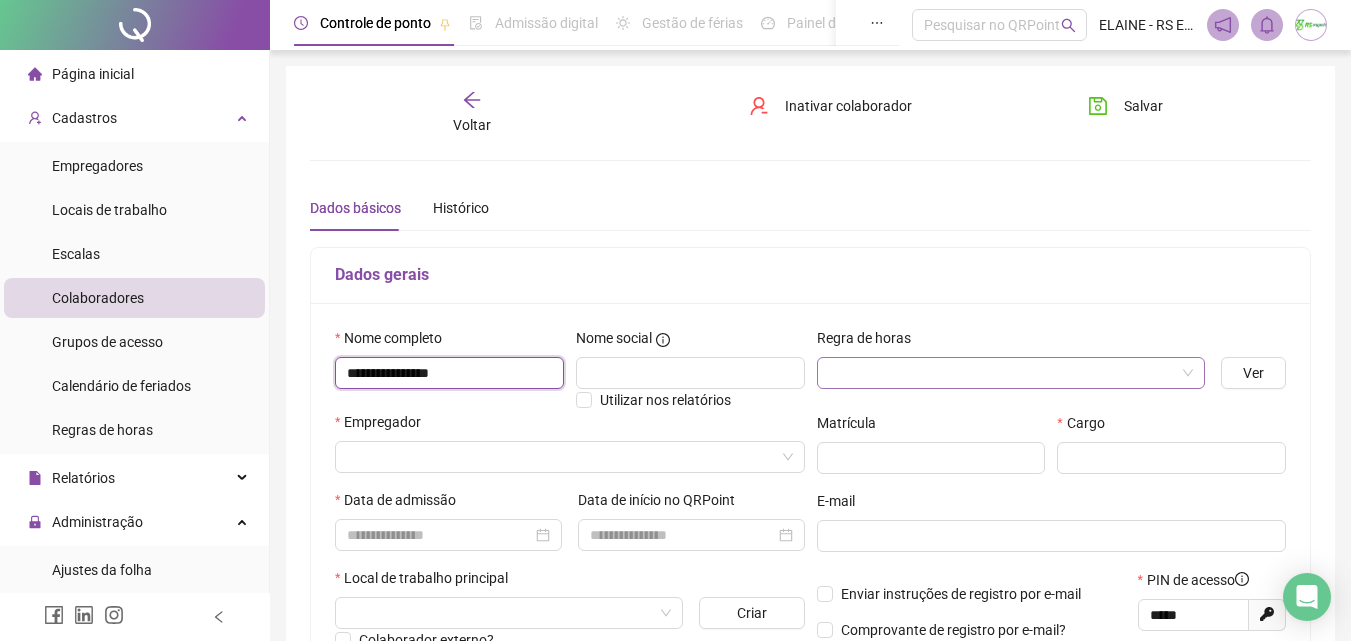 type on "**********" 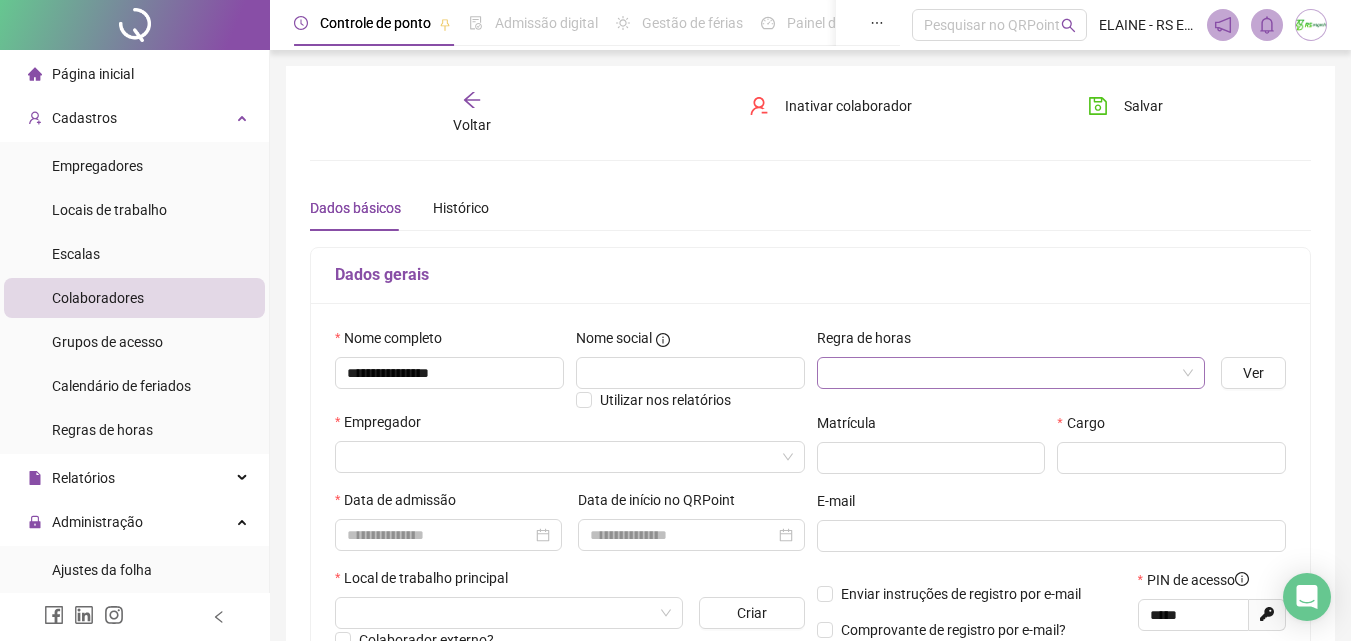 click at bounding box center (1002, 373) 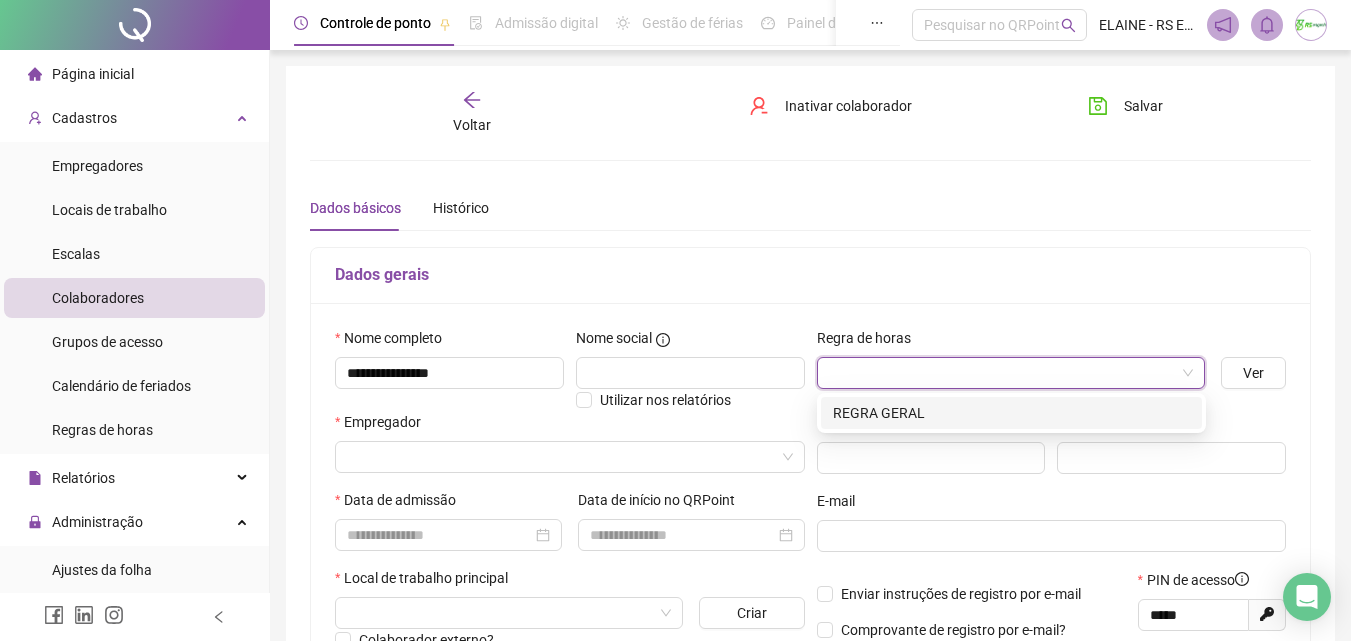 click on "REGRA GERAL" at bounding box center (1011, 413) 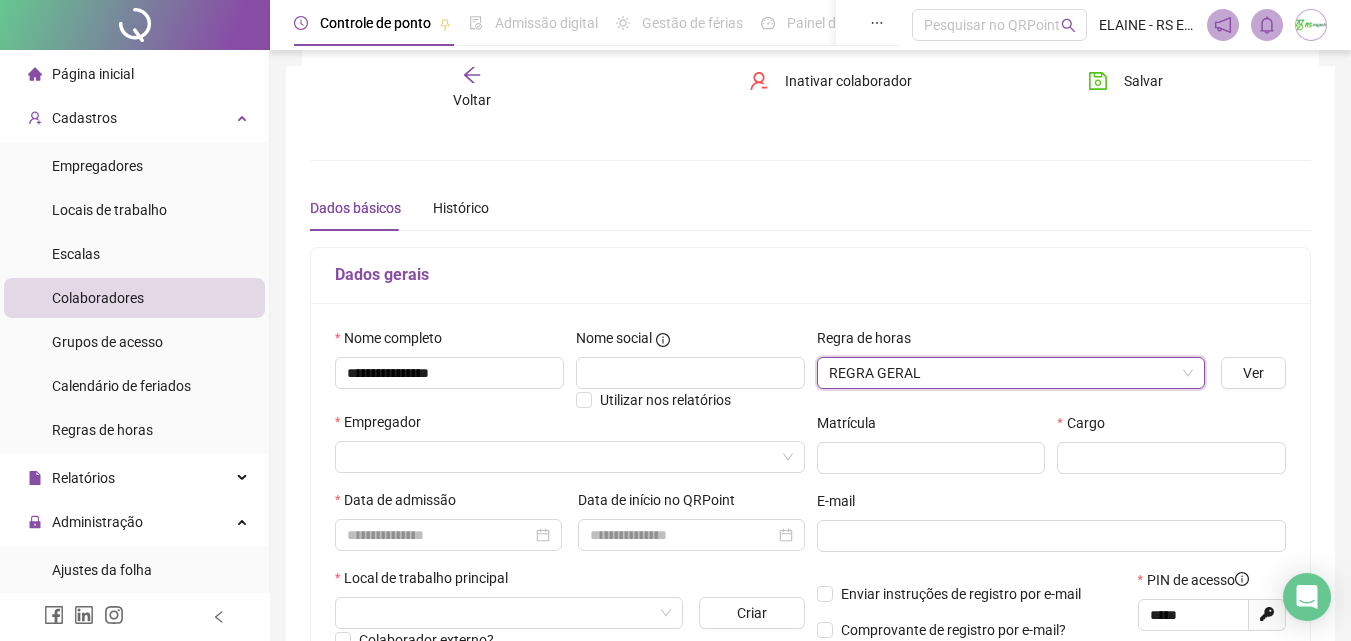 scroll, scrollTop: 100, scrollLeft: 0, axis: vertical 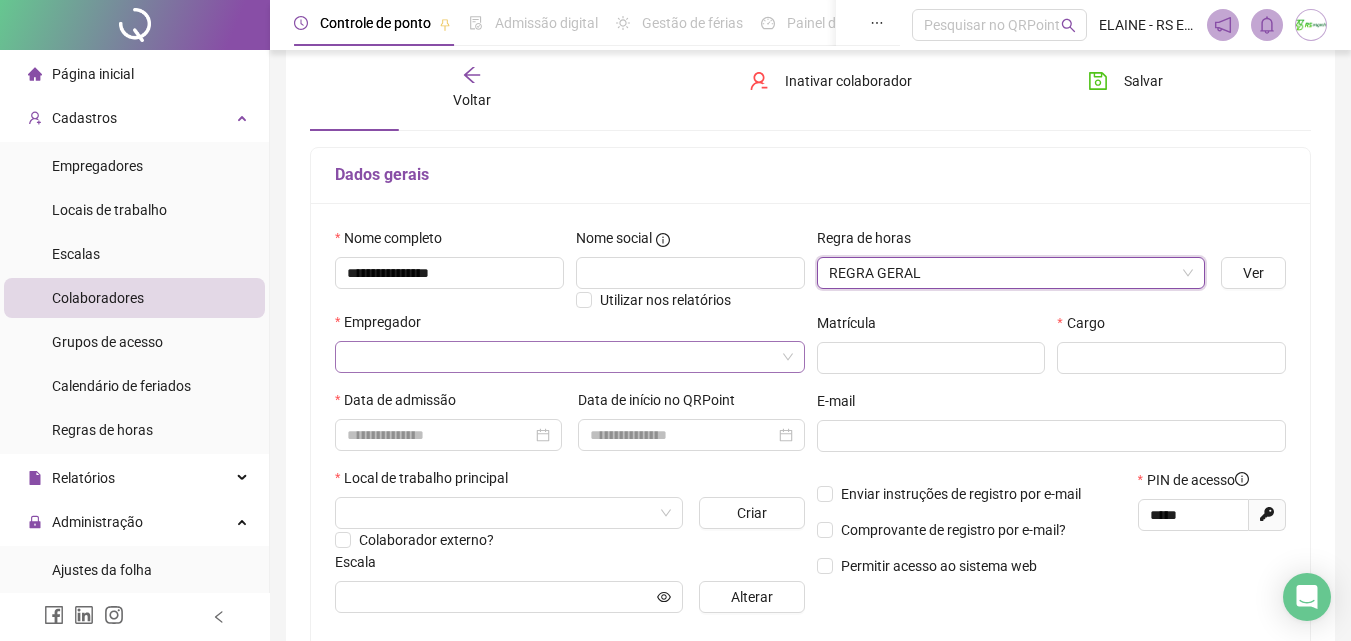 click at bounding box center [561, 357] 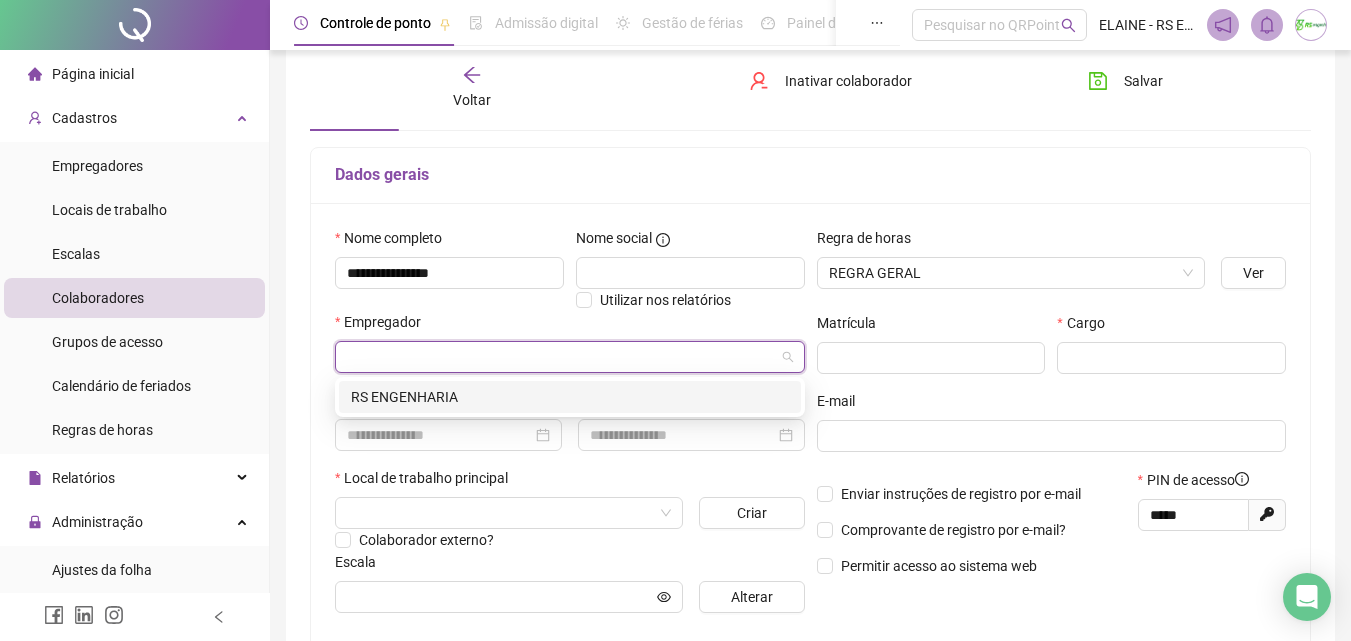 click on "RS ENGENHARIA" at bounding box center (570, 397) 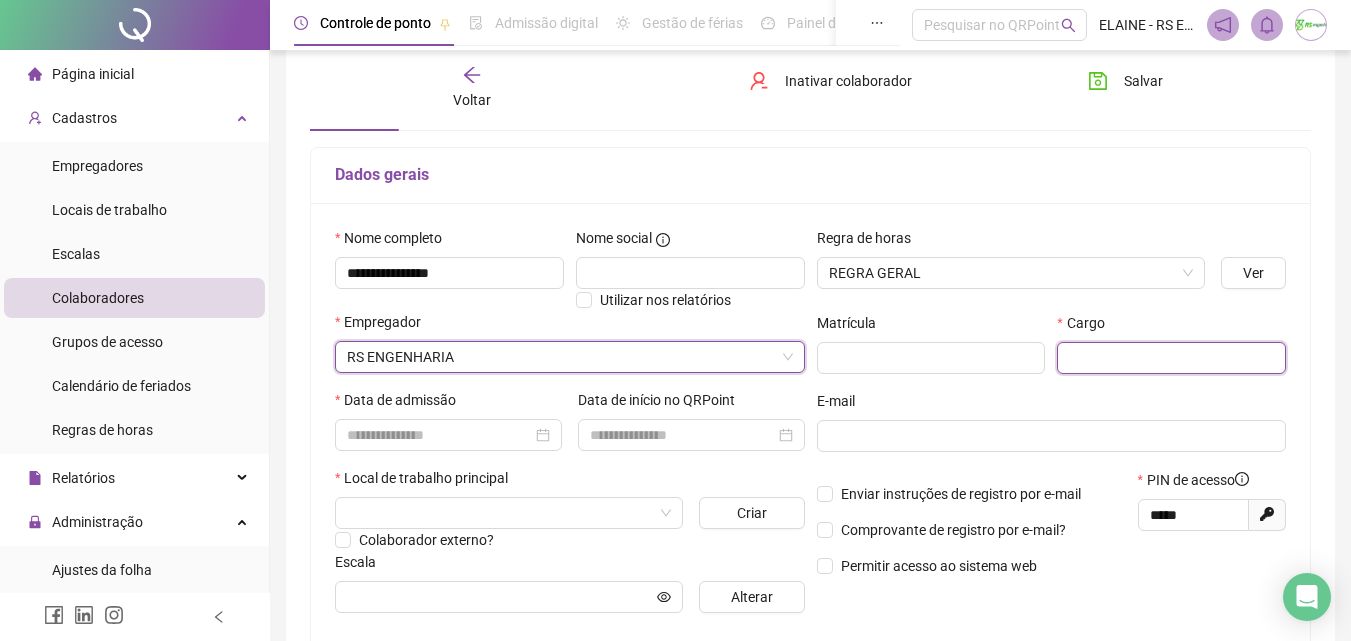 click at bounding box center (1171, 358) 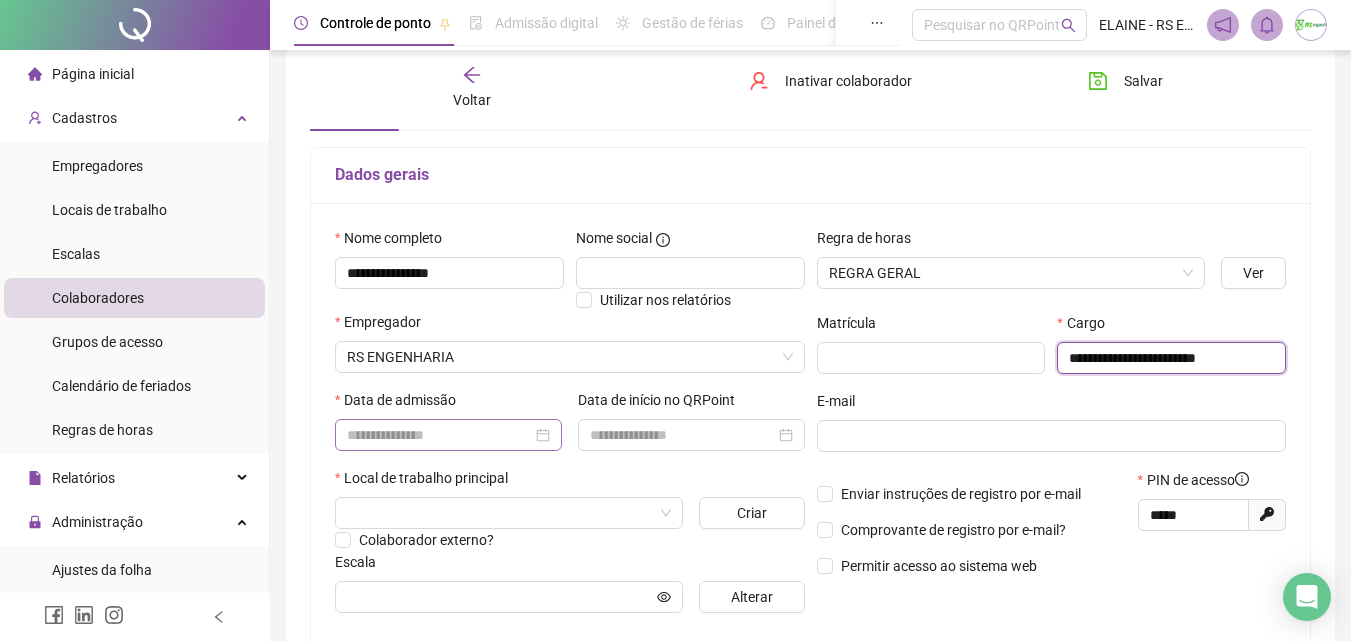 type on "**********" 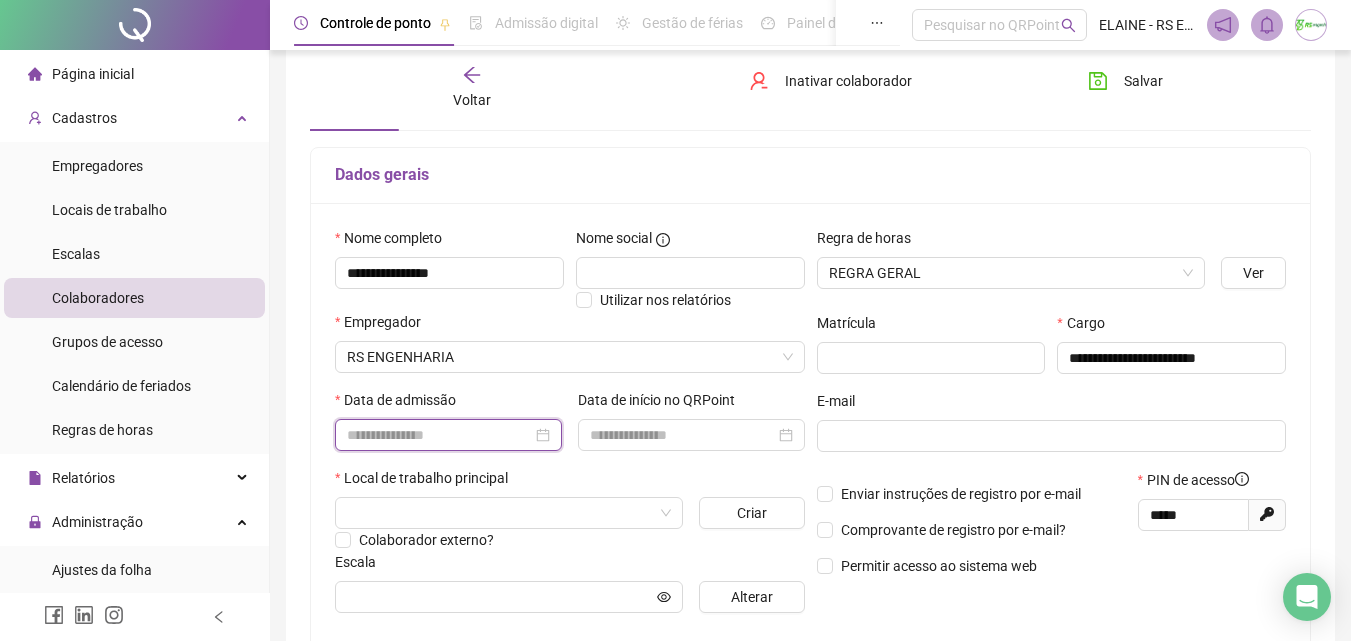 click at bounding box center [439, 435] 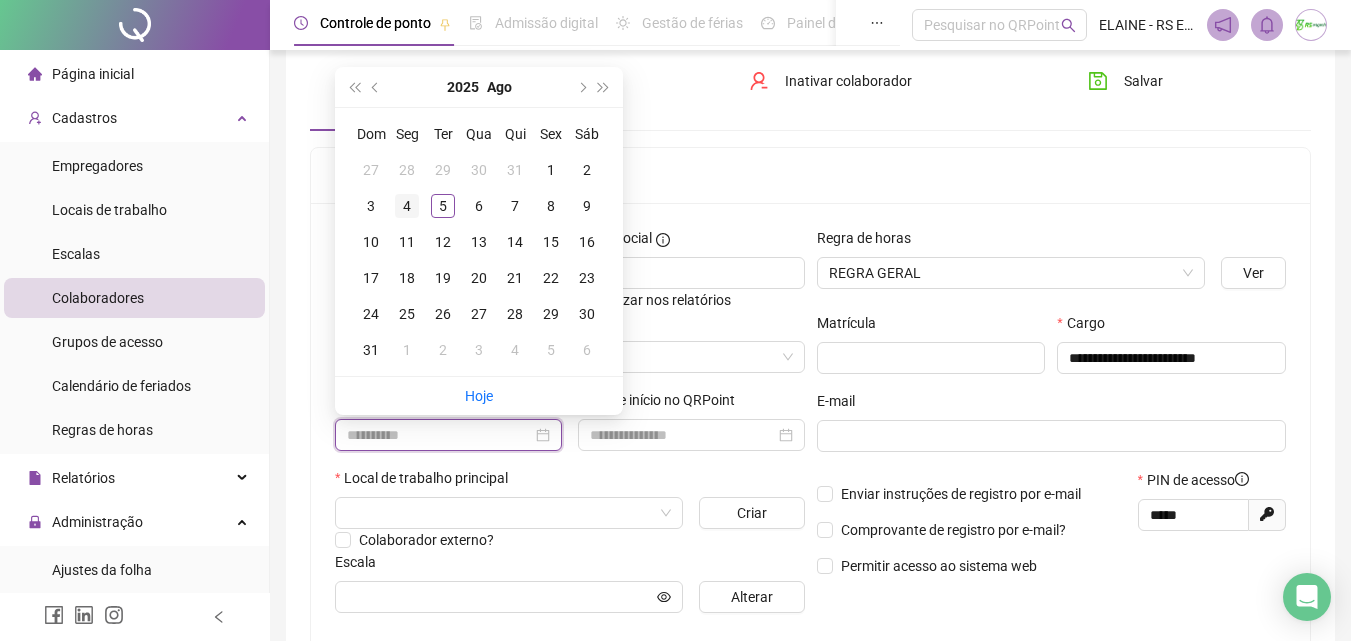 type on "**********" 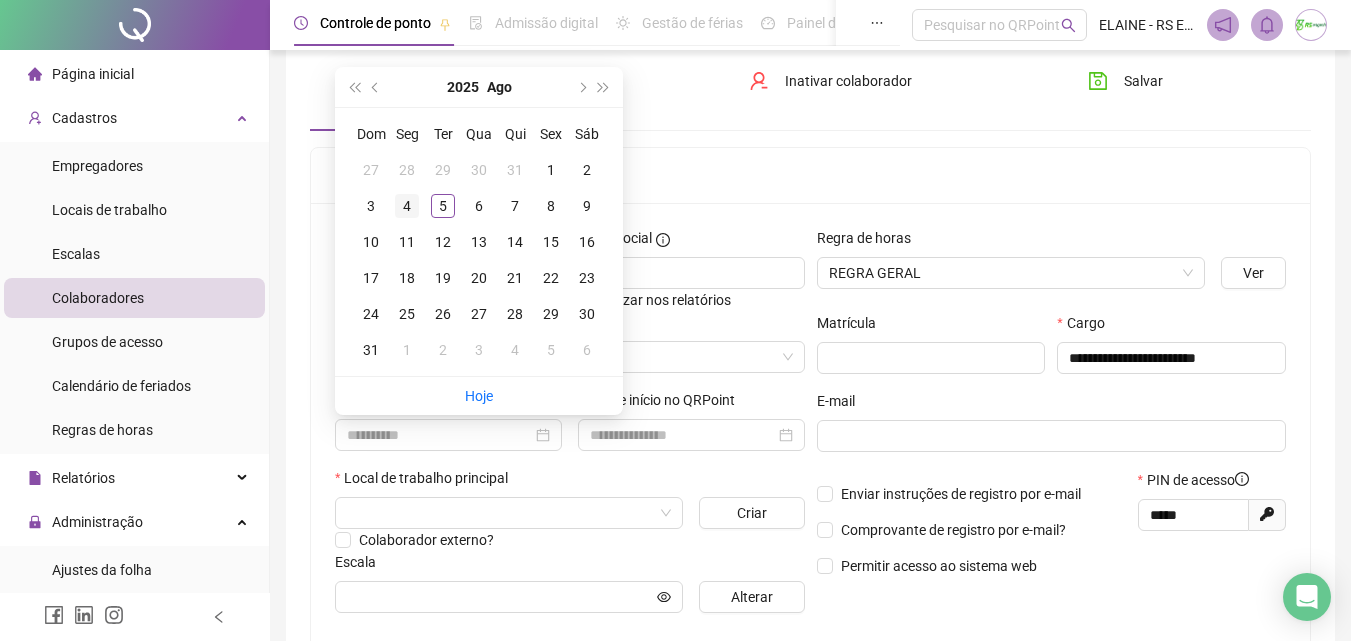 click on "4" at bounding box center [407, 206] 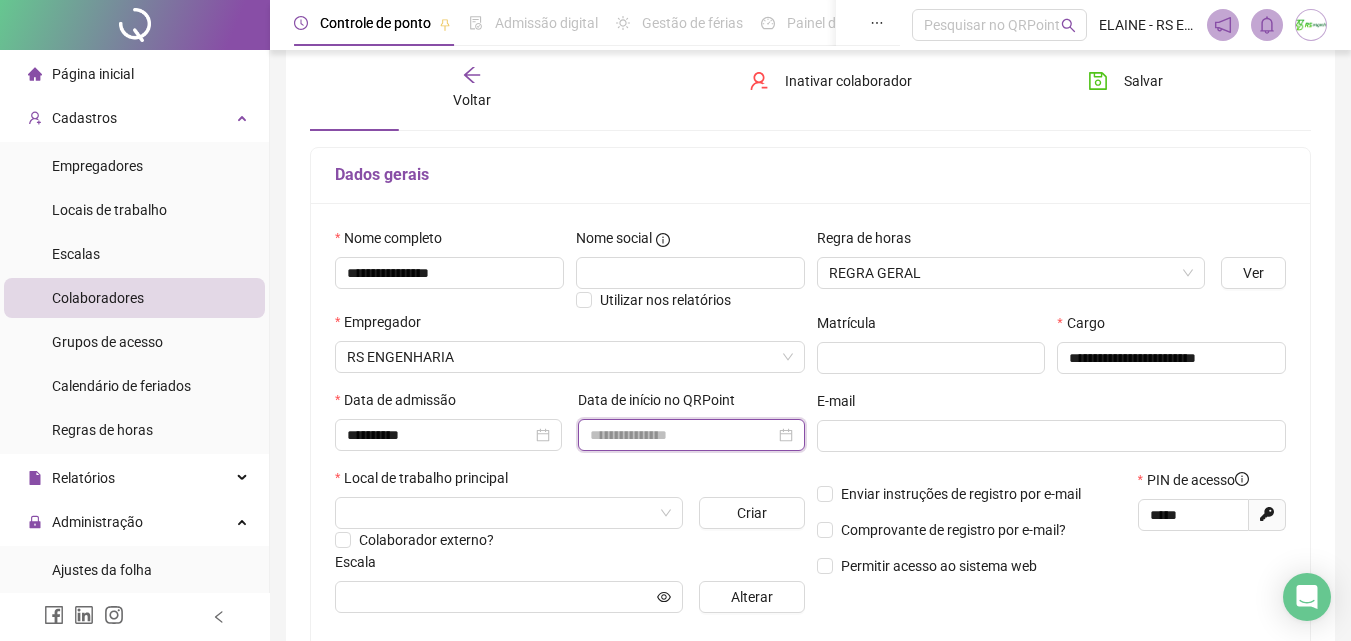 click at bounding box center [682, 435] 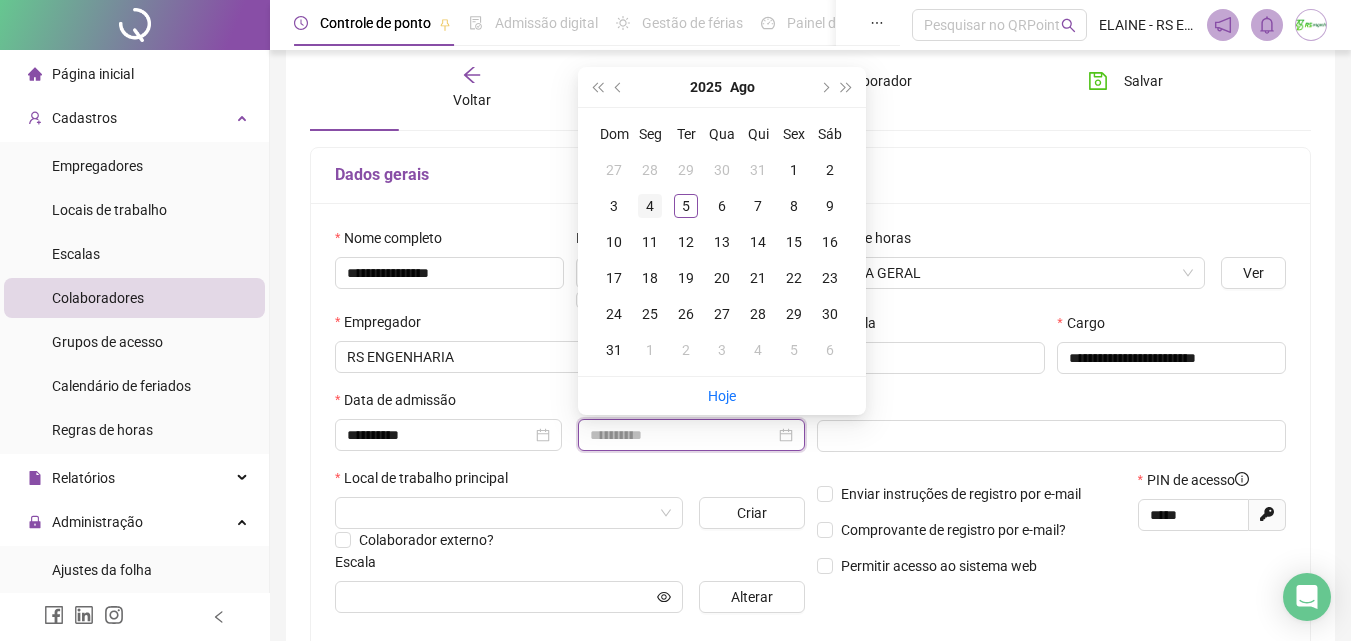type on "**********" 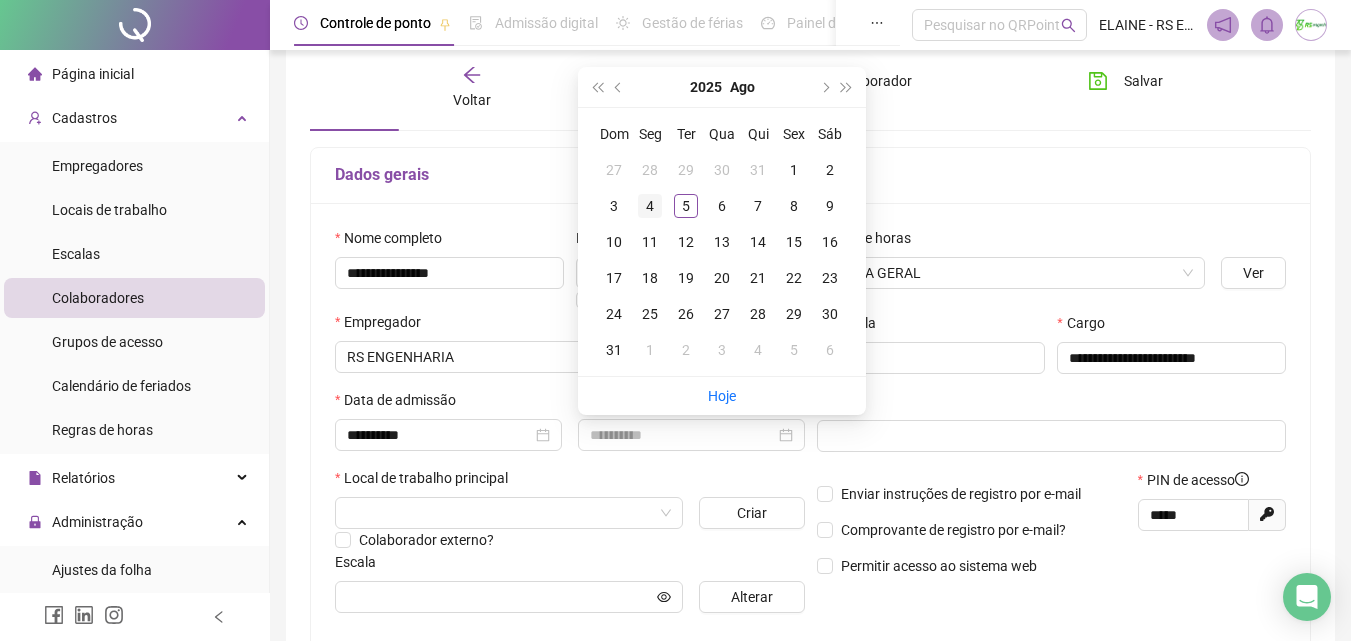 click on "4" at bounding box center (650, 206) 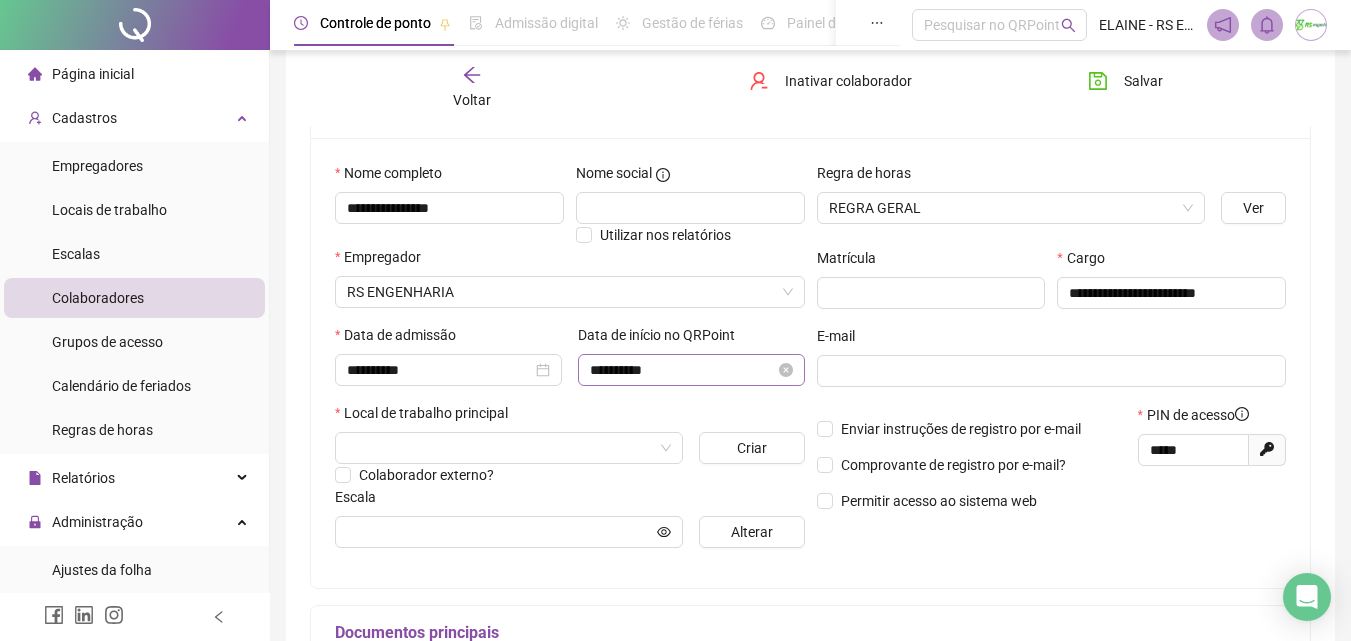 scroll, scrollTop: 200, scrollLeft: 0, axis: vertical 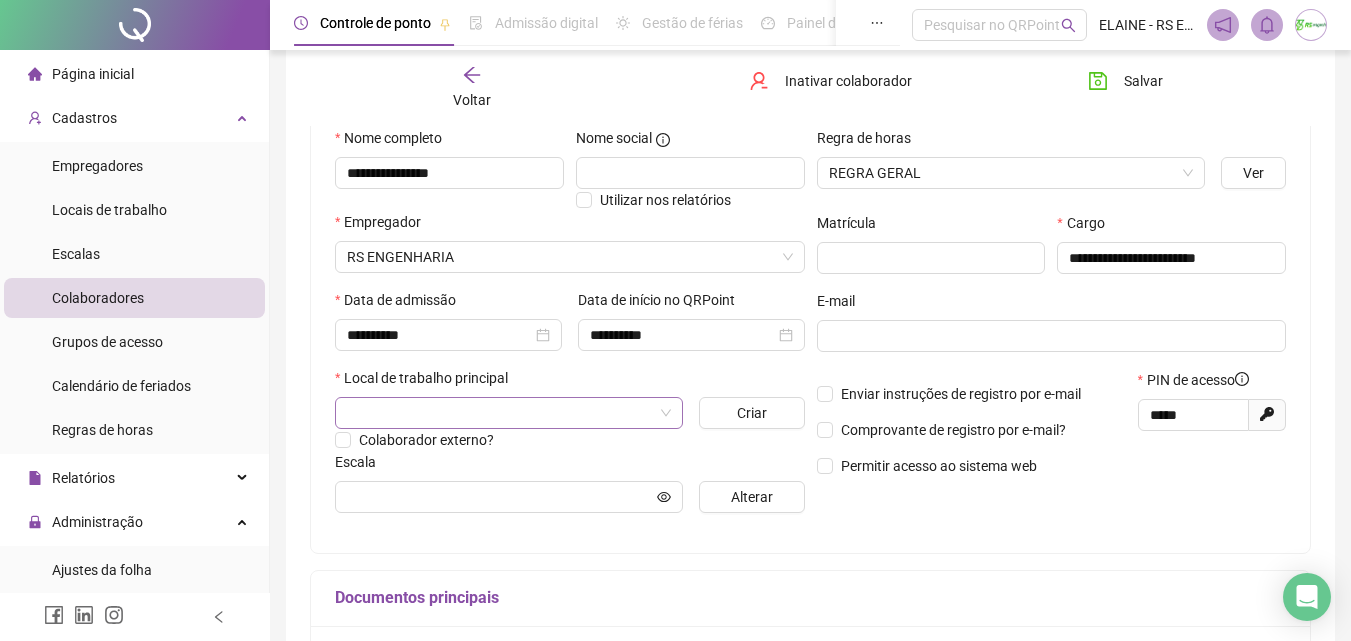 click at bounding box center [509, 413] 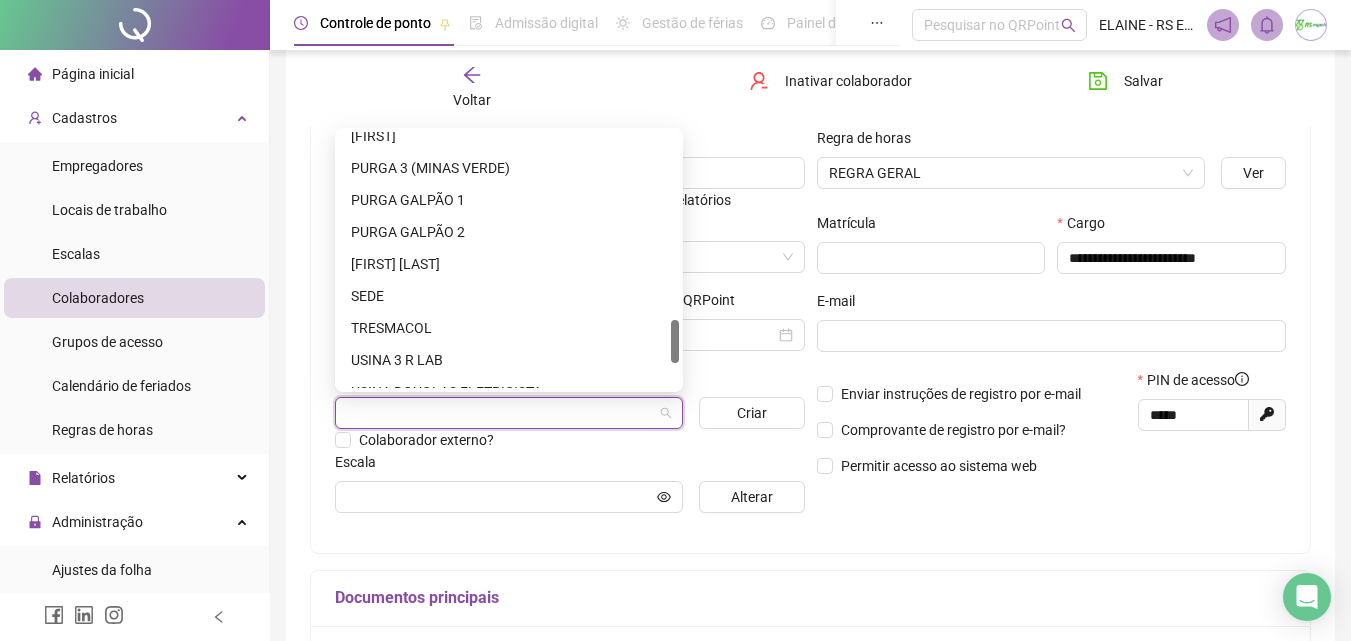 scroll, scrollTop: 1200, scrollLeft: 0, axis: vertical 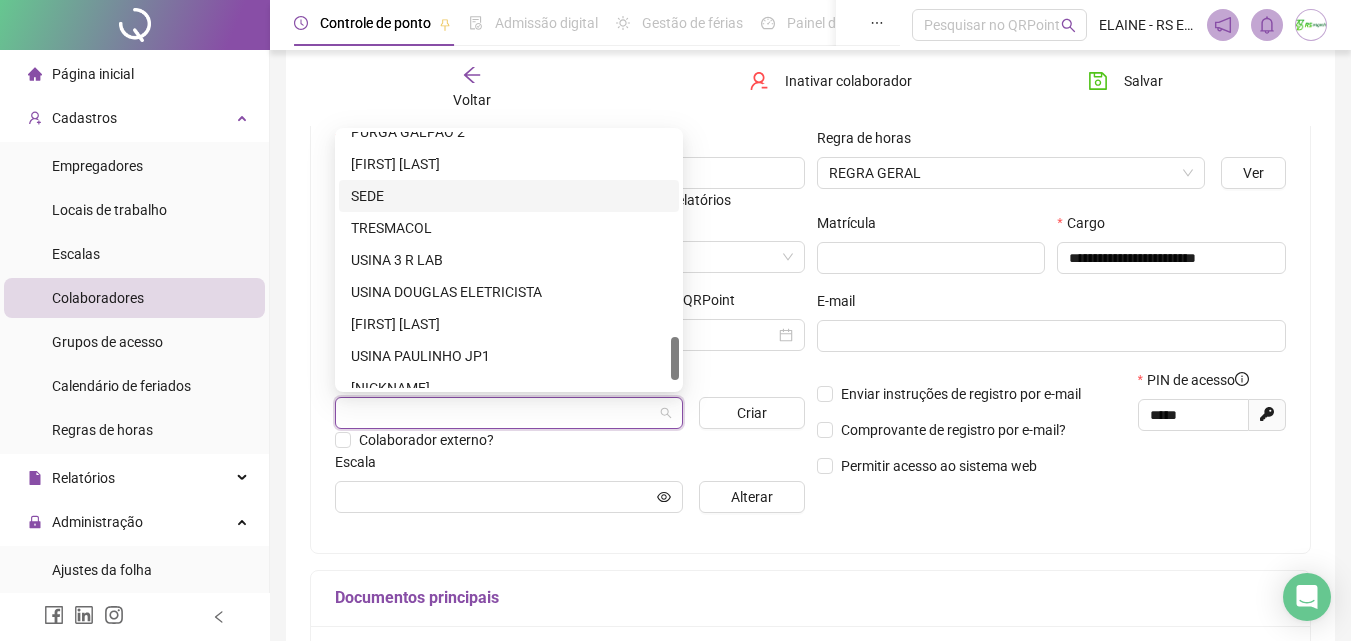 click on "SEDE" at bounding box center [509, 196] 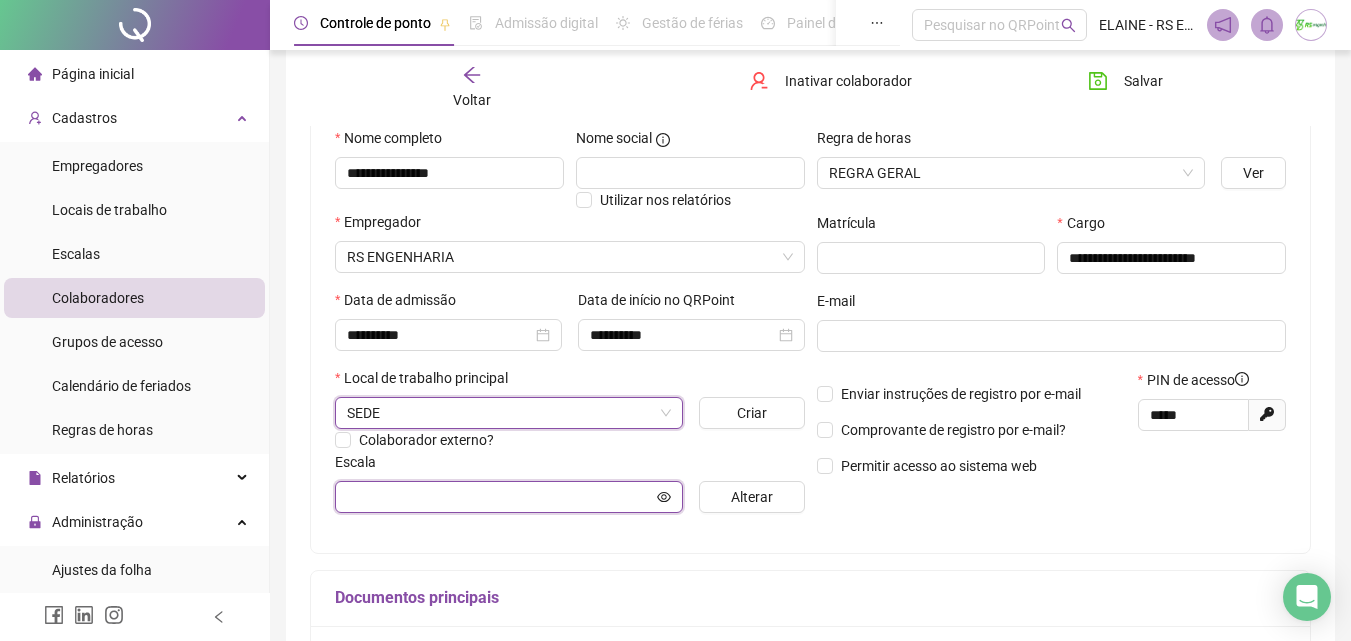 click at bounding box center [500, 497] 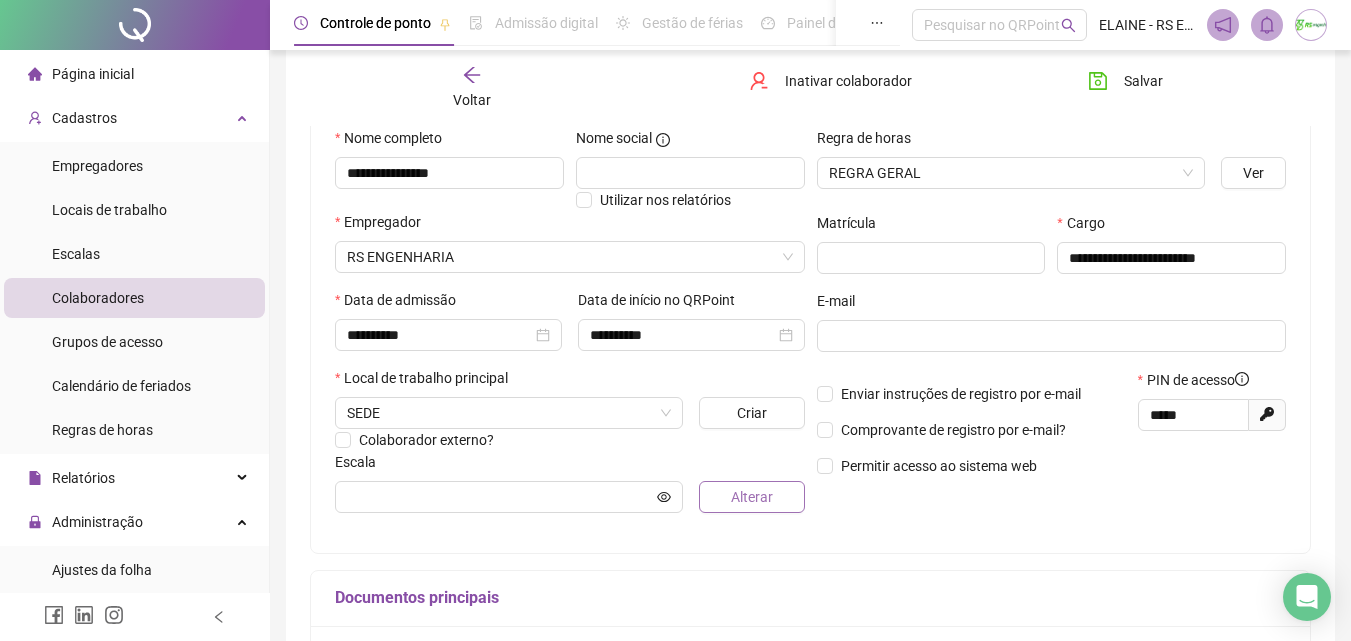 click on "Alterar" at bounding box center (751, 497) 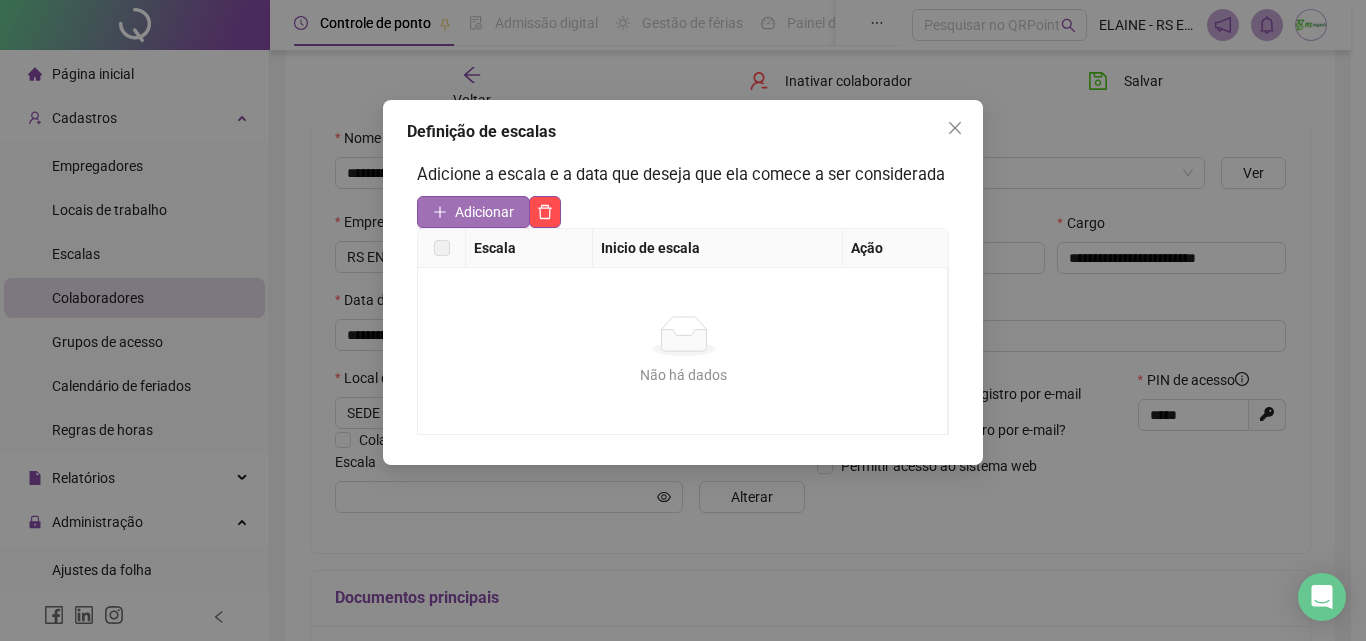 click on "Adicionar" at bounding box center [484, 212] 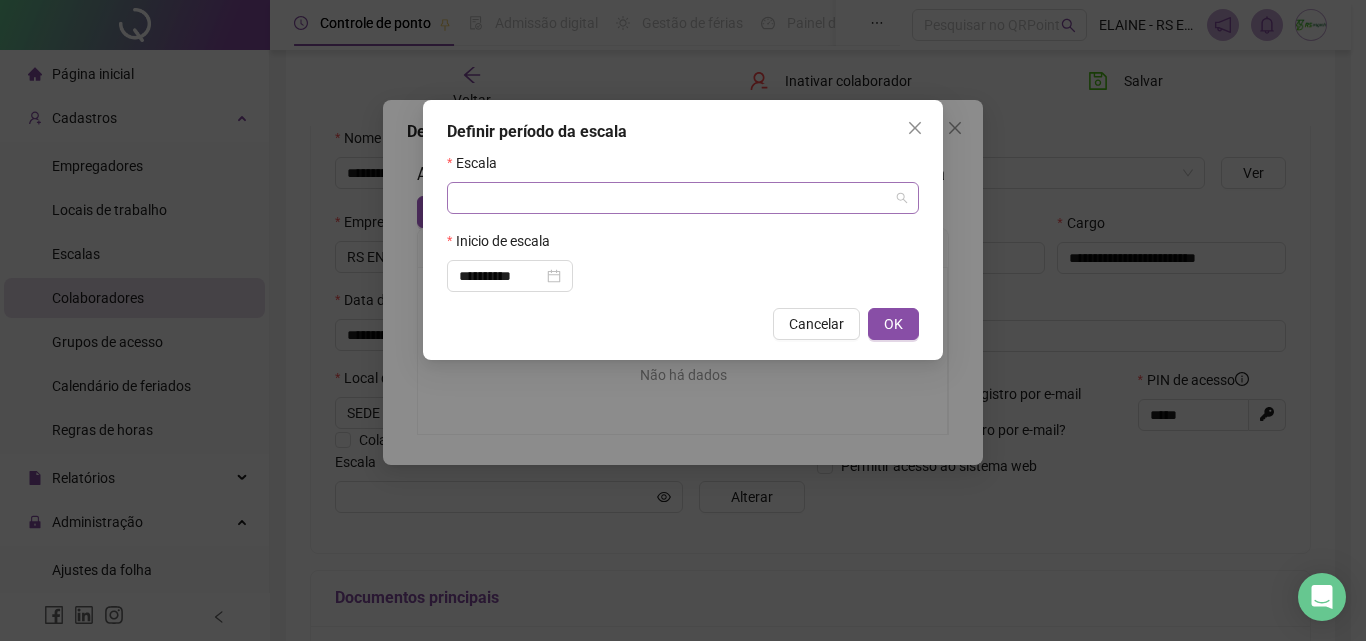click at bounding box center (674, 198) 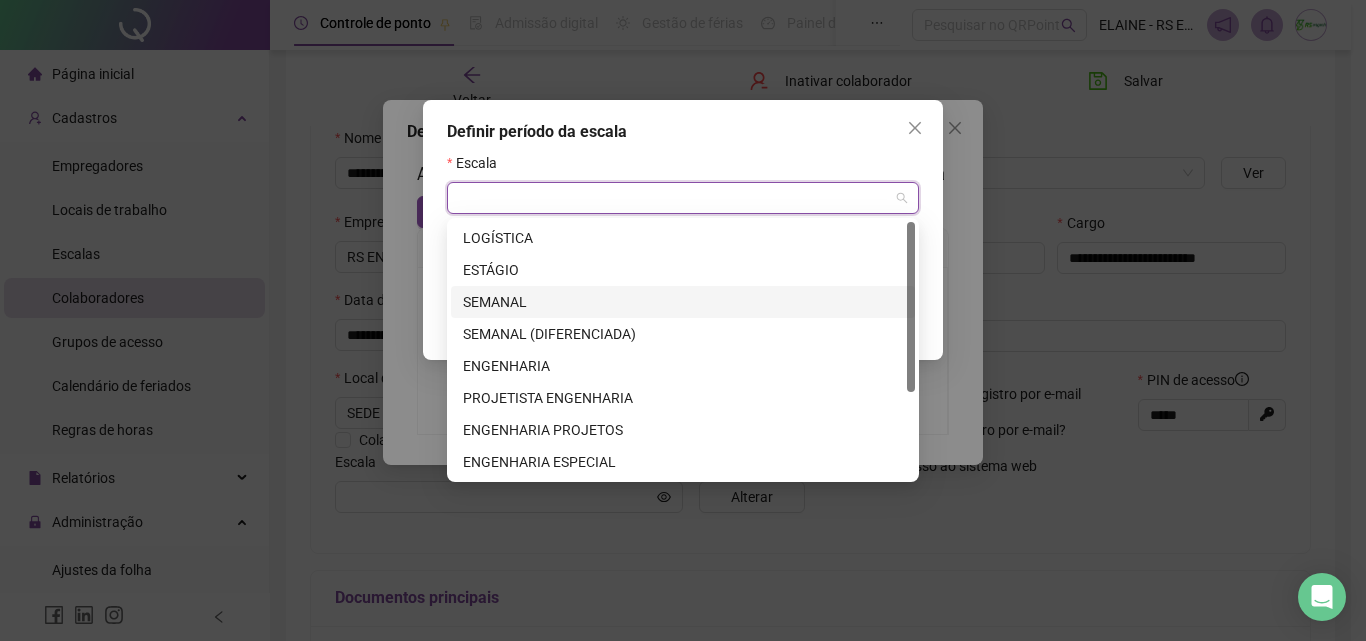 click on "SEMANAL" at bounding box center [683, 302] 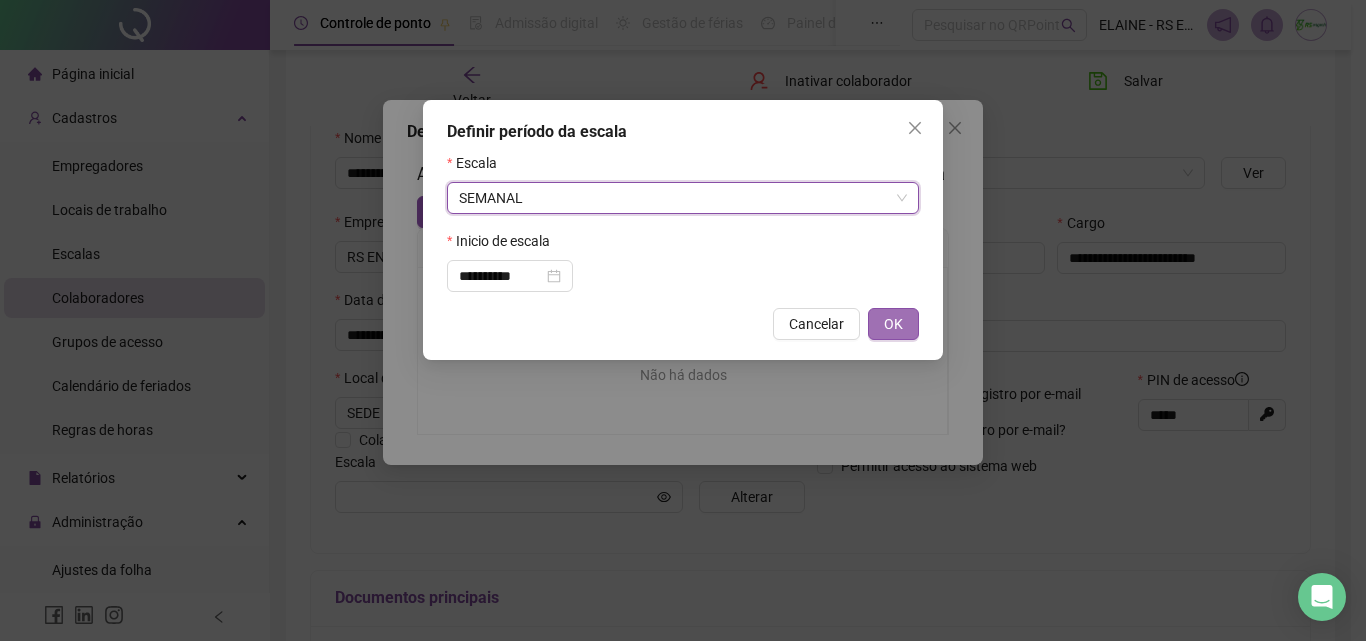 click on "OK" at bounding box center (893, 324) 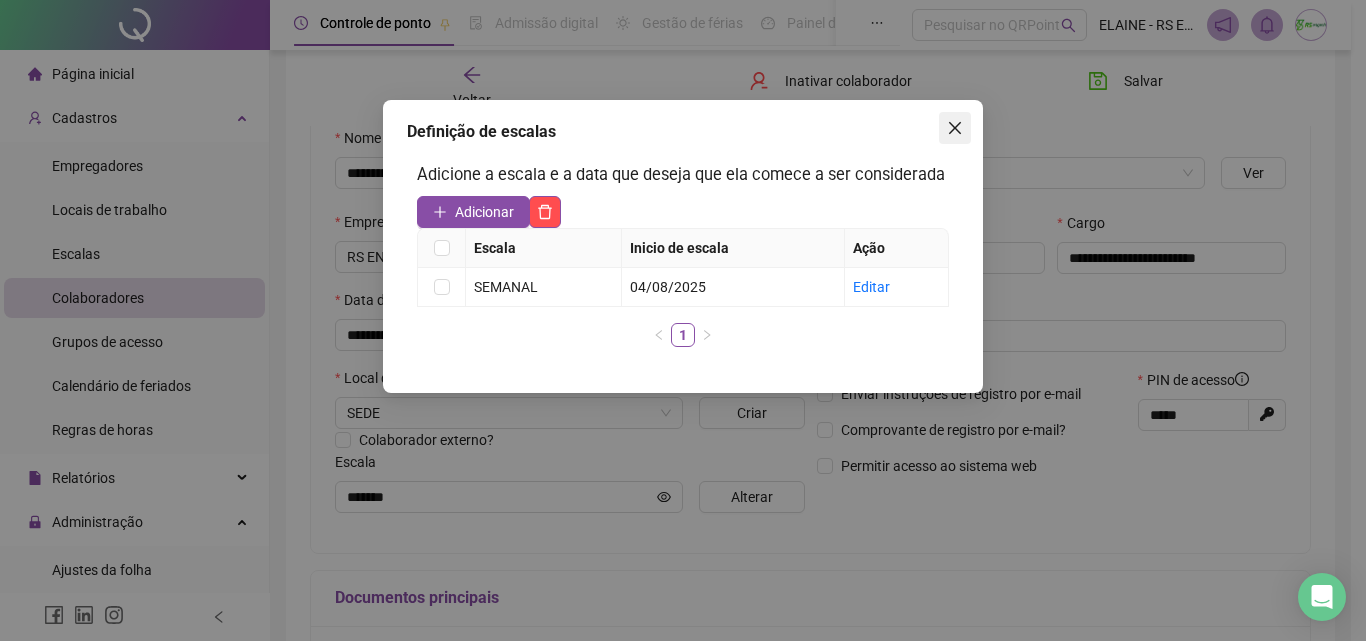 click 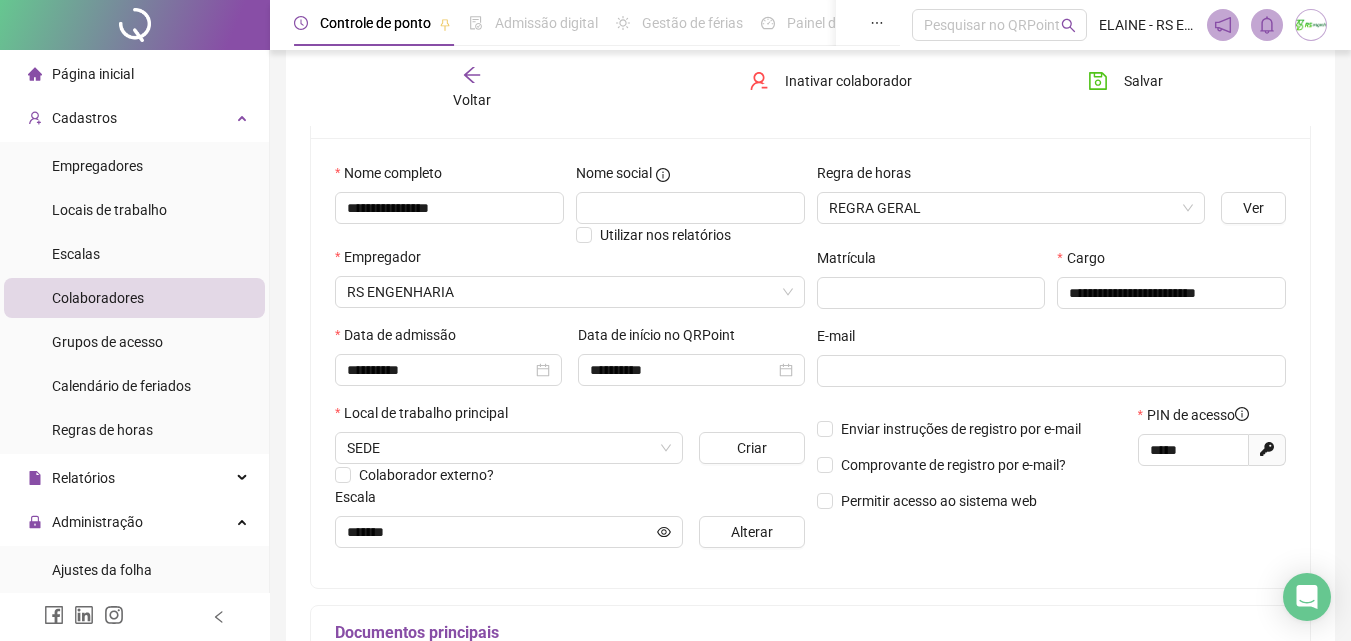 scroll, scrollTop: 200, scrollLeft: 0, axis: vertical 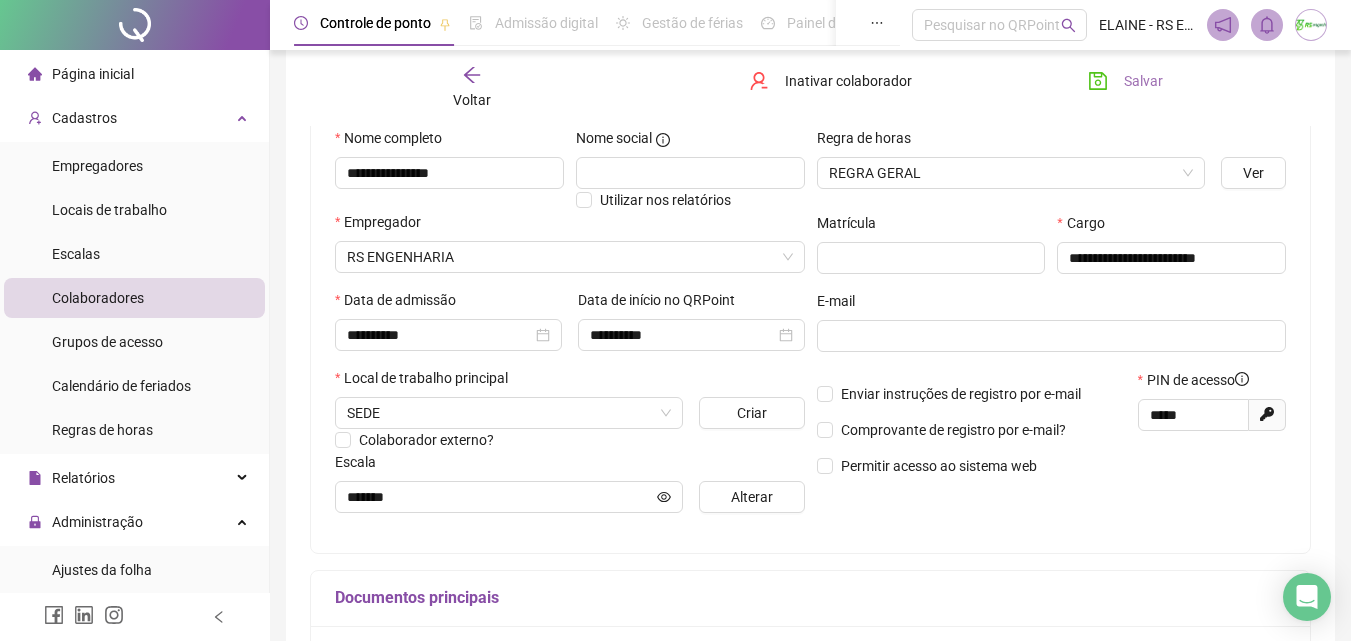 click on "Salvar" at bounding box center (1143, 81) 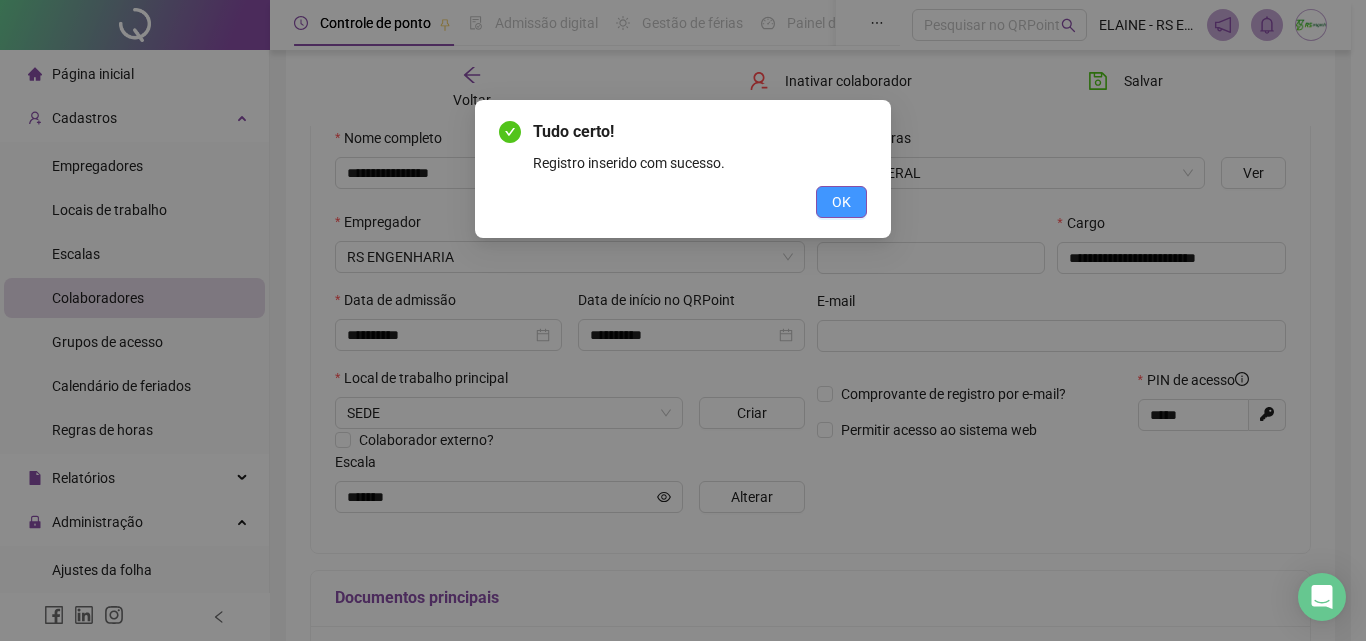 click on "OK" at bounding box center [841, 202] 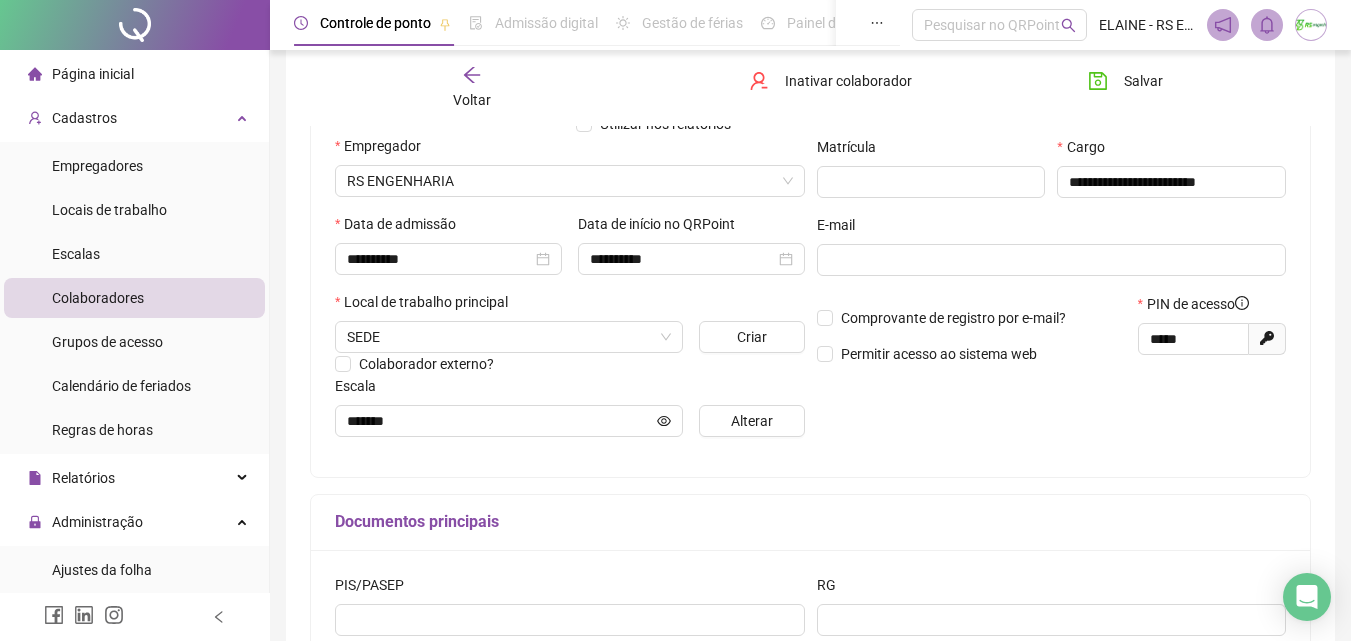 scroll, scrollTop: 200, scrollLeft: 0, axis: vertical 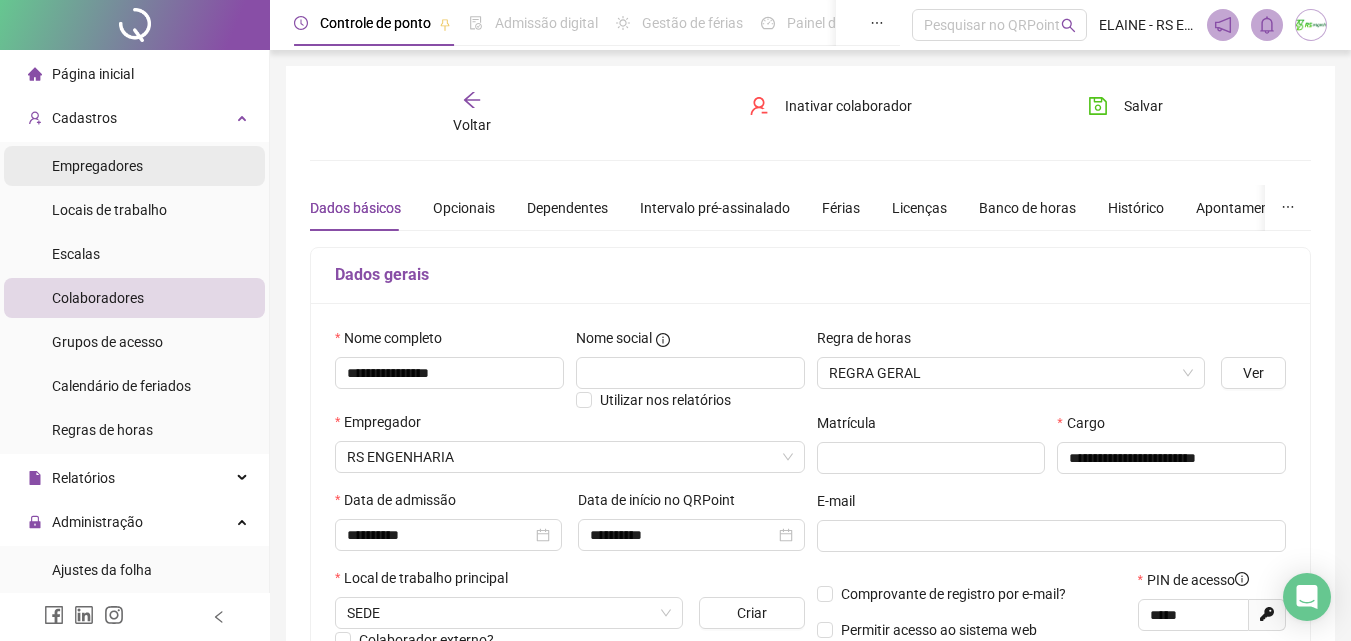 click on "Empregadores" at bounding box center (97, 166) 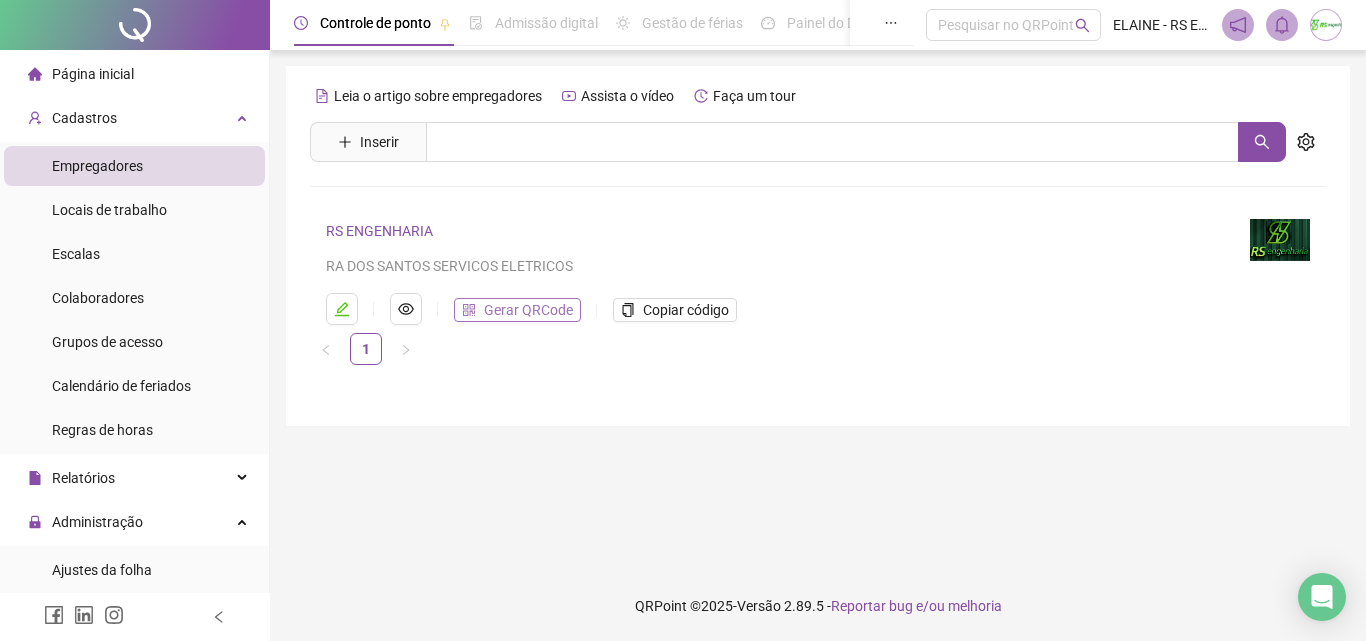click on "Gerar QRCode" at bounding box center [528, 310] 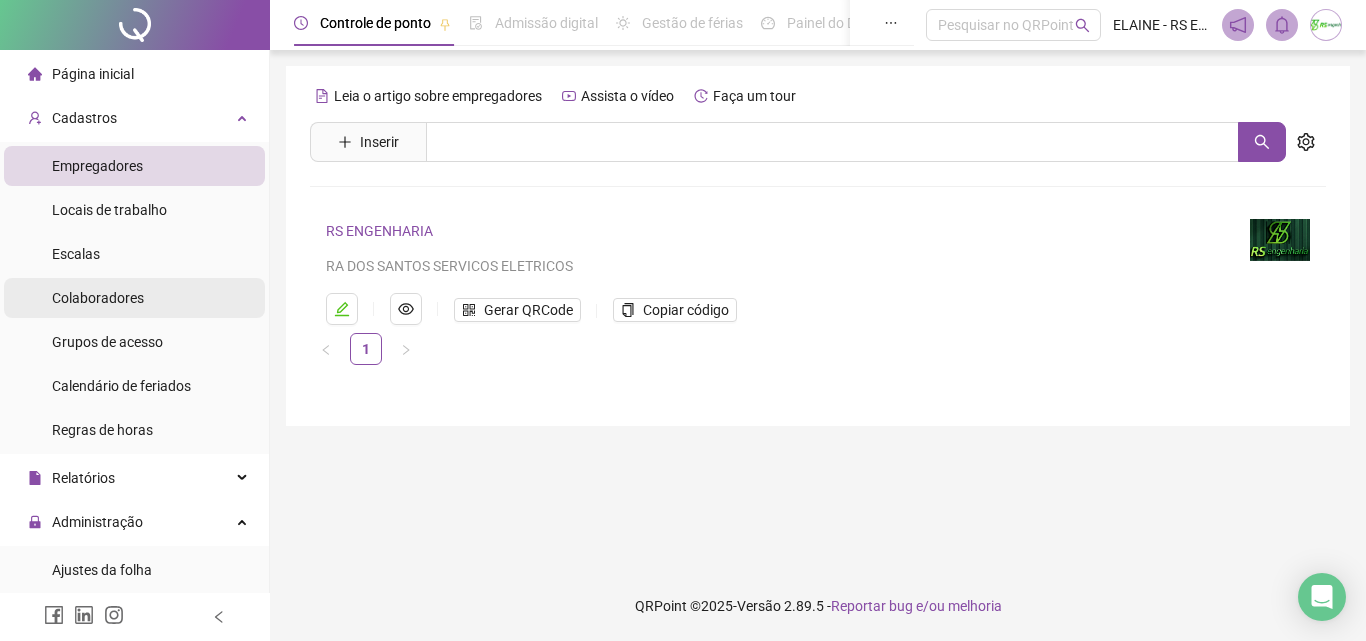 click on "Colaboradores" at bounding box center [98, 298] 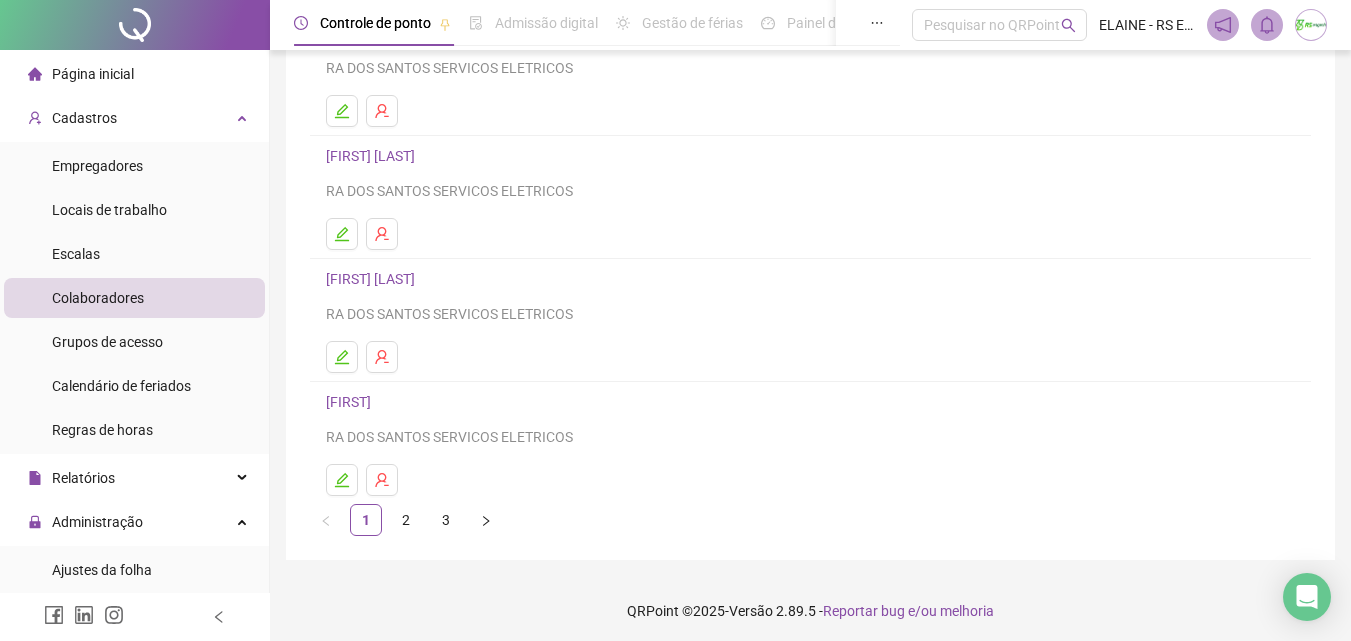 scroll, scrollTop: 326, scrollLeft: 0, axis: vertical 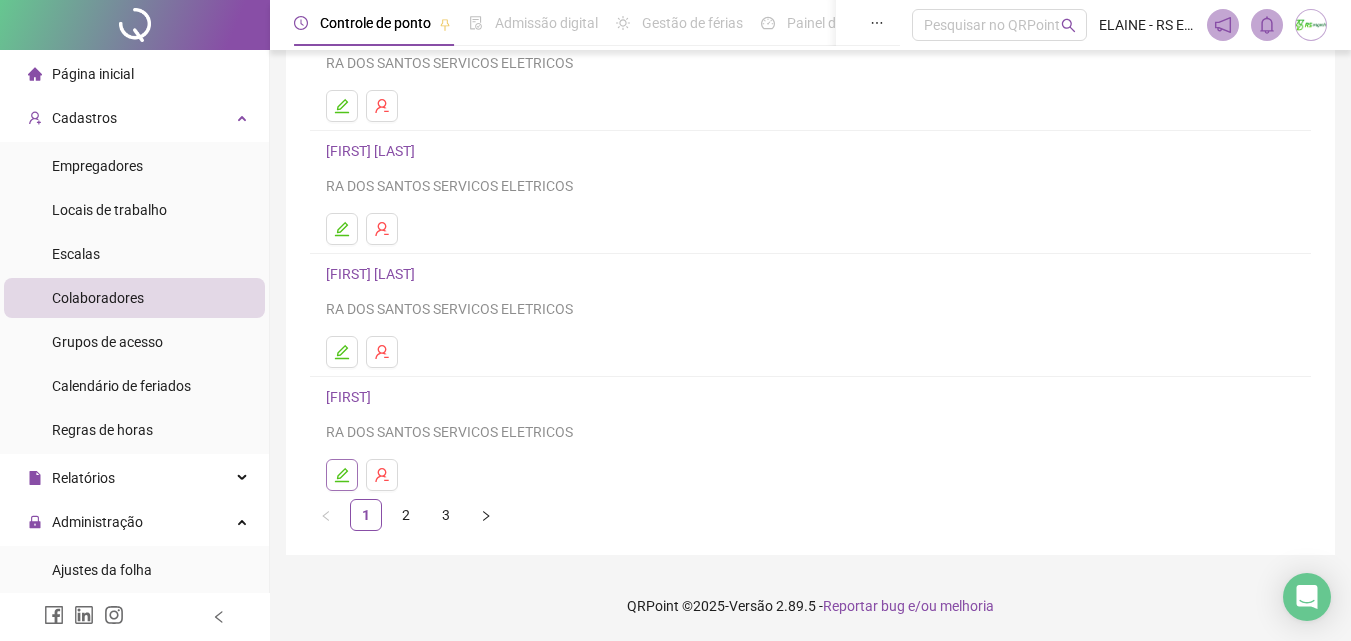 click 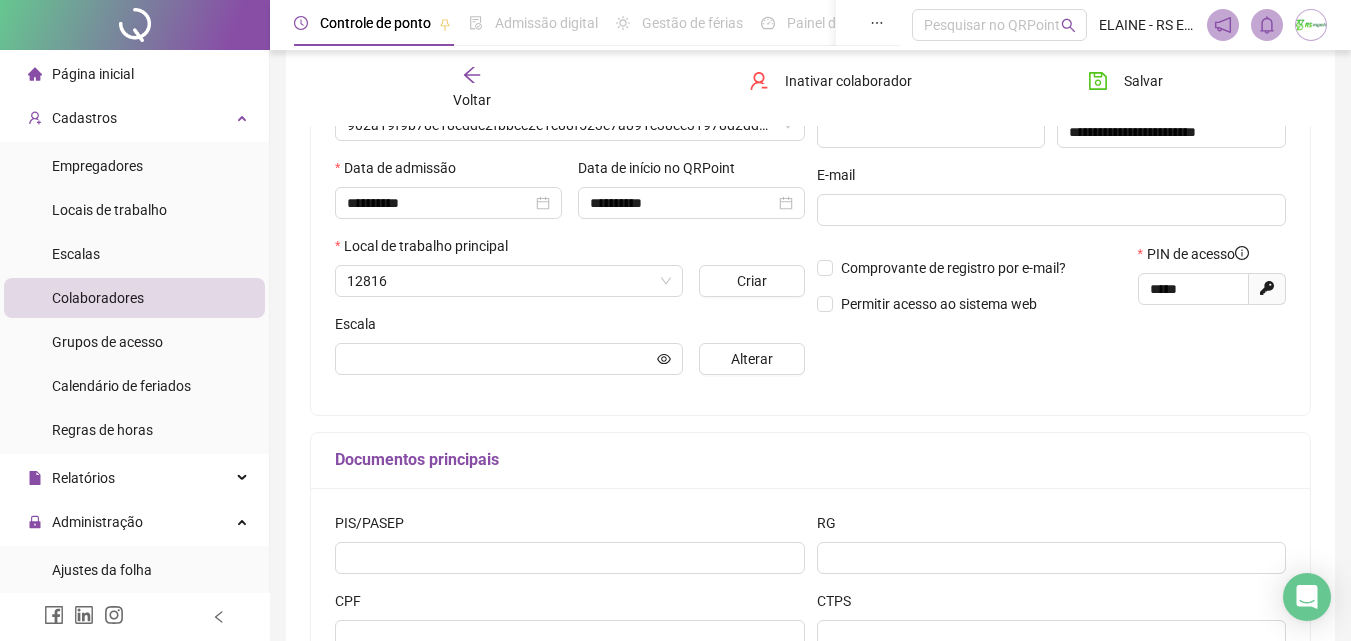 scroll, scrollTop: 336, scrollLeft: 0, axis: vertical 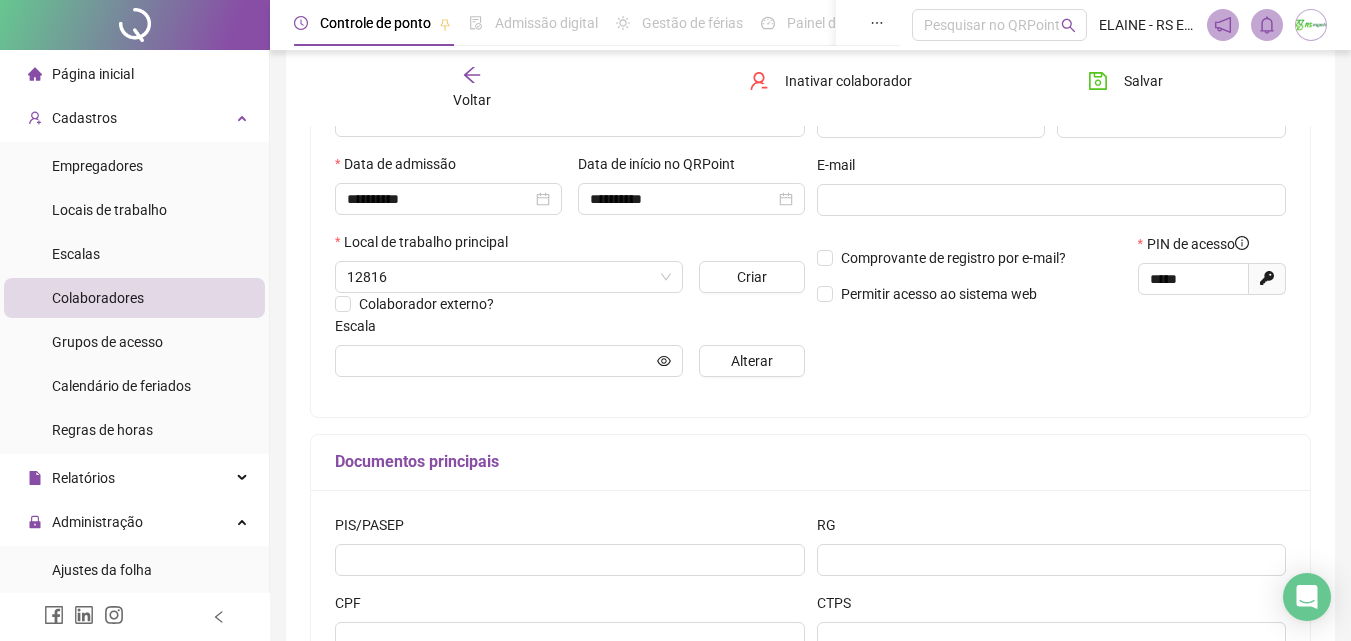 type on "*******" 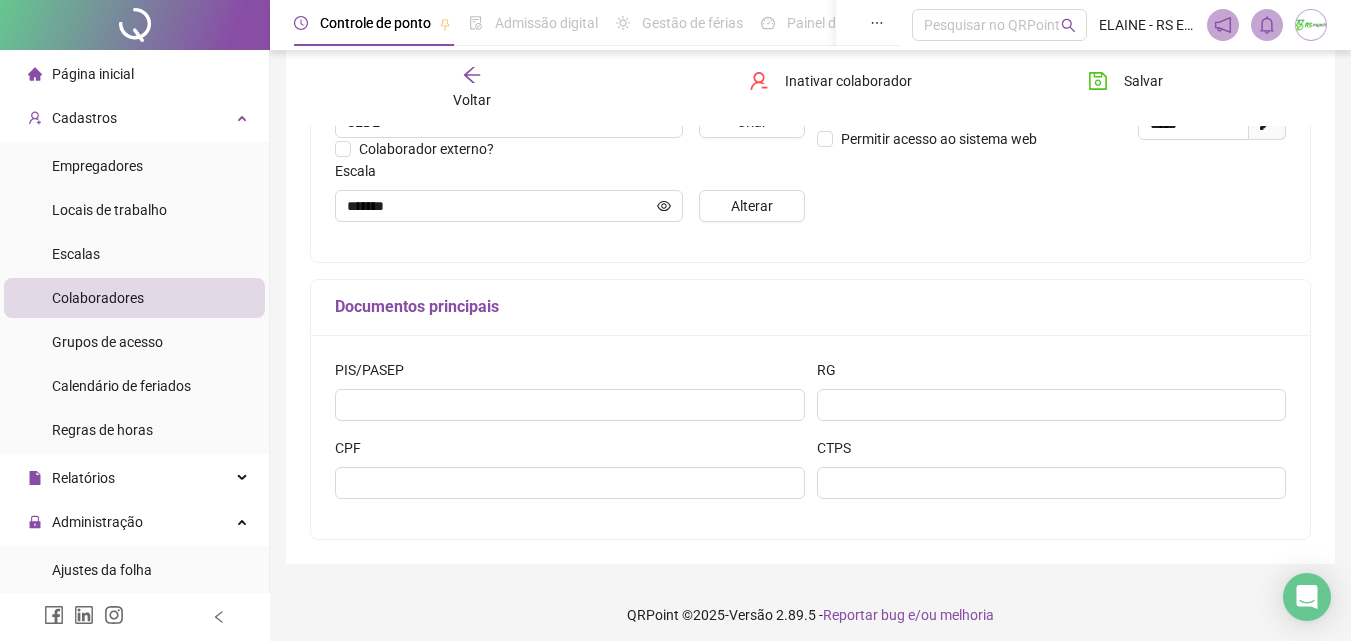 scroll, scrollTop: 500, scrollLeft: 0, axis: vertical 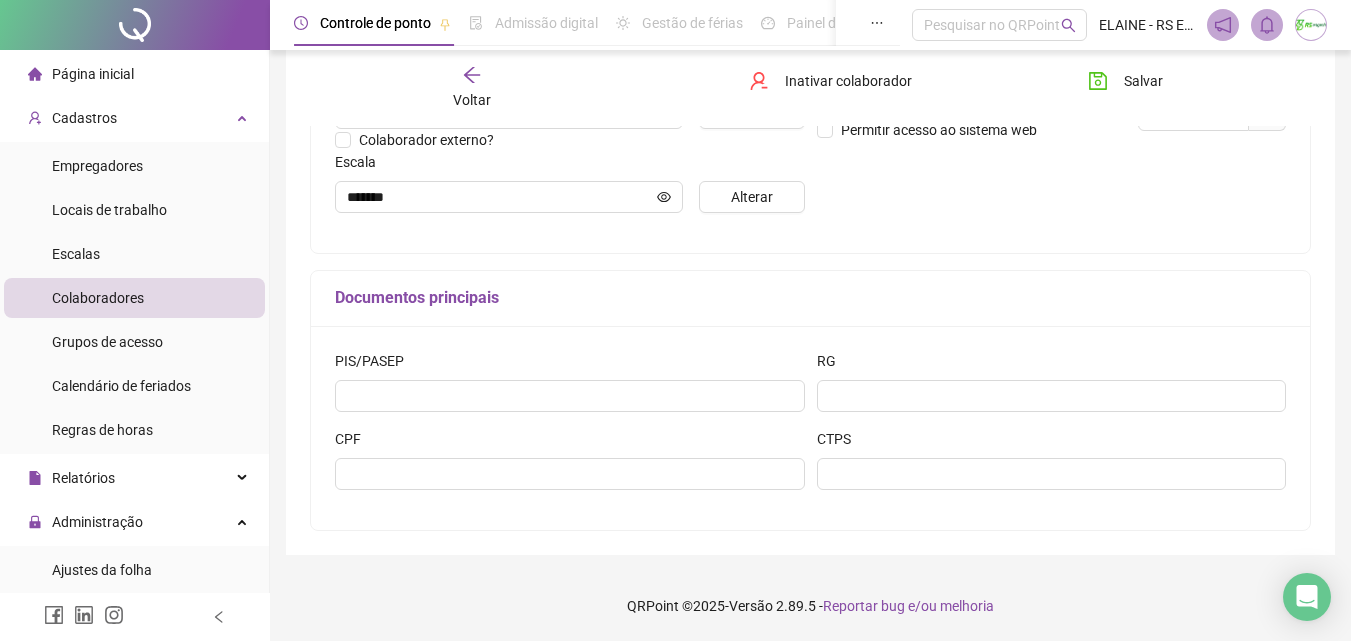 click on "**********" at bounding box center (810, 28) 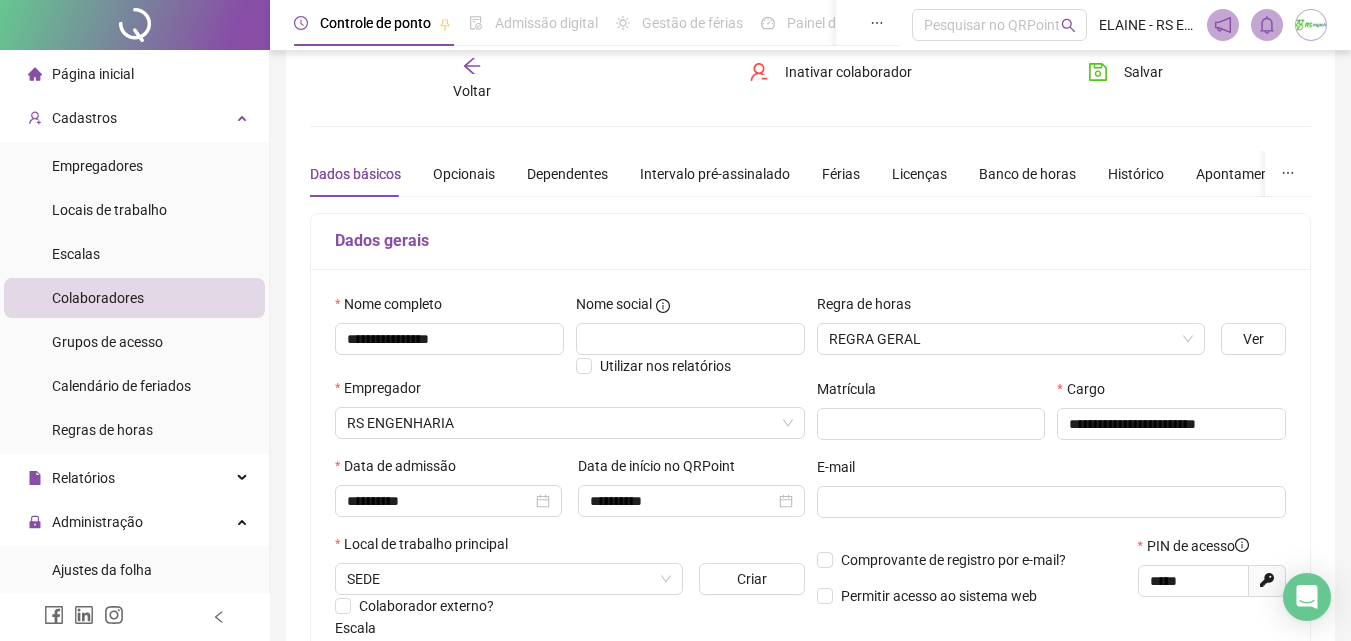 scroll, scrollTop: 0, scrollLeft: 0, axis: both 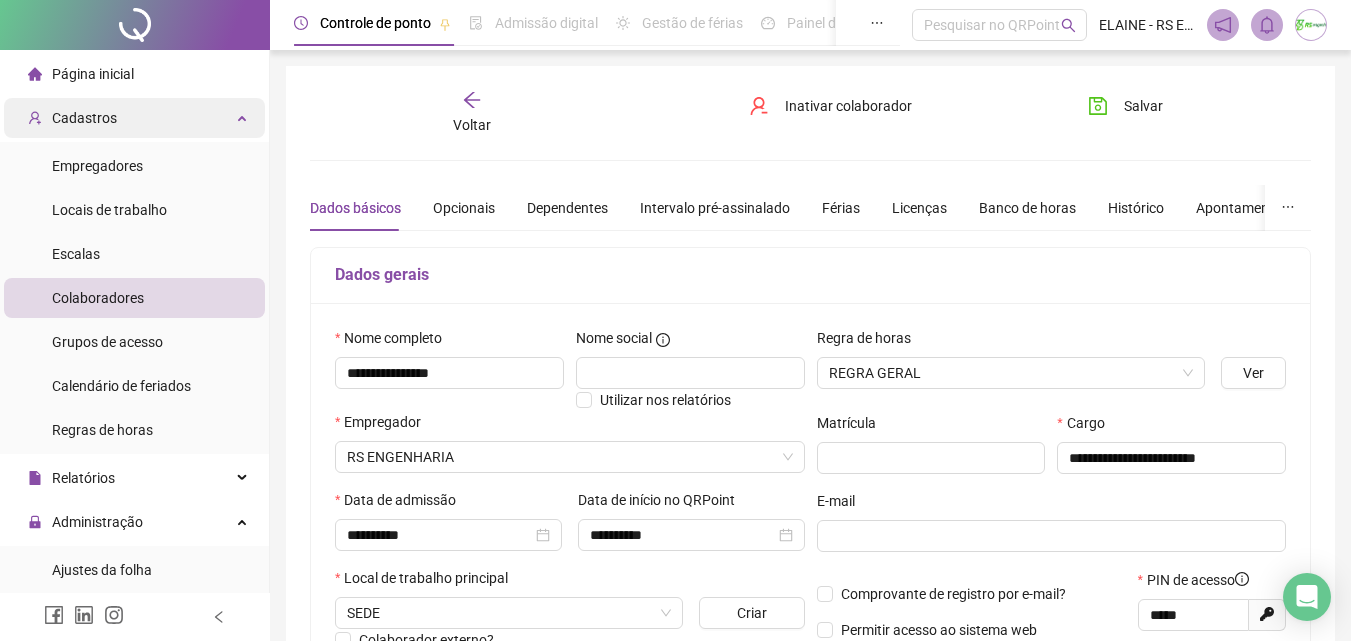 click on "Cadastros" at bounding box center [134, 118] 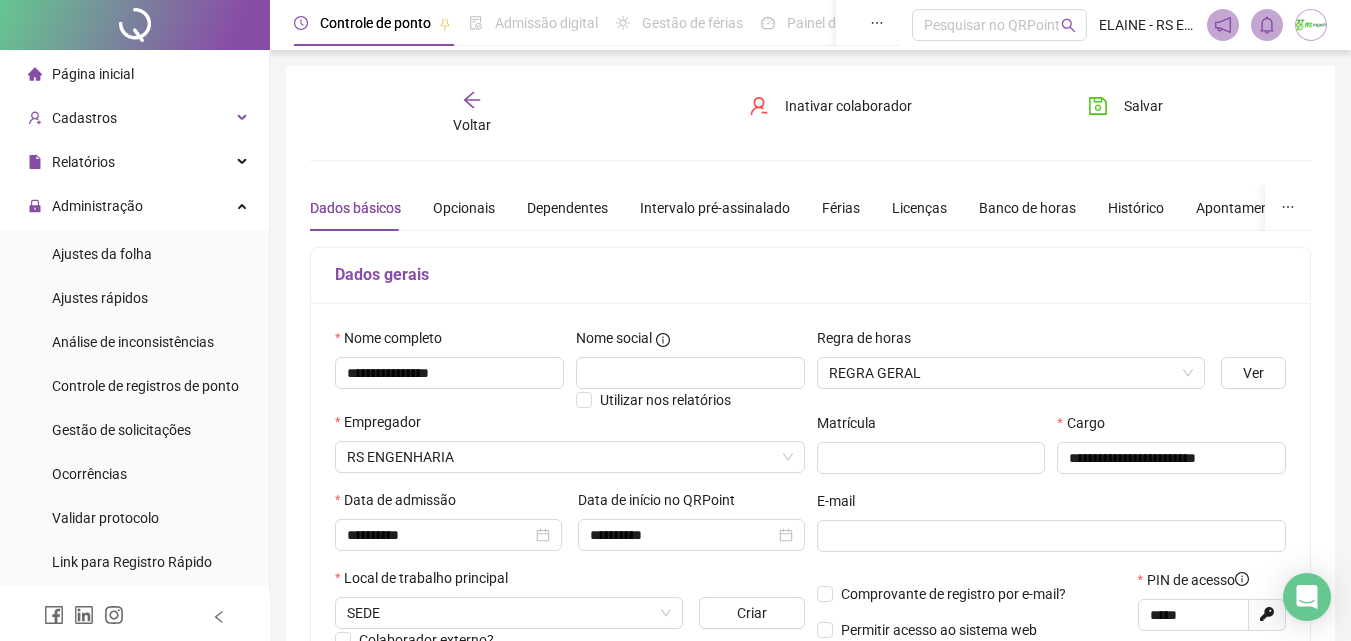 click 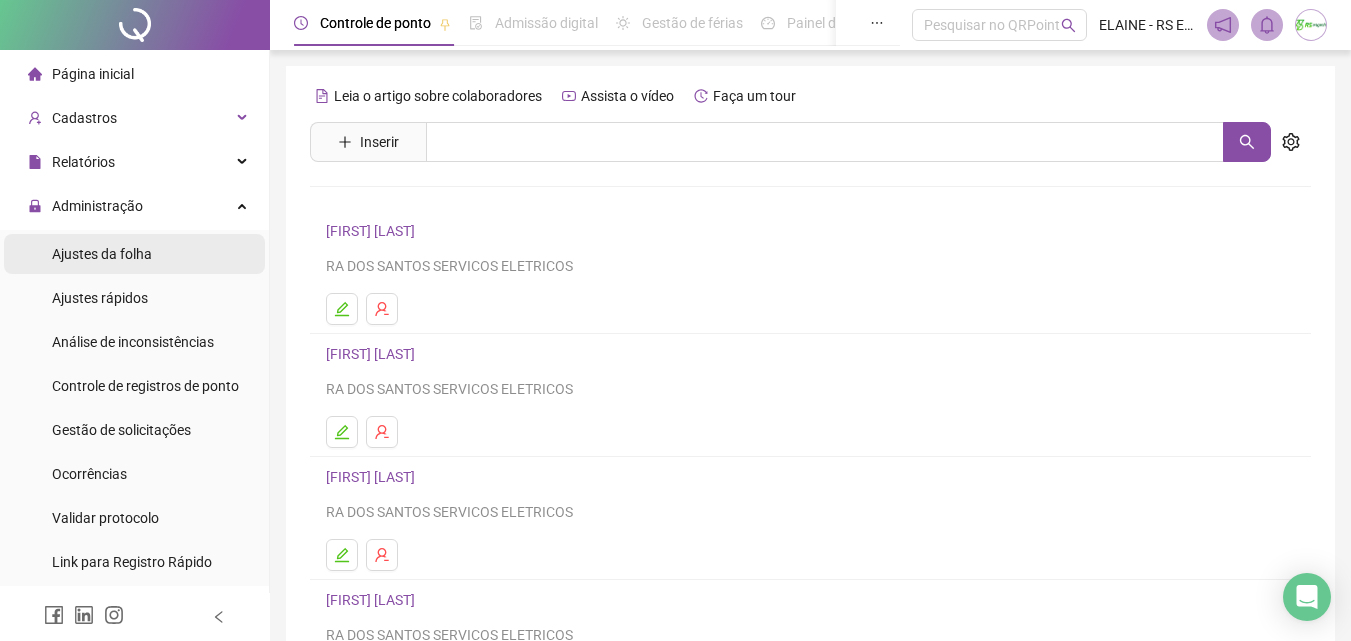 click on "Ajustes da folha" at bounding box center [102, 254] 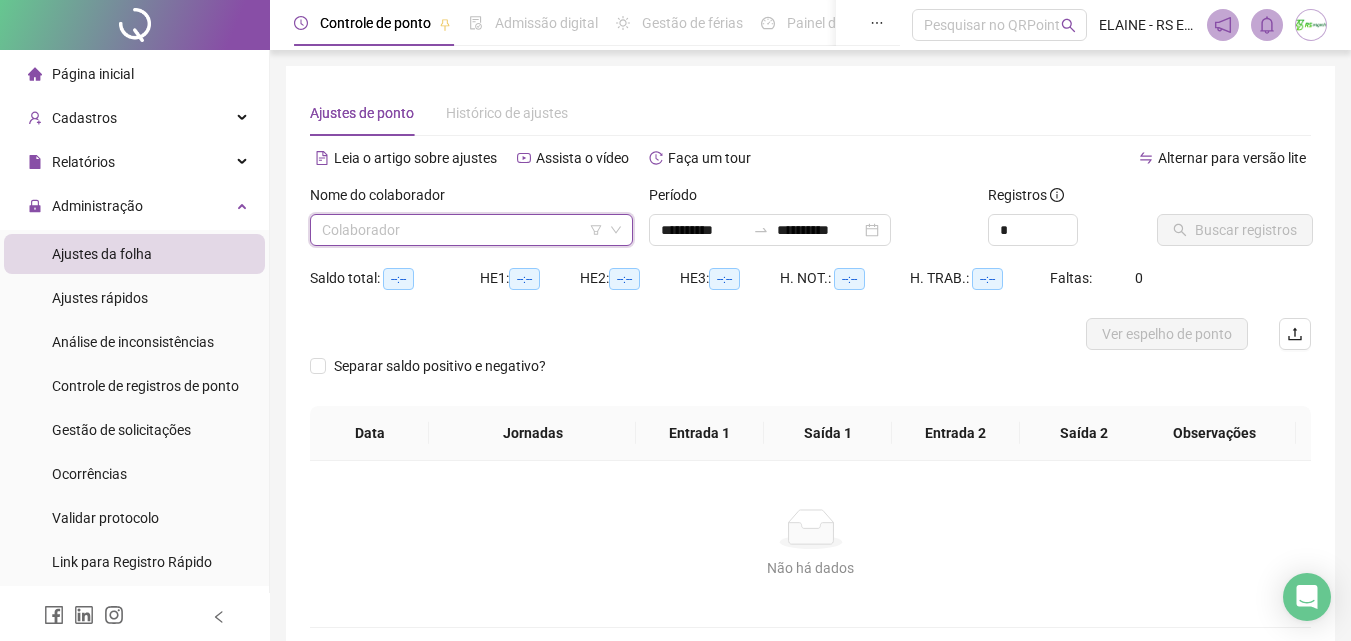 click at bounding box center (462, 230) 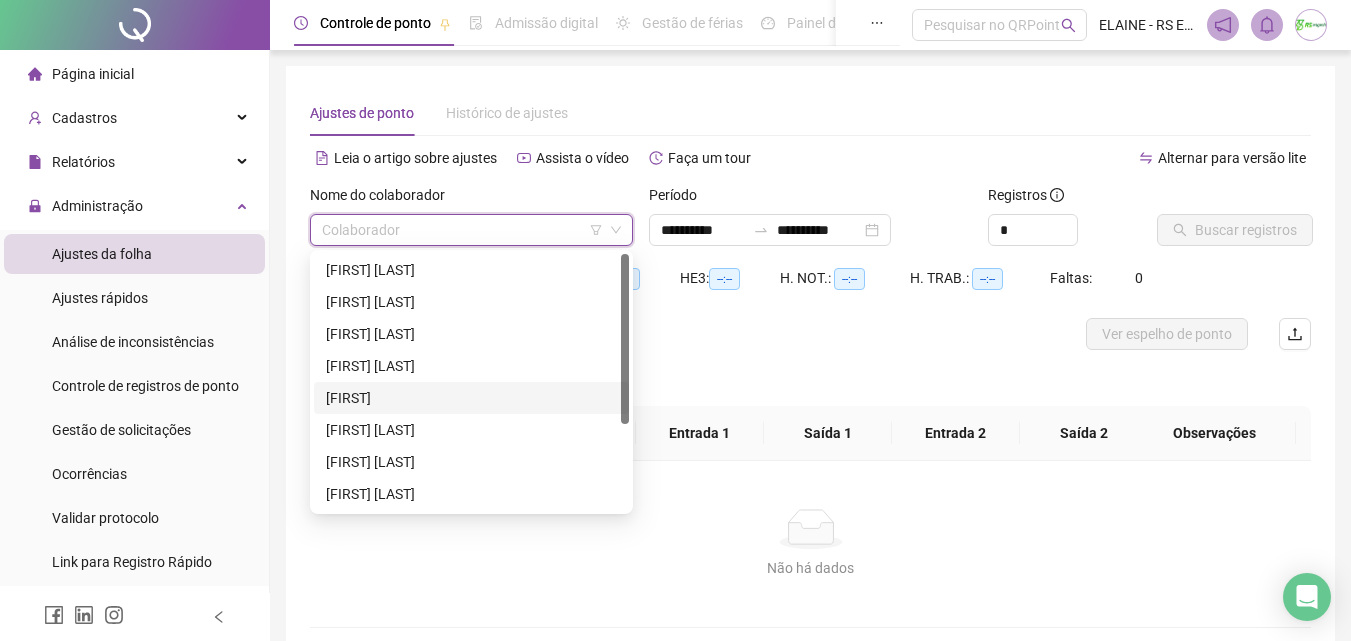 click on "[FIRST]" at bounding box center (471, 398) 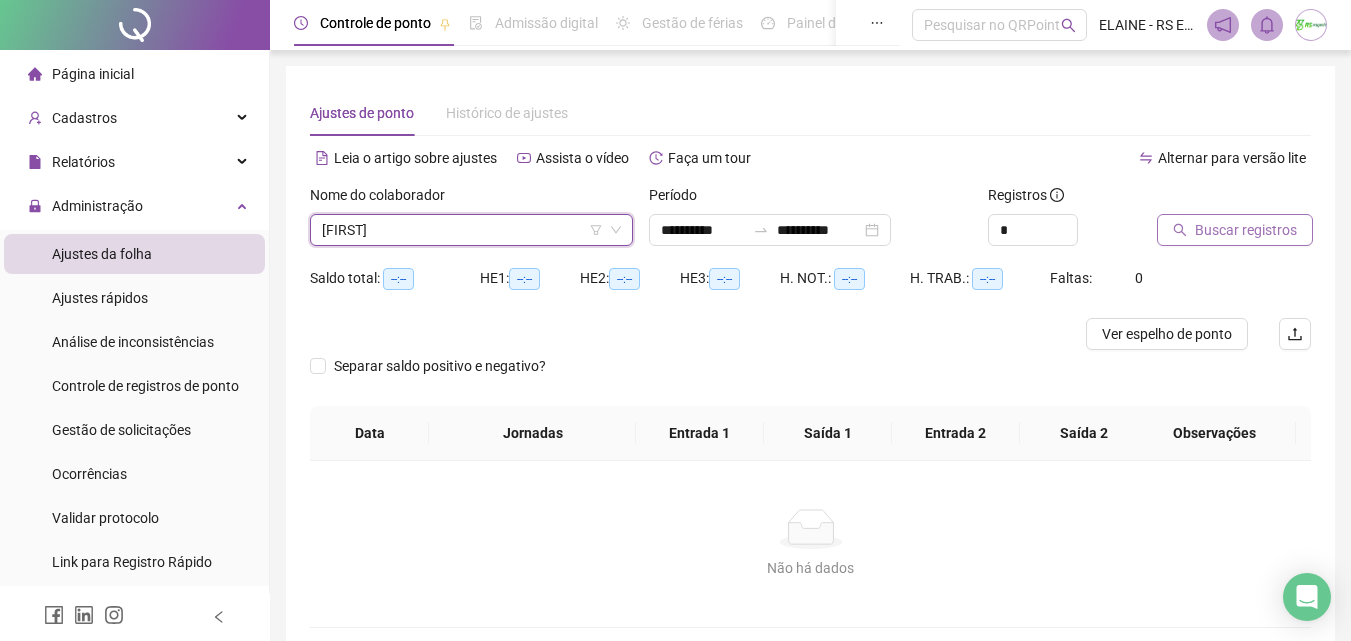click on "Buscar registros" at bounding box center [1246, 230] 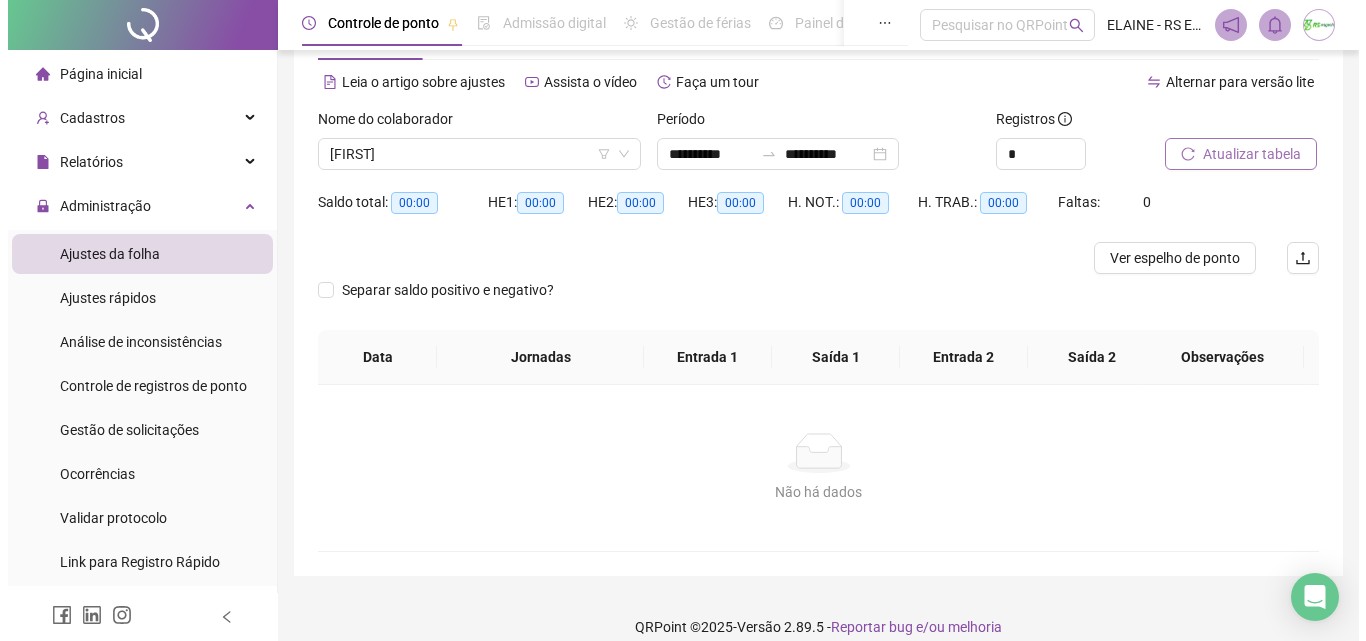 scroll, scrollTop: 97, scrollLeft: 0, axis: vertical 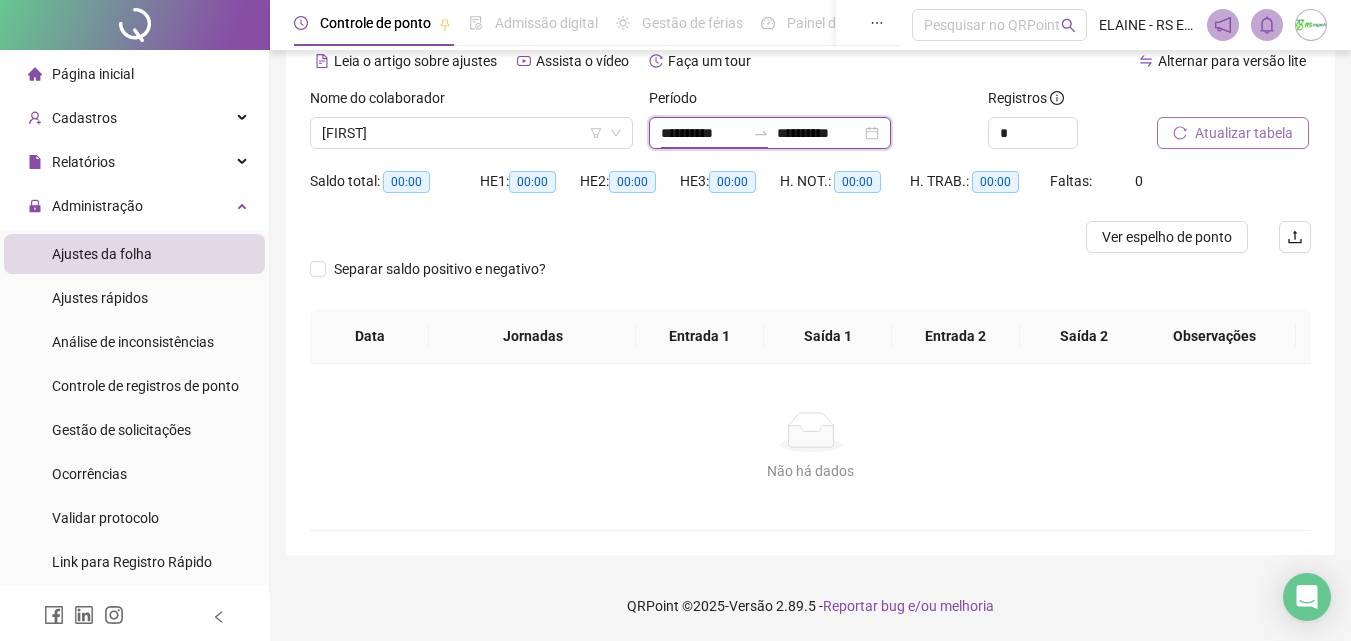 click on "**********" at bounding box center [703, 133] 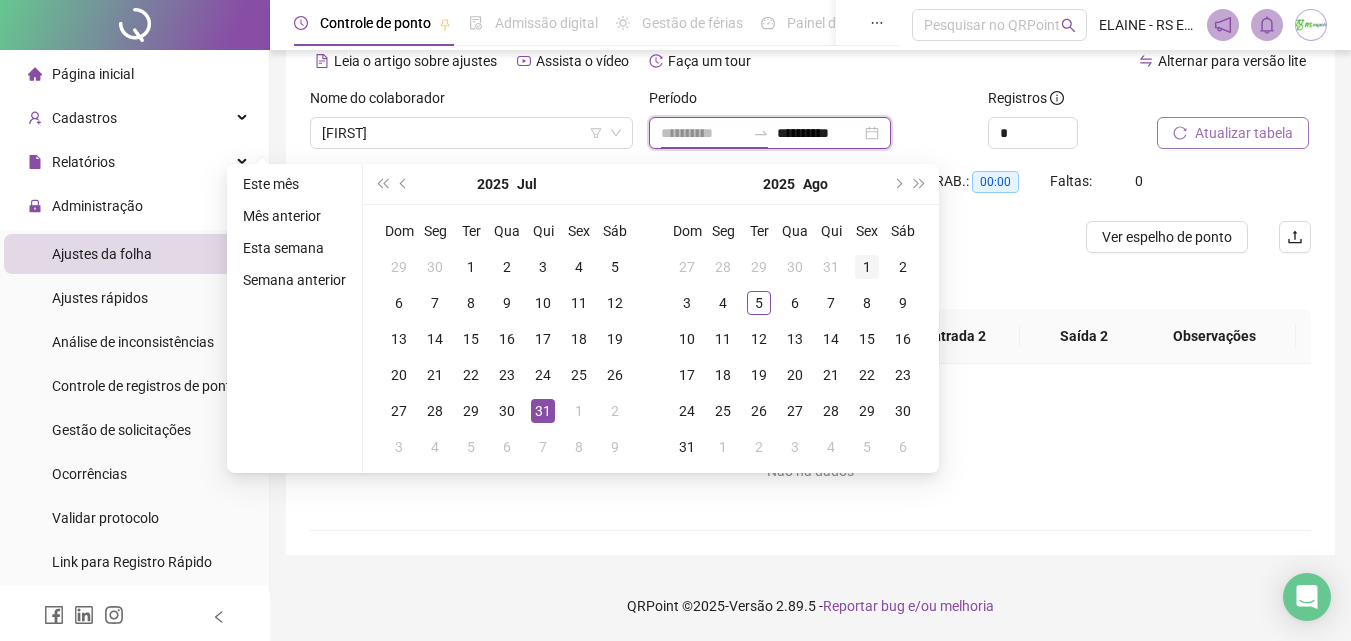 type on "**********" 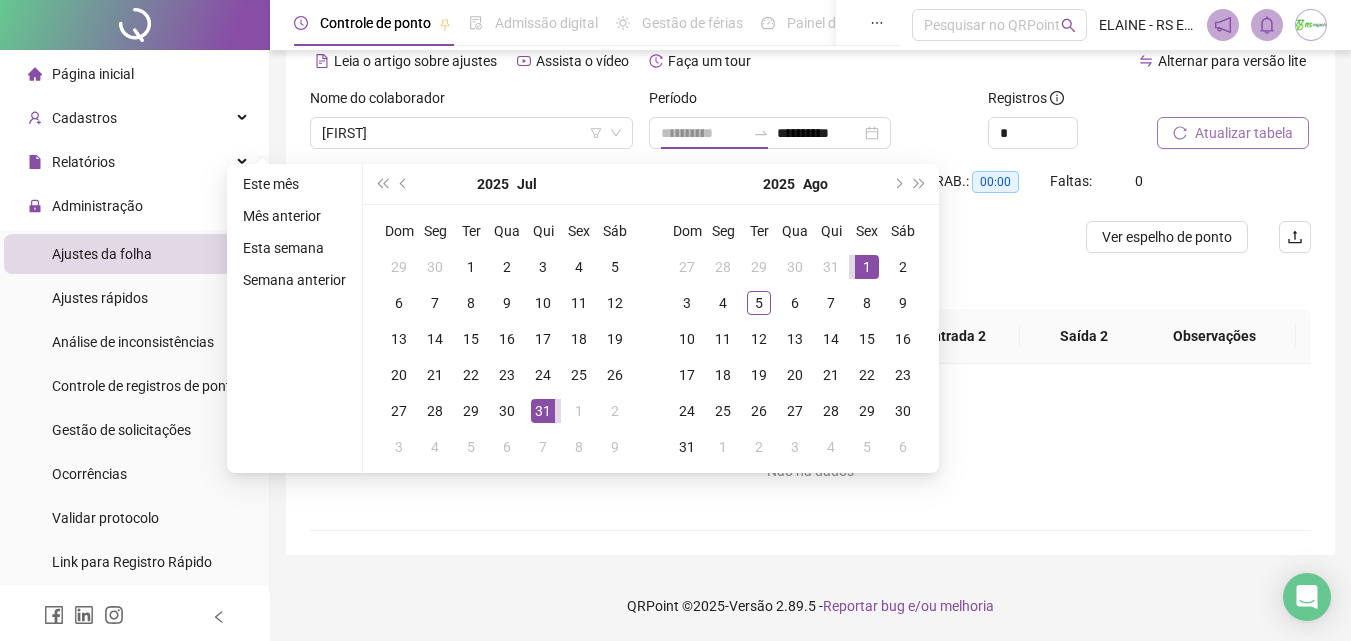 click on "1" at bounding box center [867, 267] 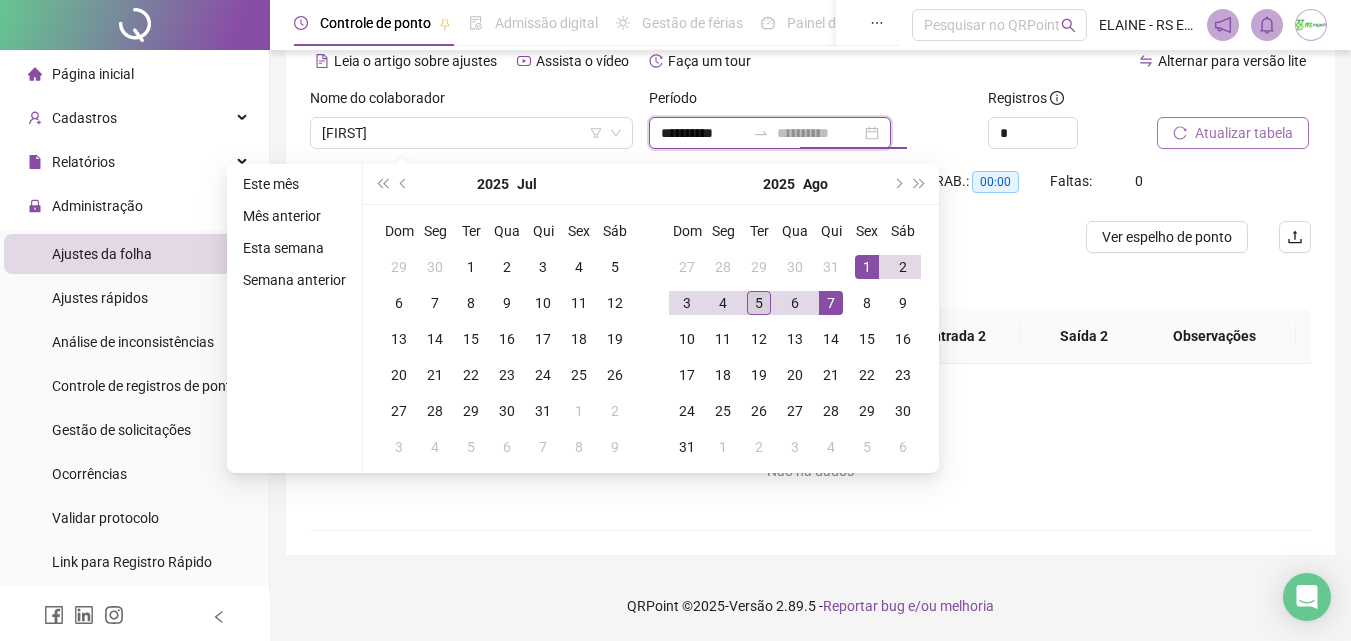 type on "**********" 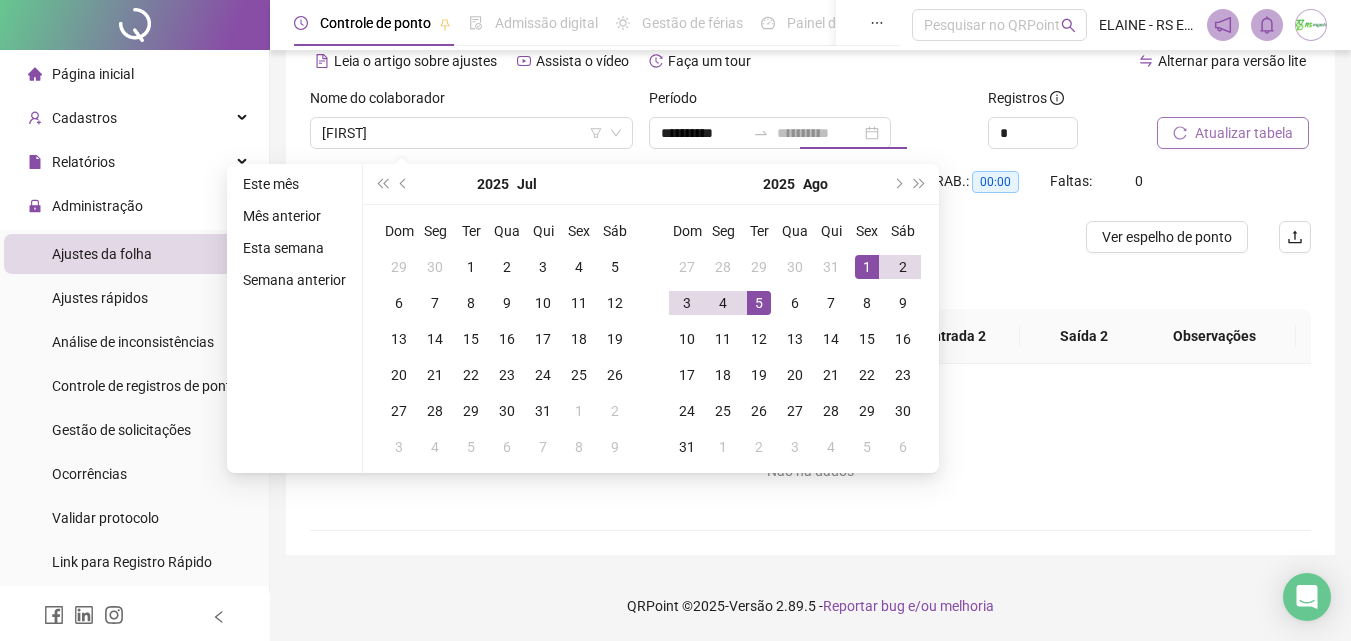 click on "5" at bounding box center (759, 303) 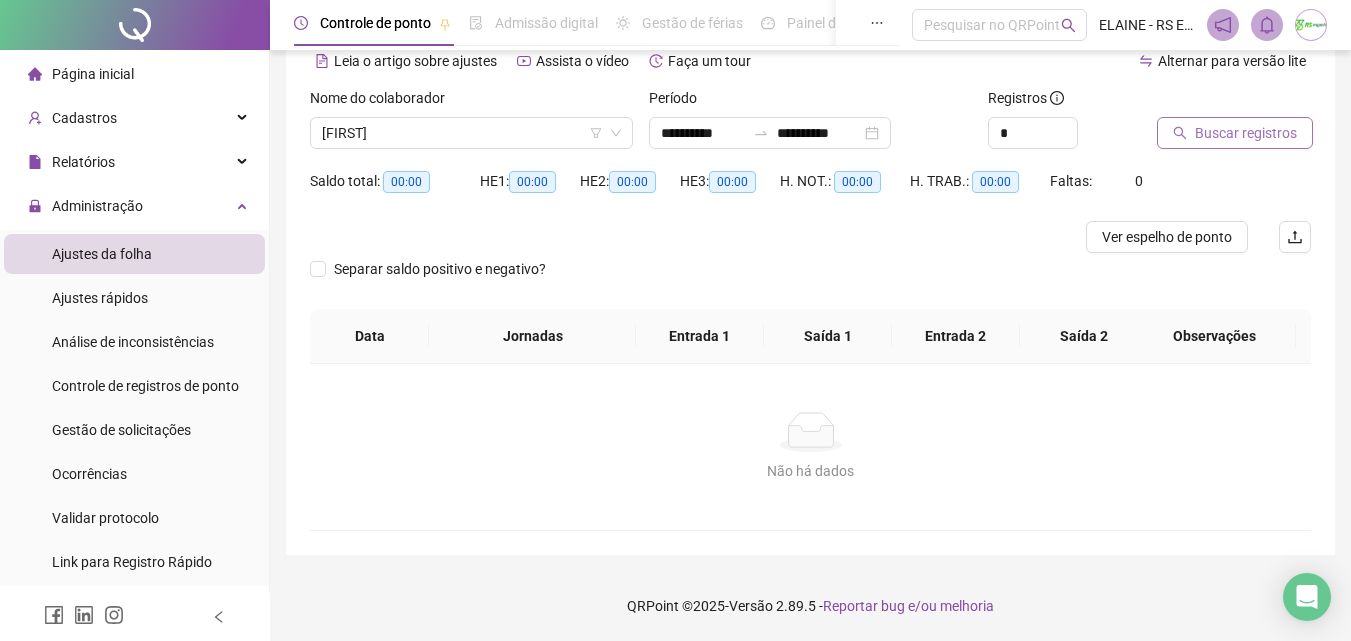 click on "Buscar registros" at bounding box center (1246, 133) 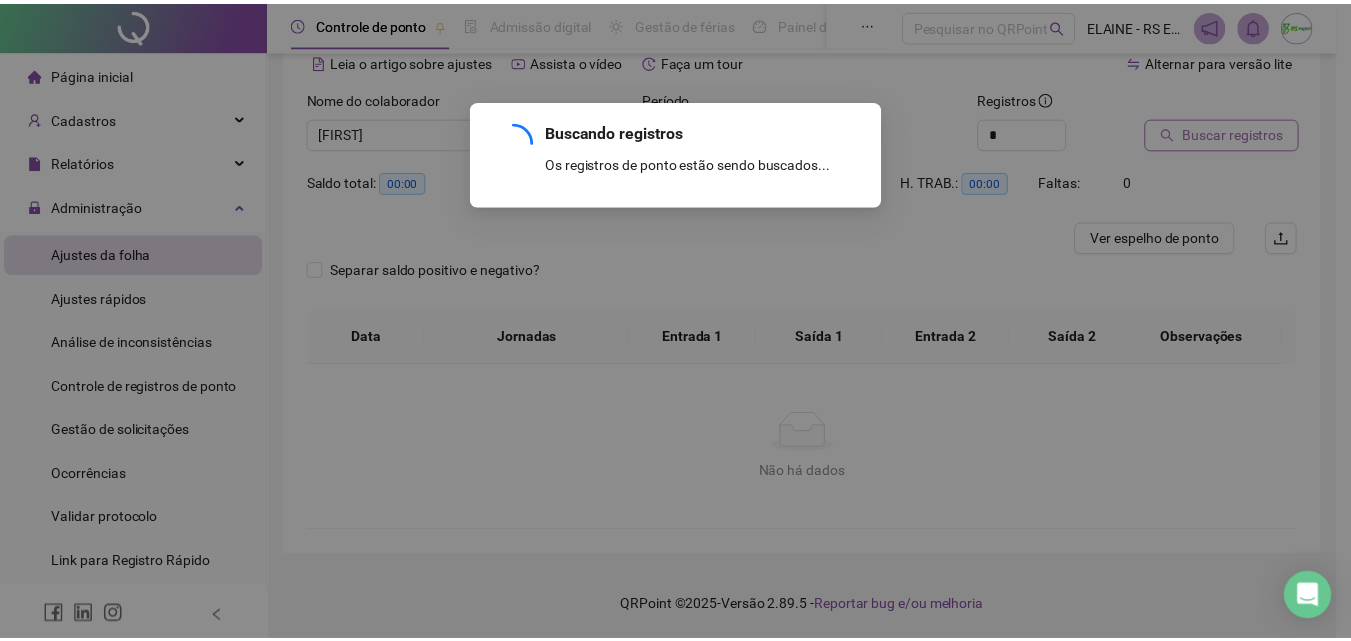 scroll, scrollTop: 60, scrollLeft: 0, axis: vertical 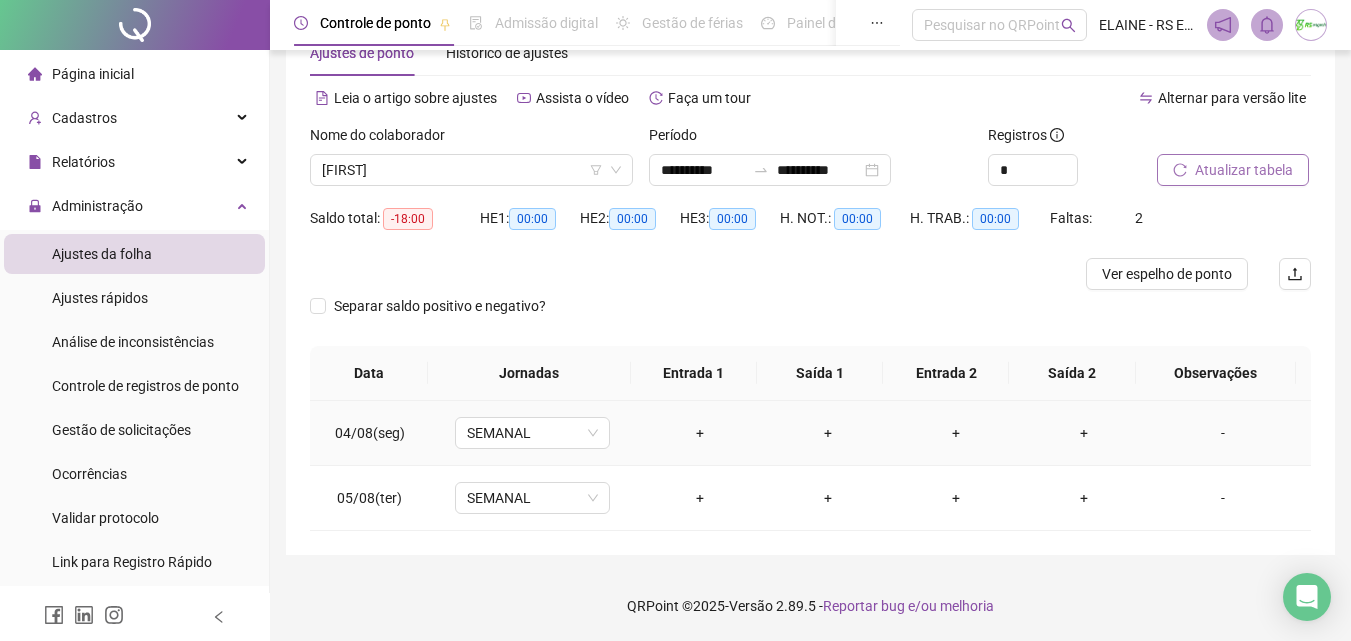 click on "+" at bounding box center [700, 433] 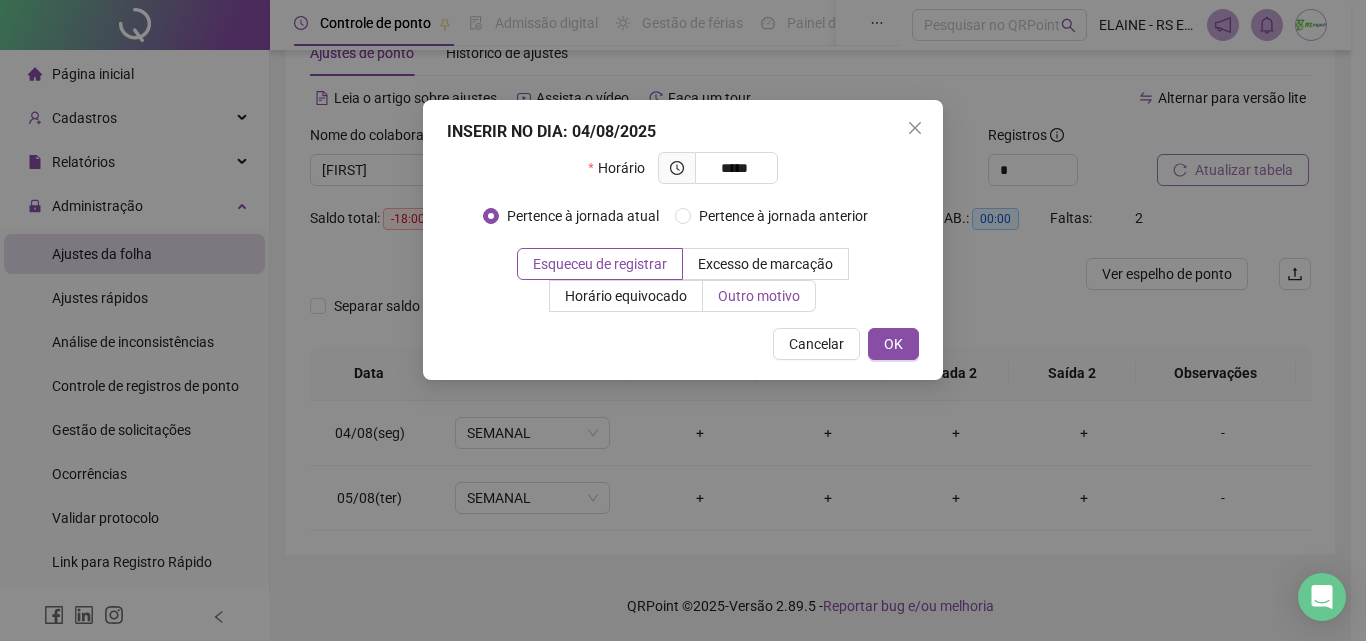 type on "*****" 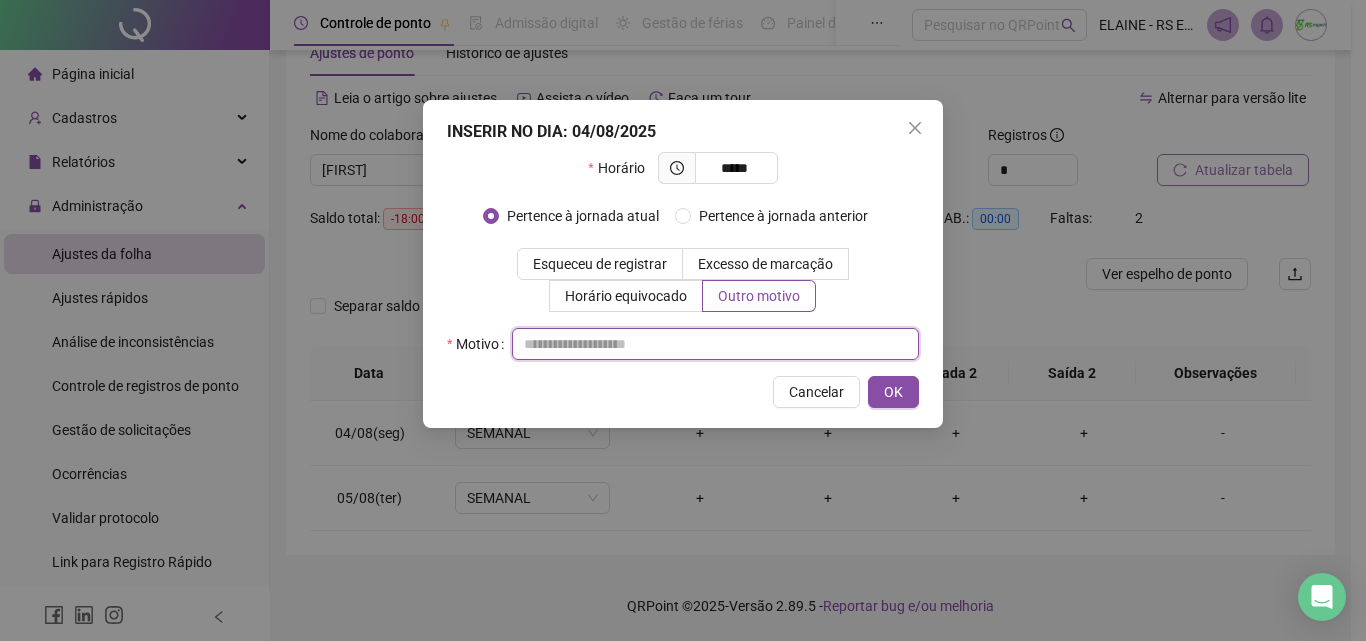 click at bounding box center (715, 344) 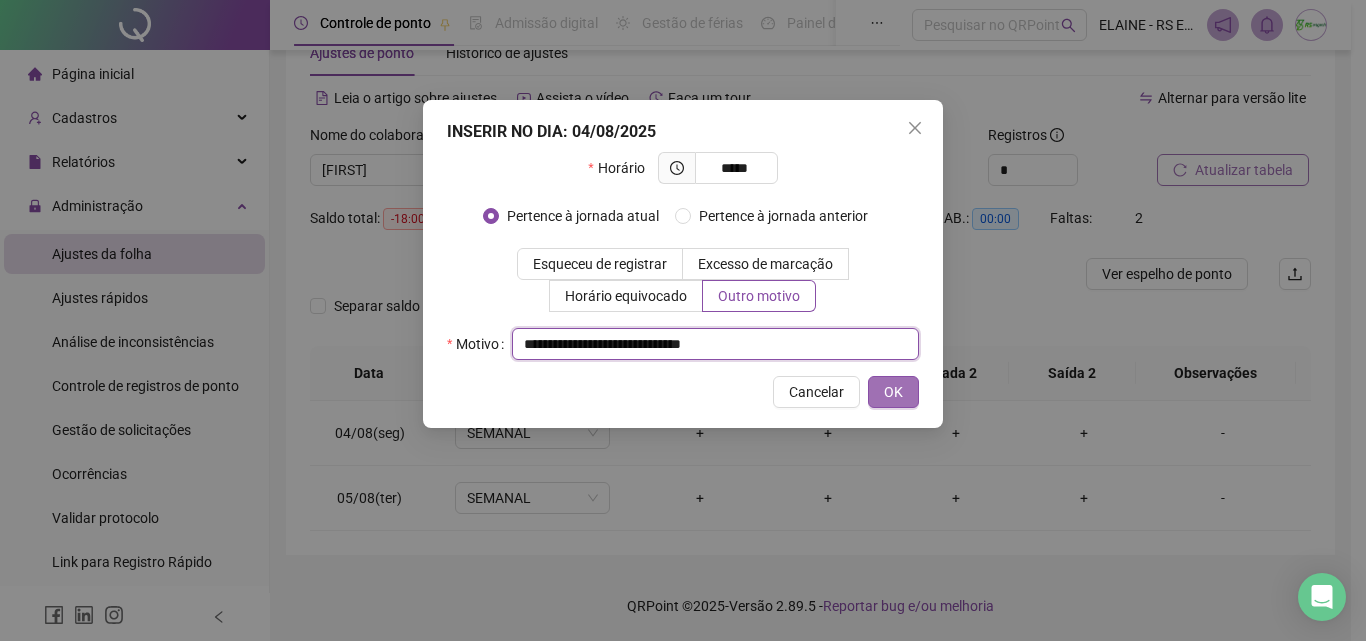 type on "**********" 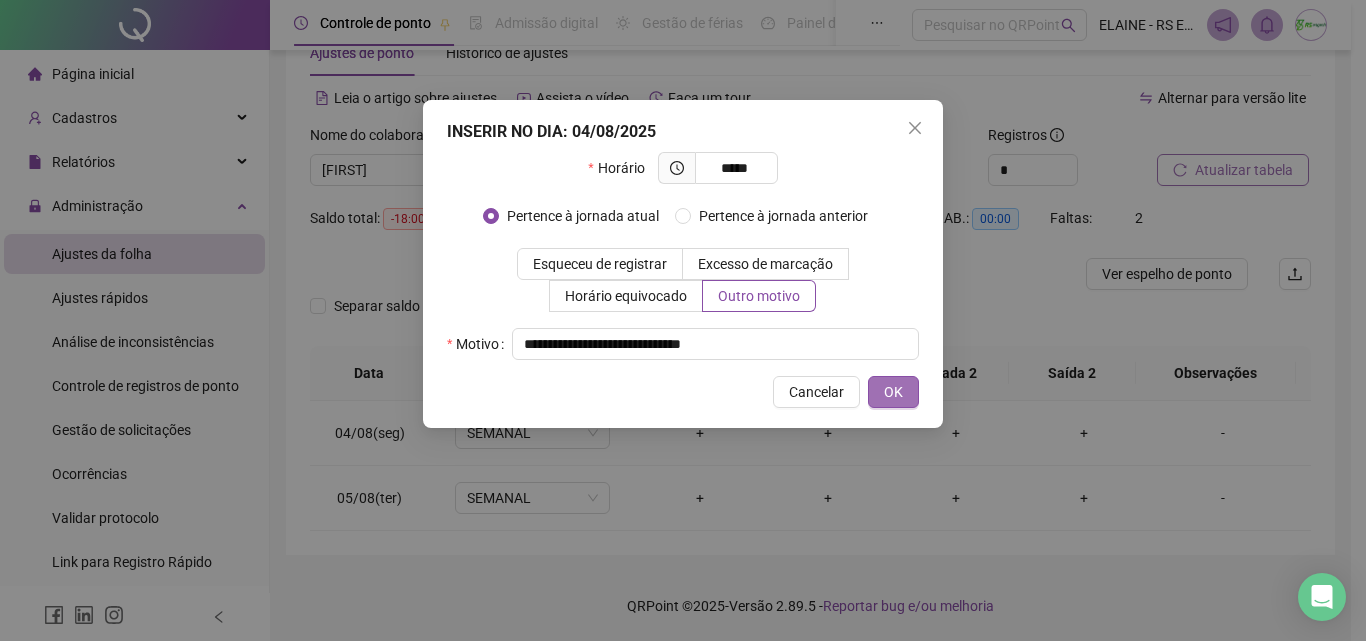 click on "OK" at bounding box center [893, 392] 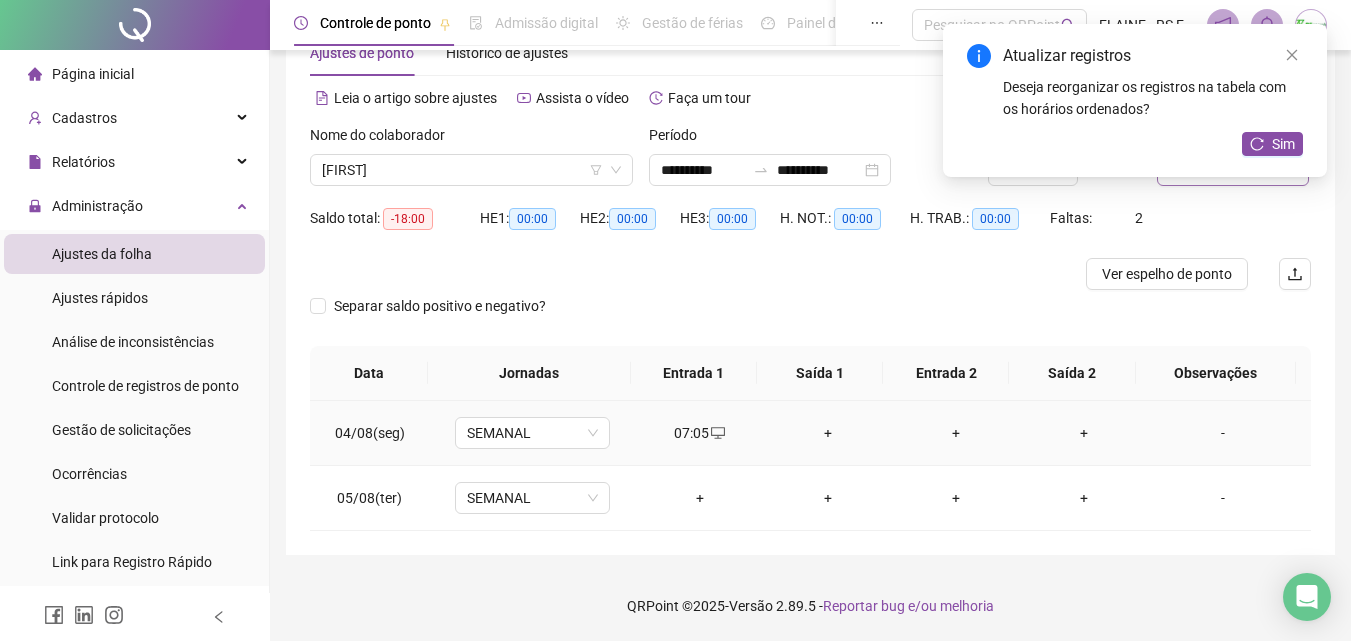 click on "+" at bounding box center (828, 433) 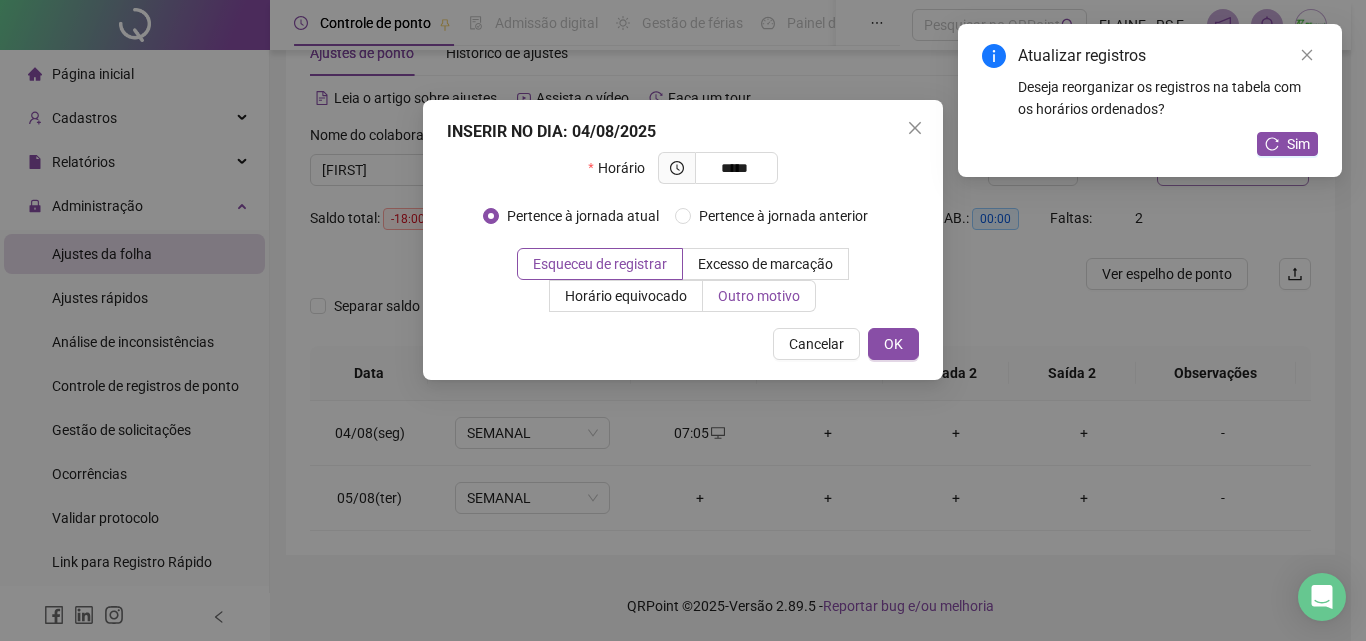 type on "*****" 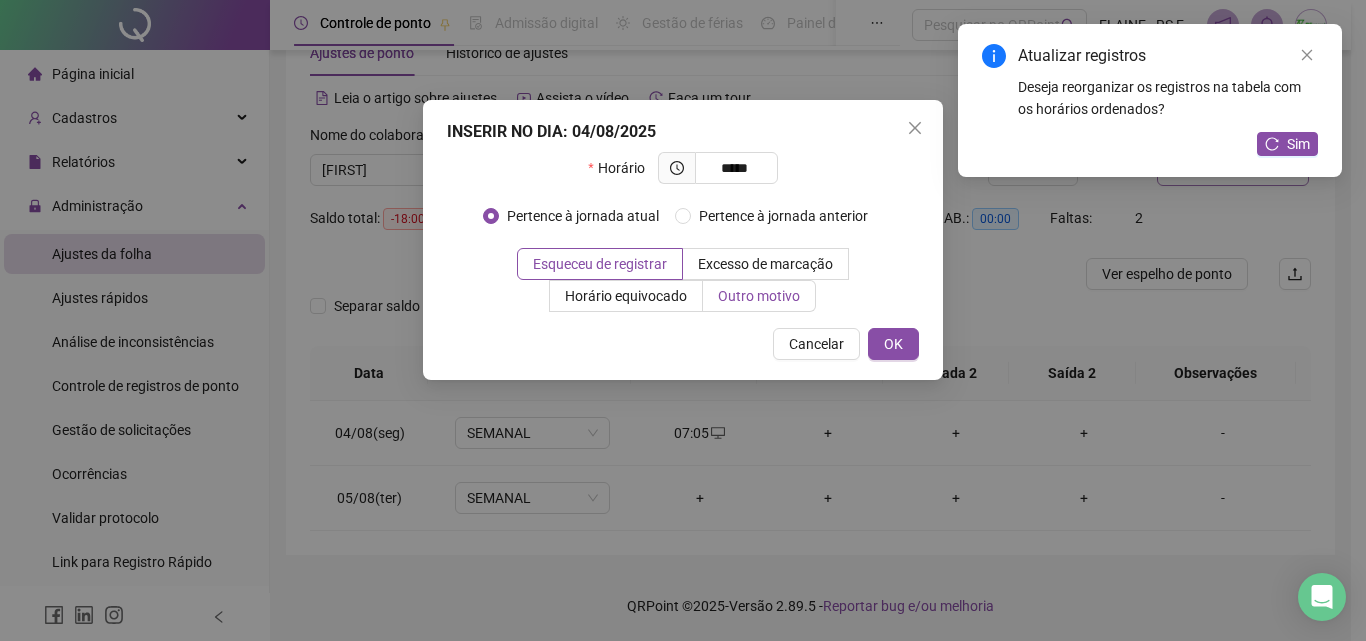 click on "Outro motivo" at bounding box center [759, 296] 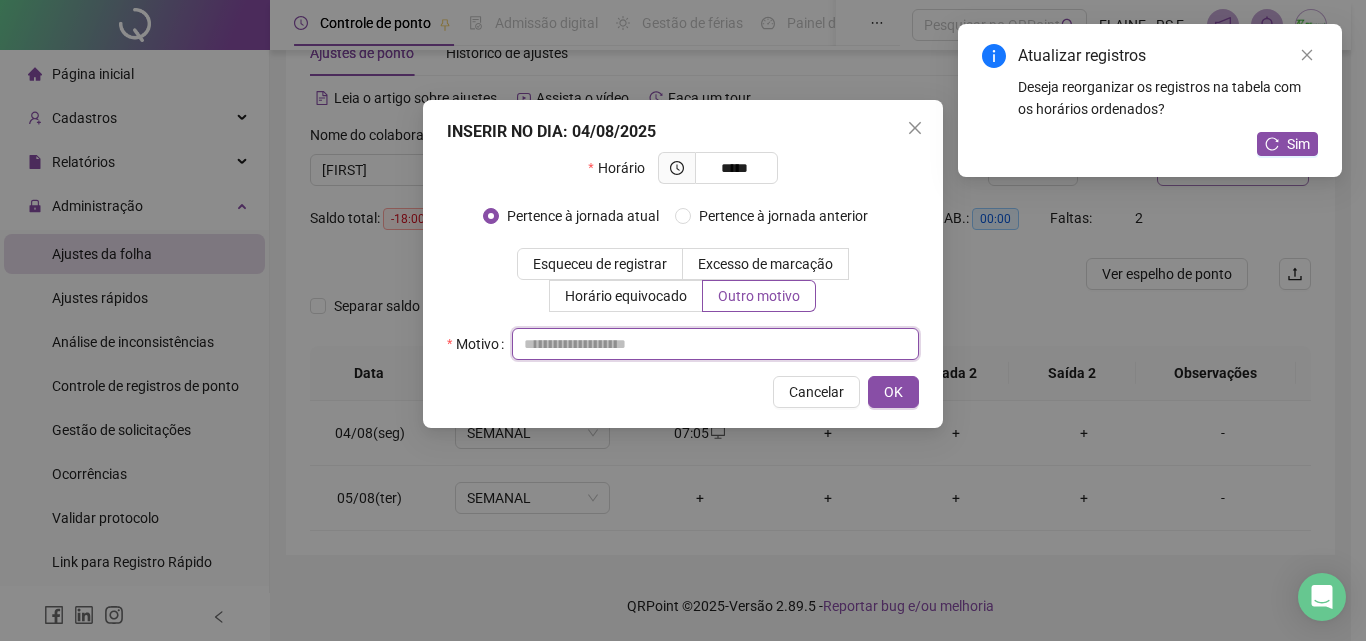 click at bounding box center (715, 344) 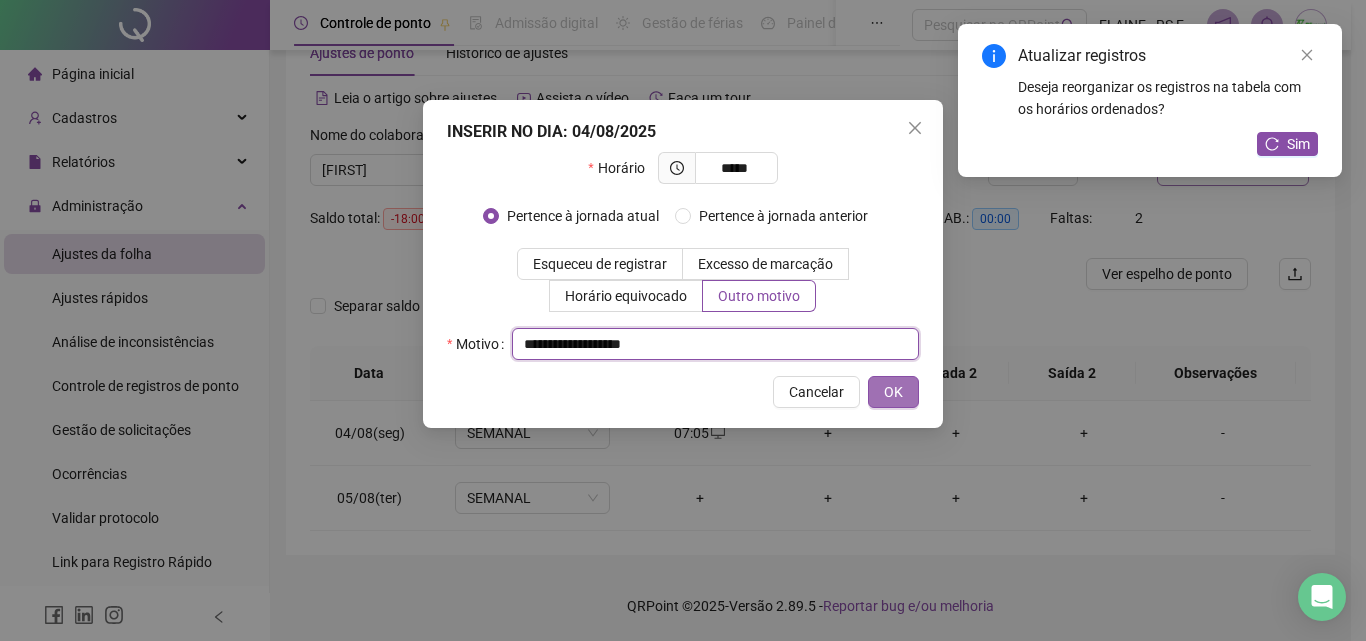type on "**********" 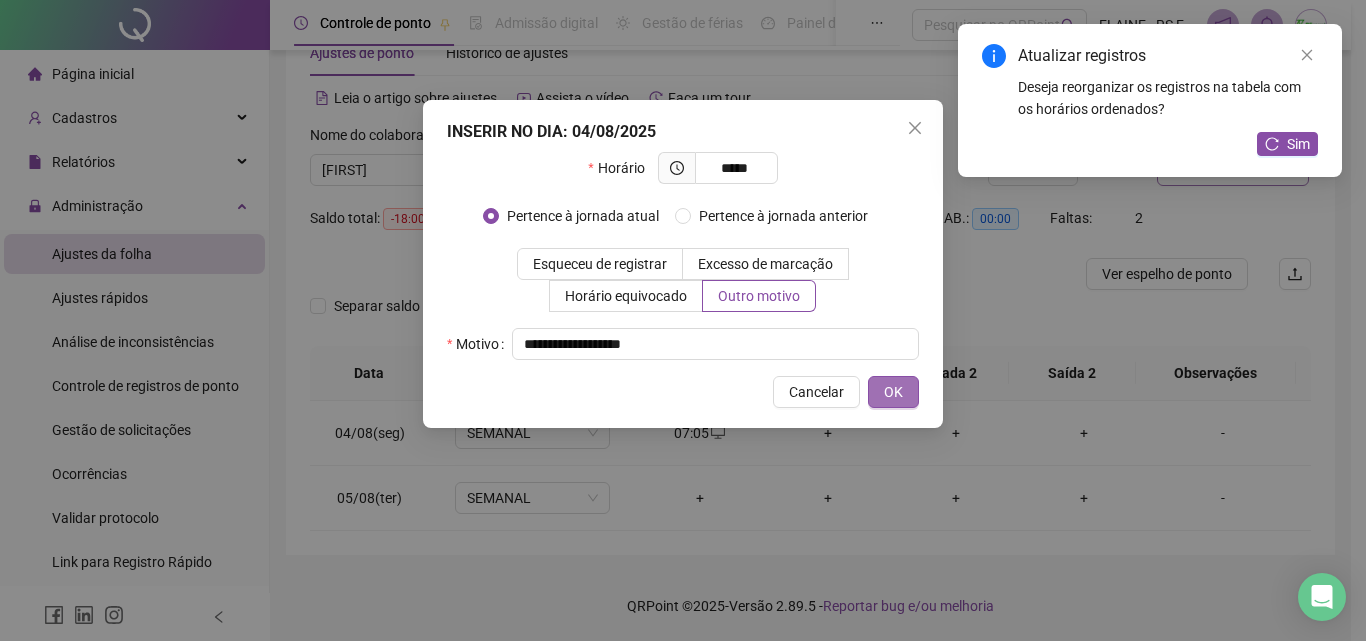 click on "OK" at bounding box center [893, 392] 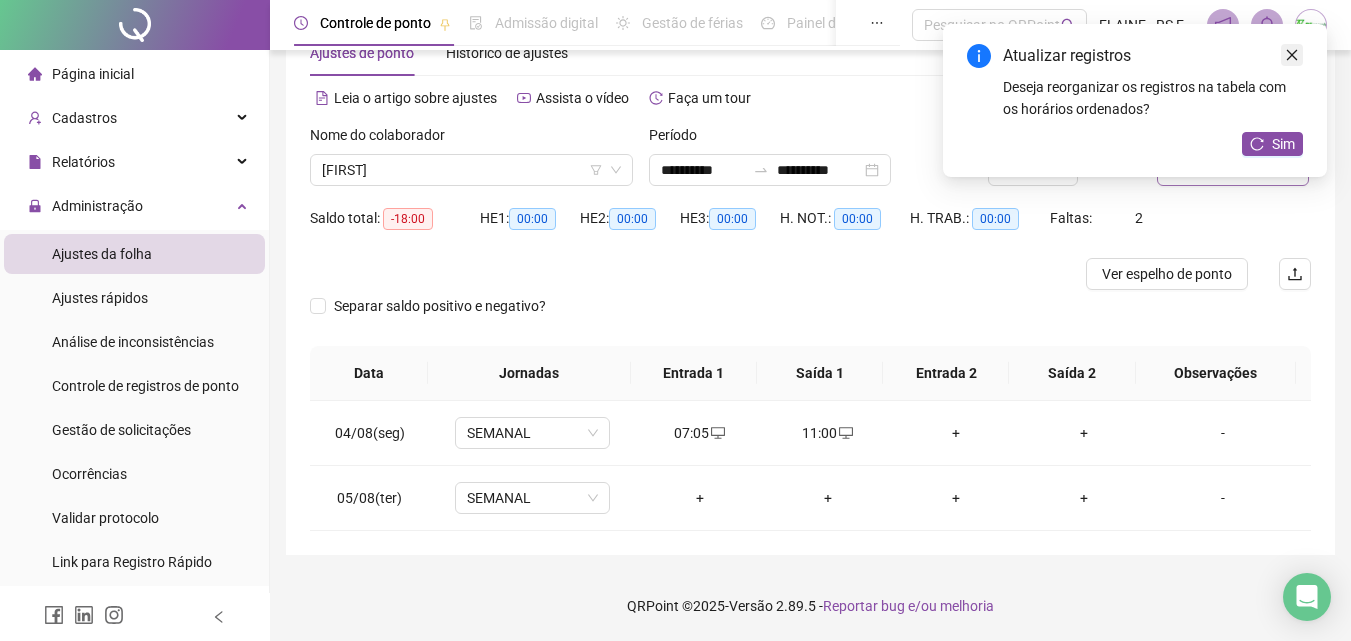 click 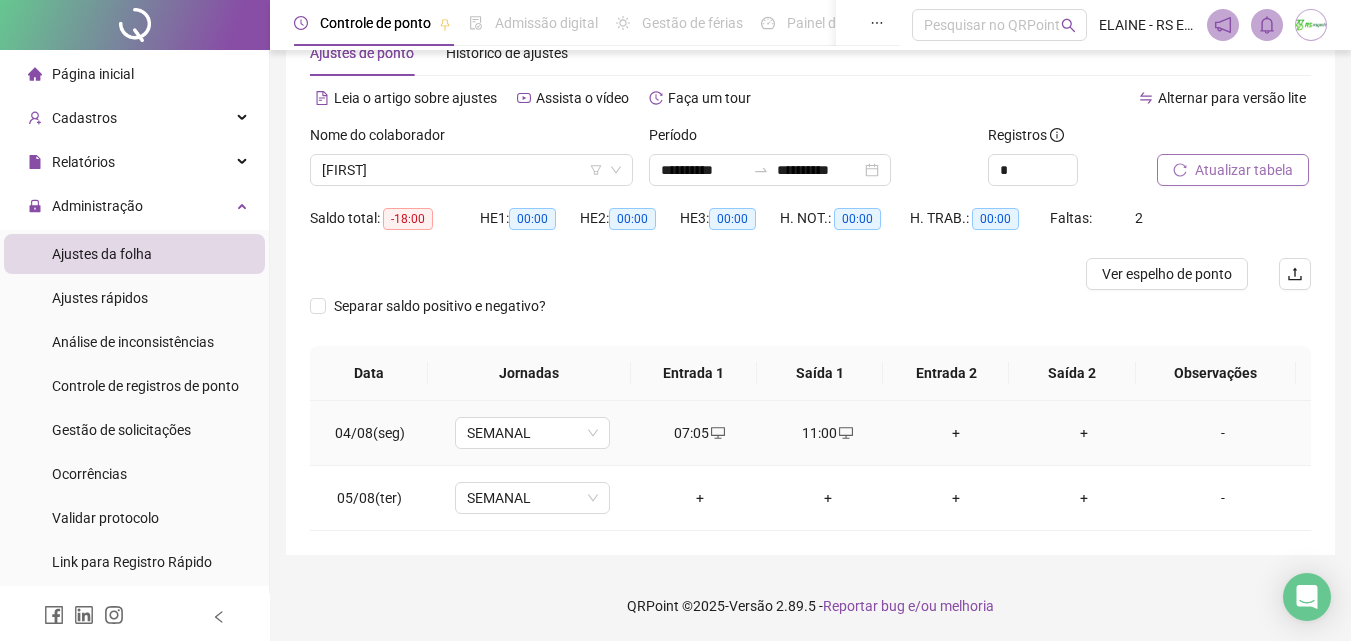 click on "+" at bounding box center (956, 433) 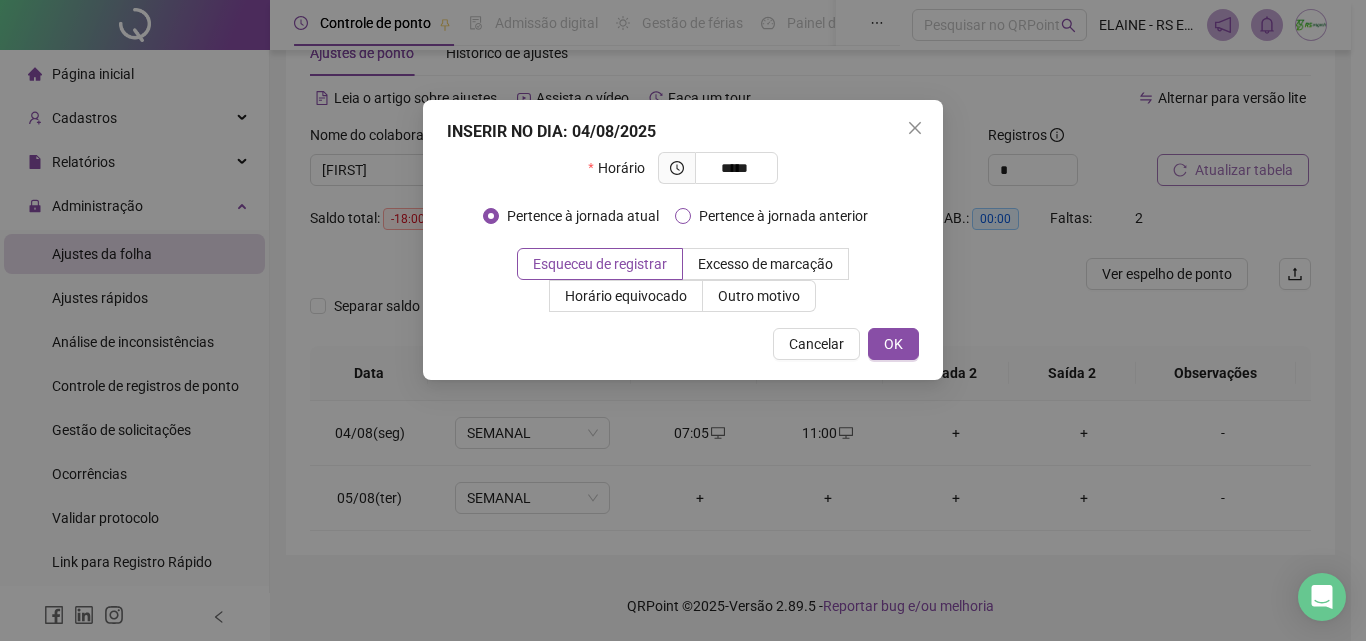 drag, startPoint x: 738, startPoint y: 168, endPoint x: 741, endPoint y: 205, distance: 37.12142 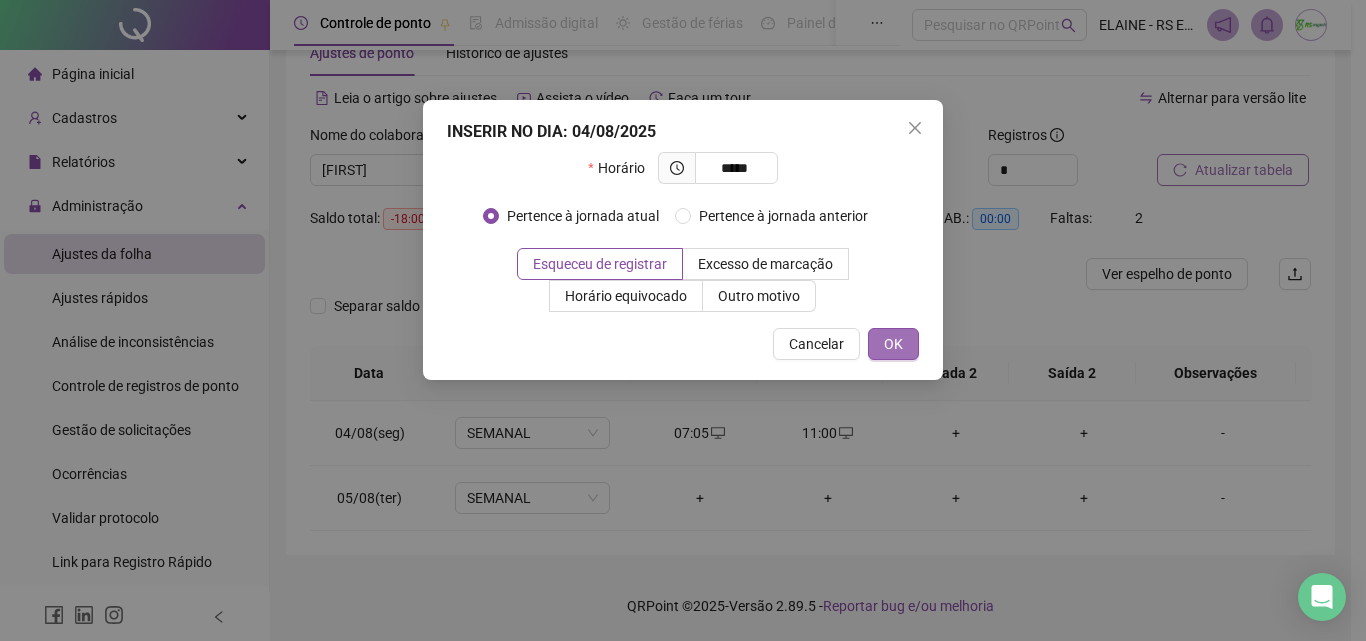 type on "*****" 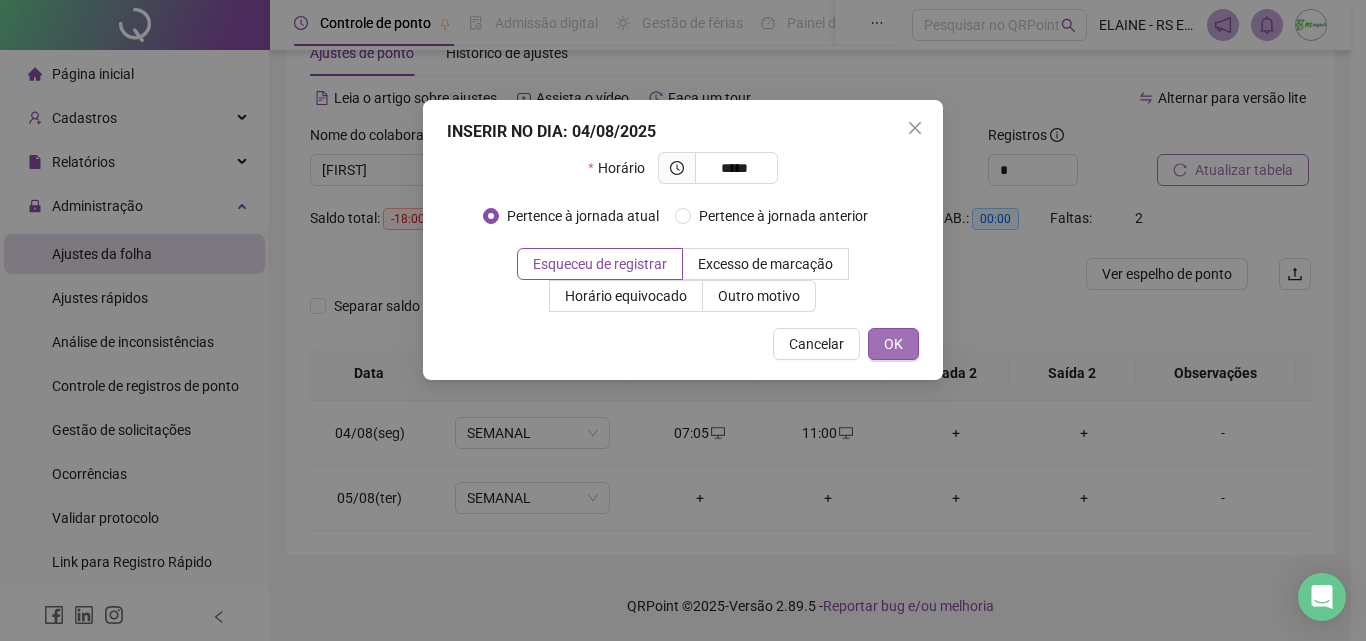 click on "OK" at bounding box center [893, 344] 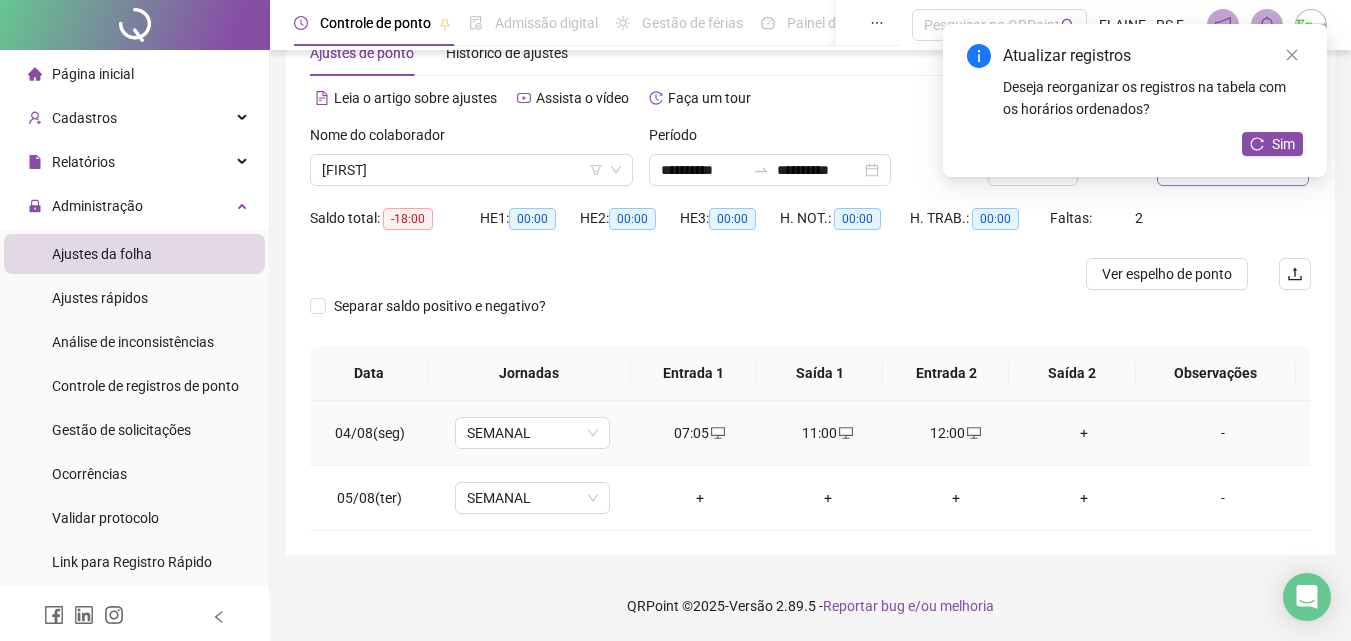 click on "+" at bounding box center (1084, 433) 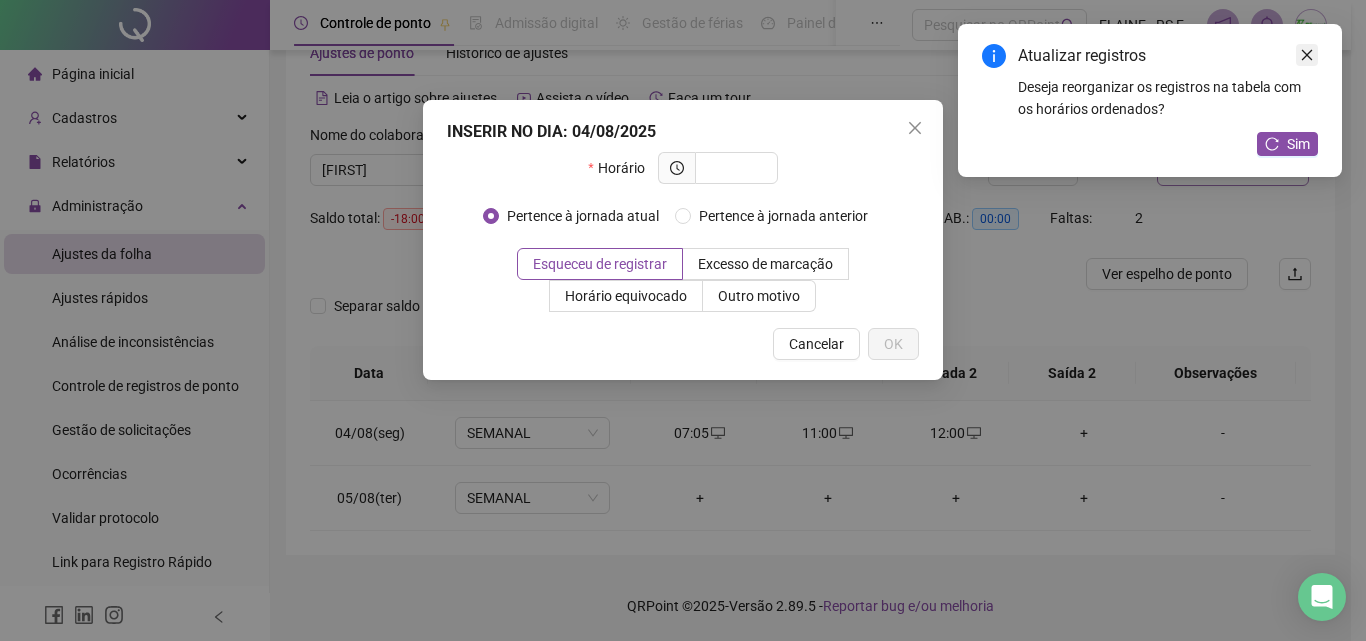 click 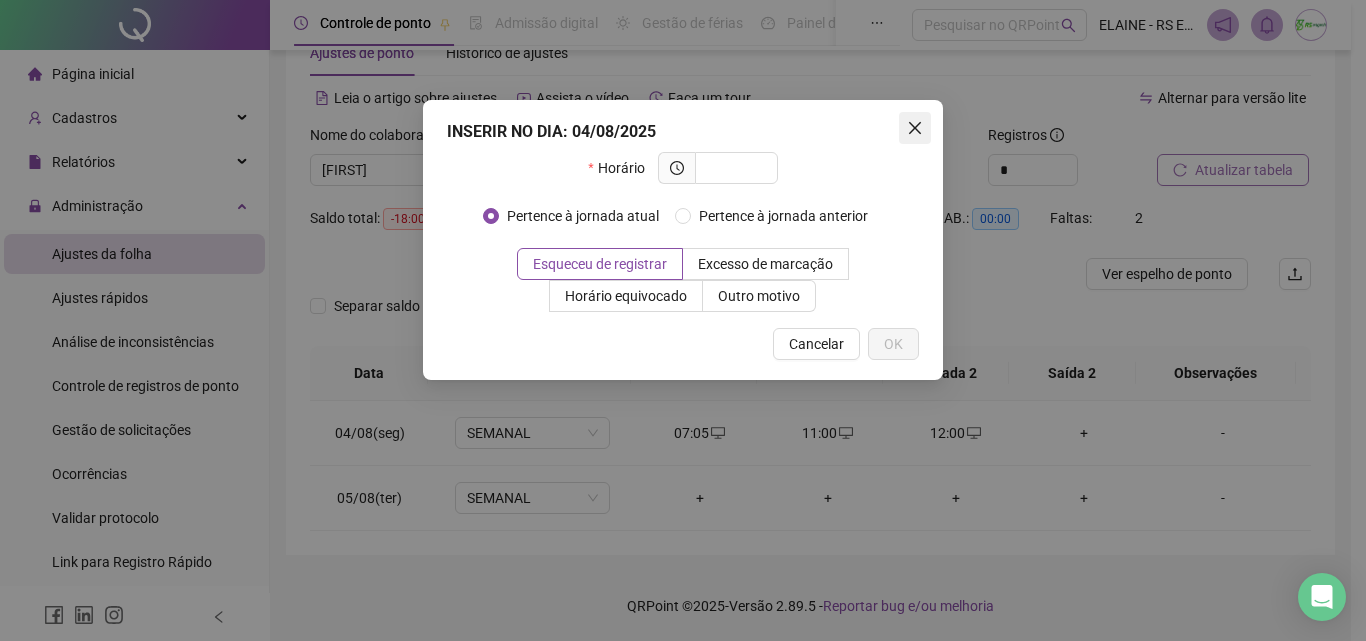 click 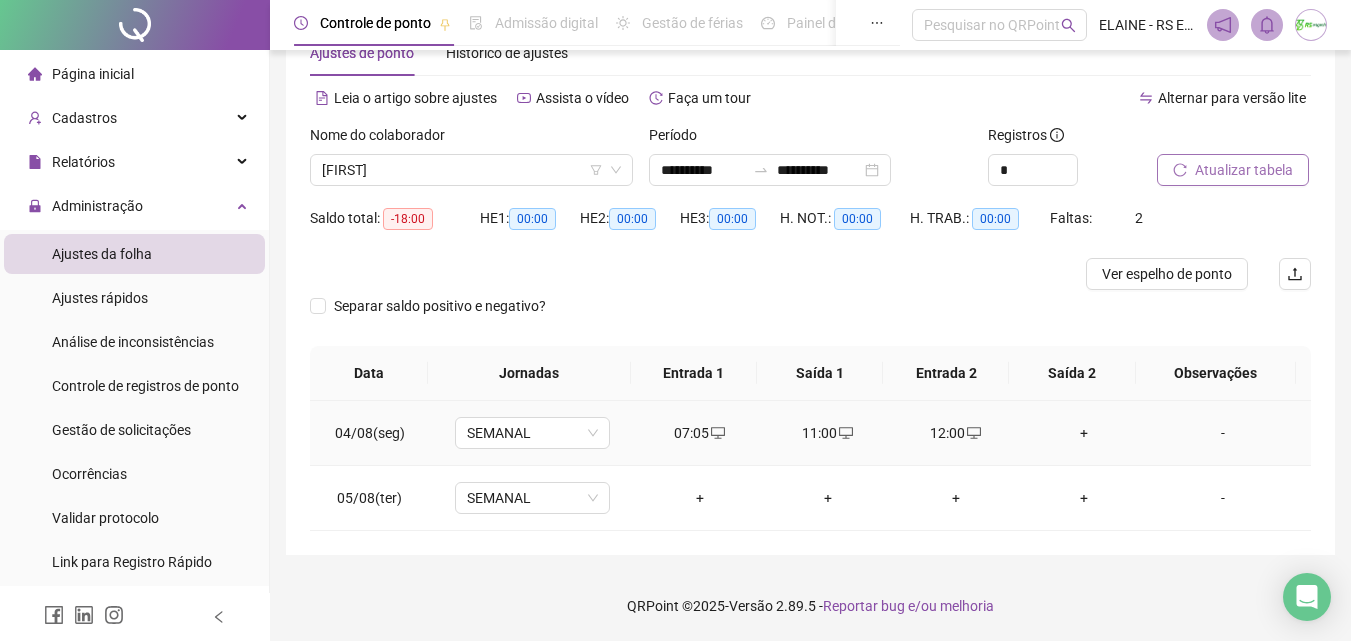 click 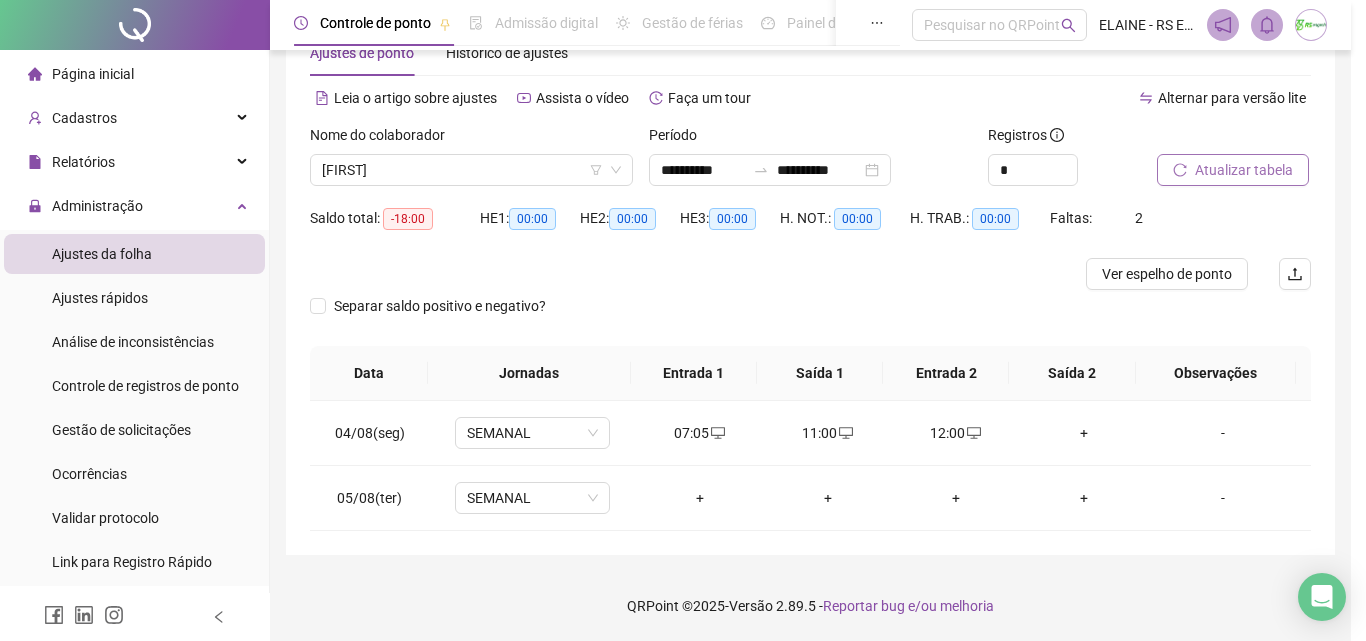 type on "**********" 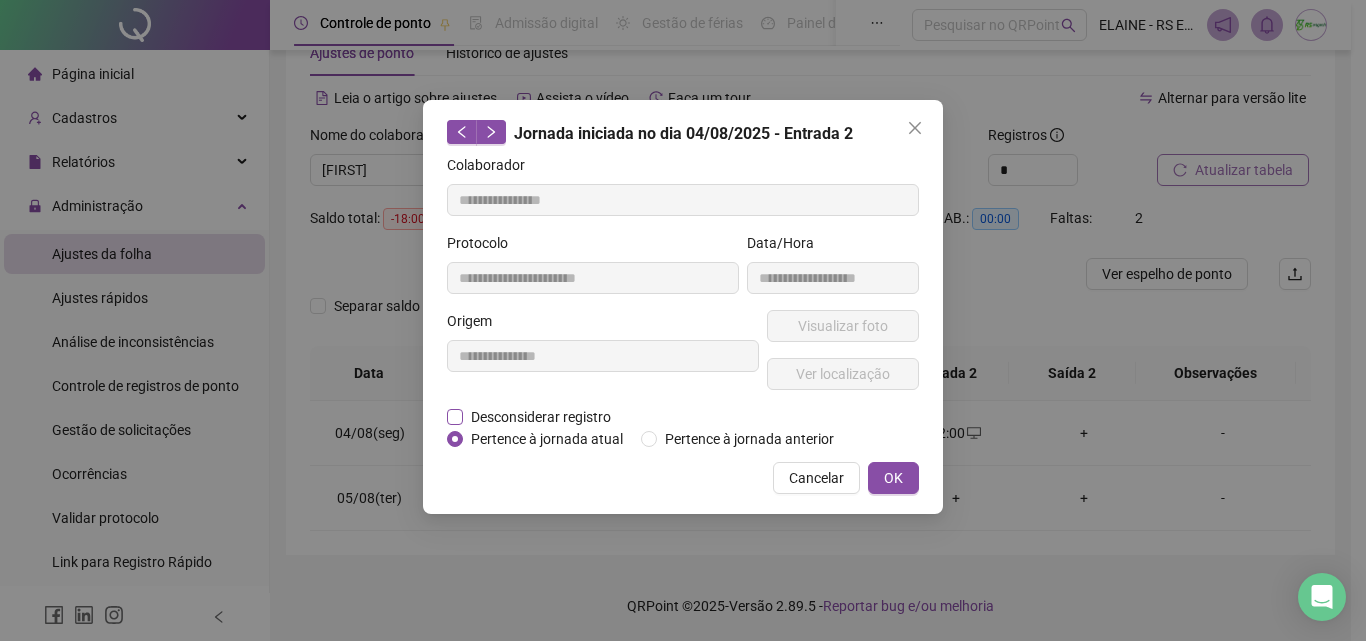 click on "Desconsiderar registro" at bounding box center [541, 417] 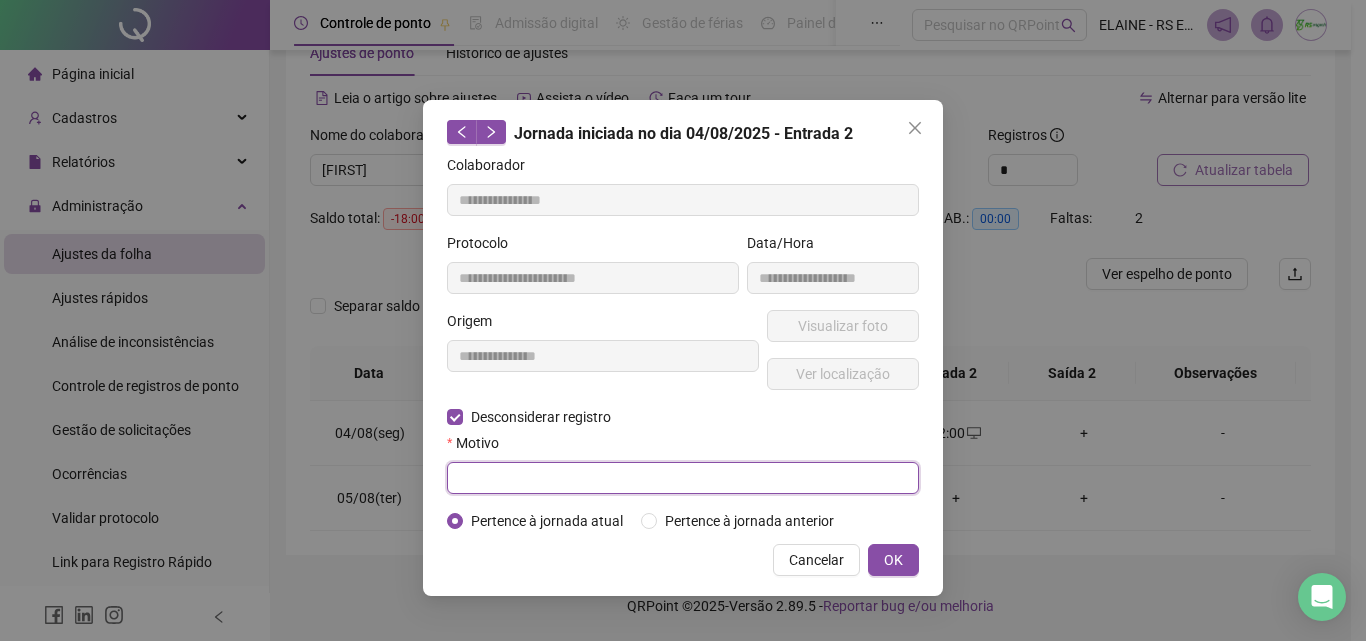 click at bounding box center [683, 478] 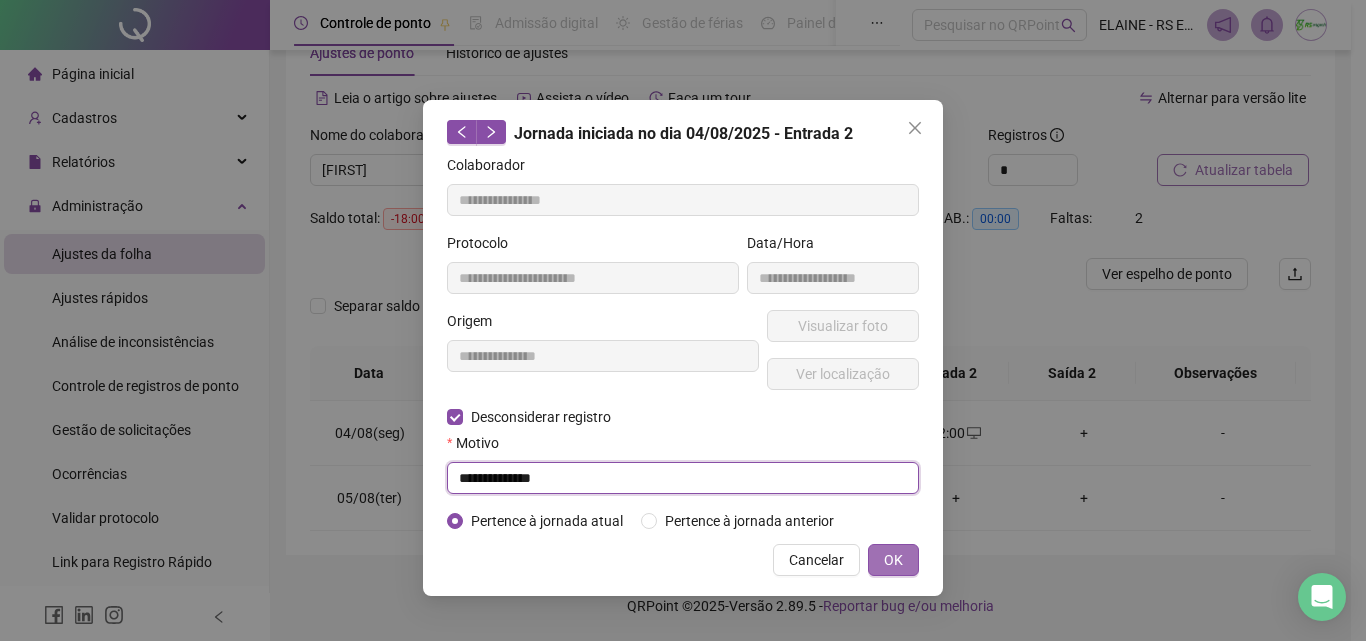type on "**********" 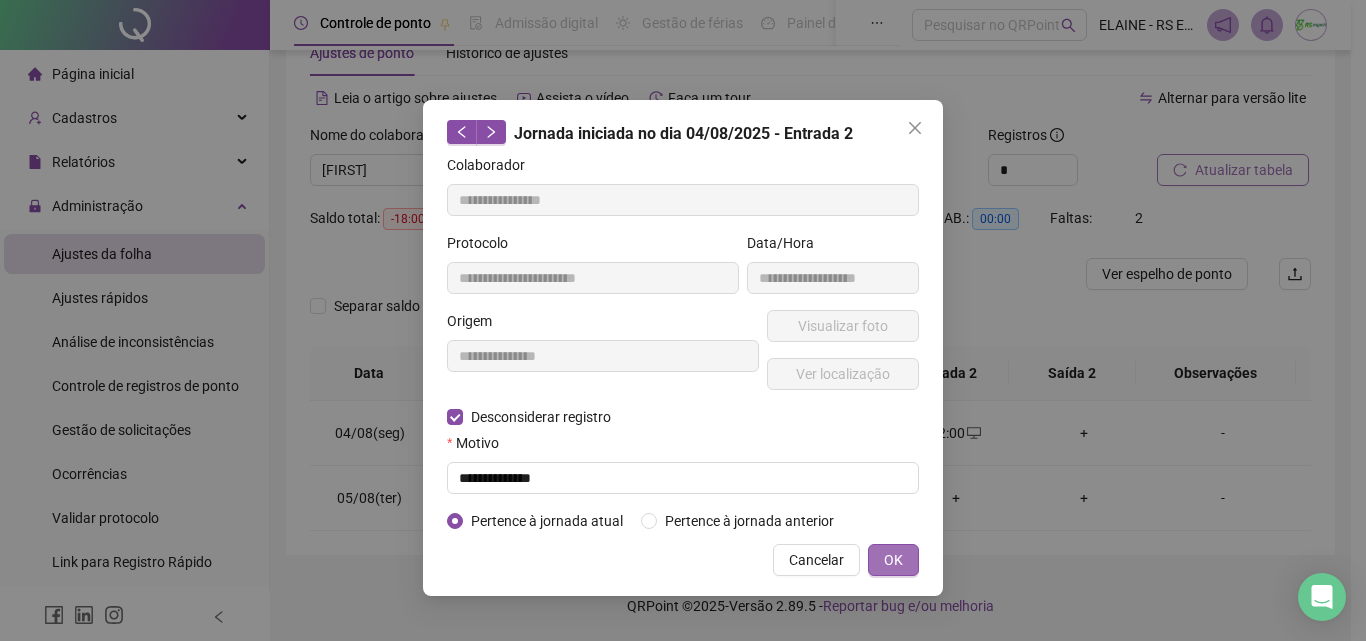click on "OK" at bounding box center (893, 560) 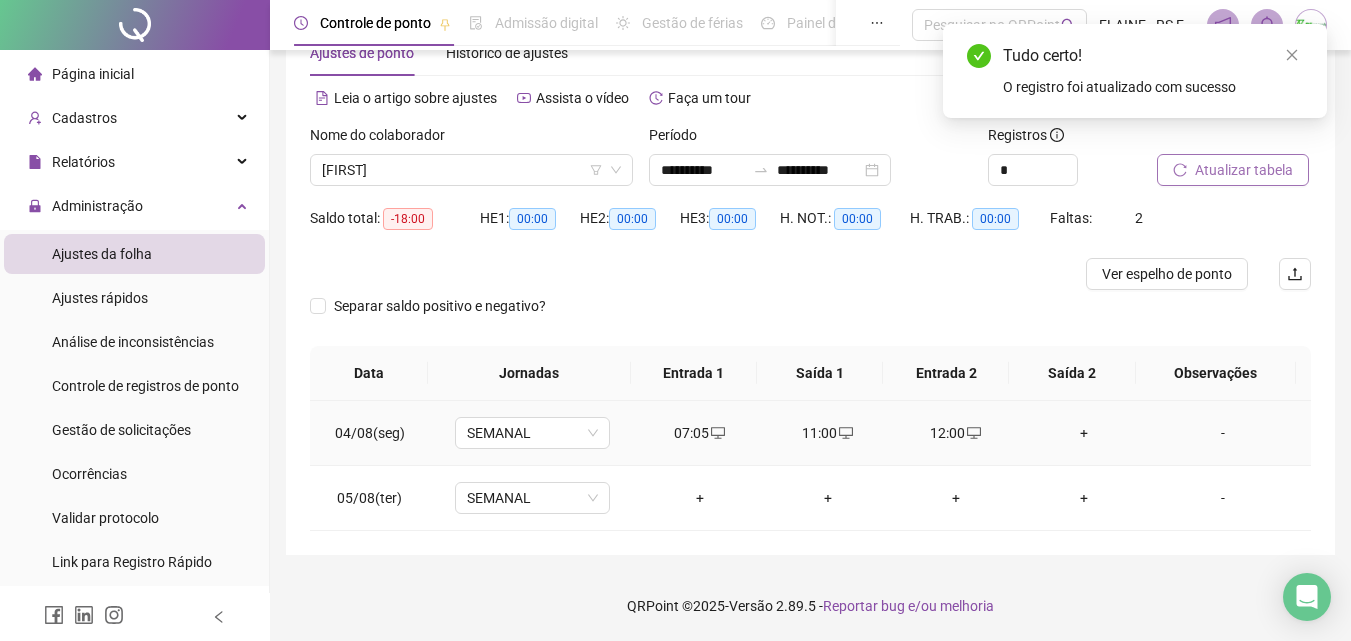 click on "+" at bounding box center [1084, 433] 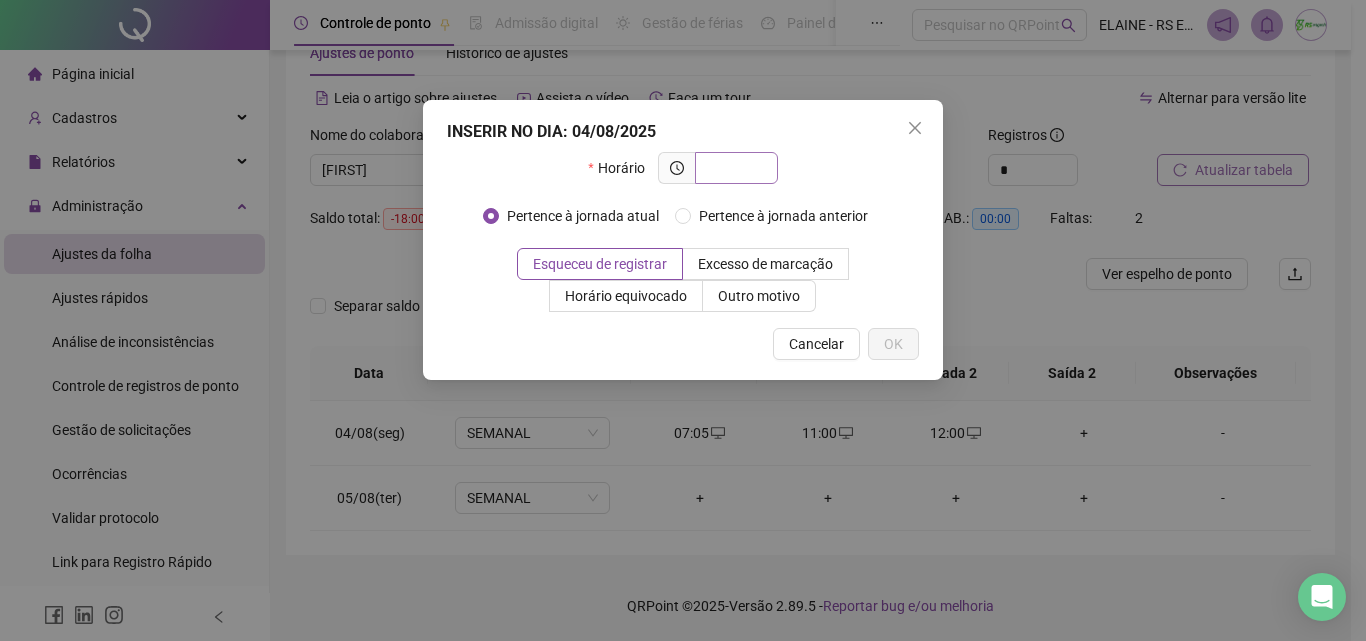 click at bounding box center (734, 168) 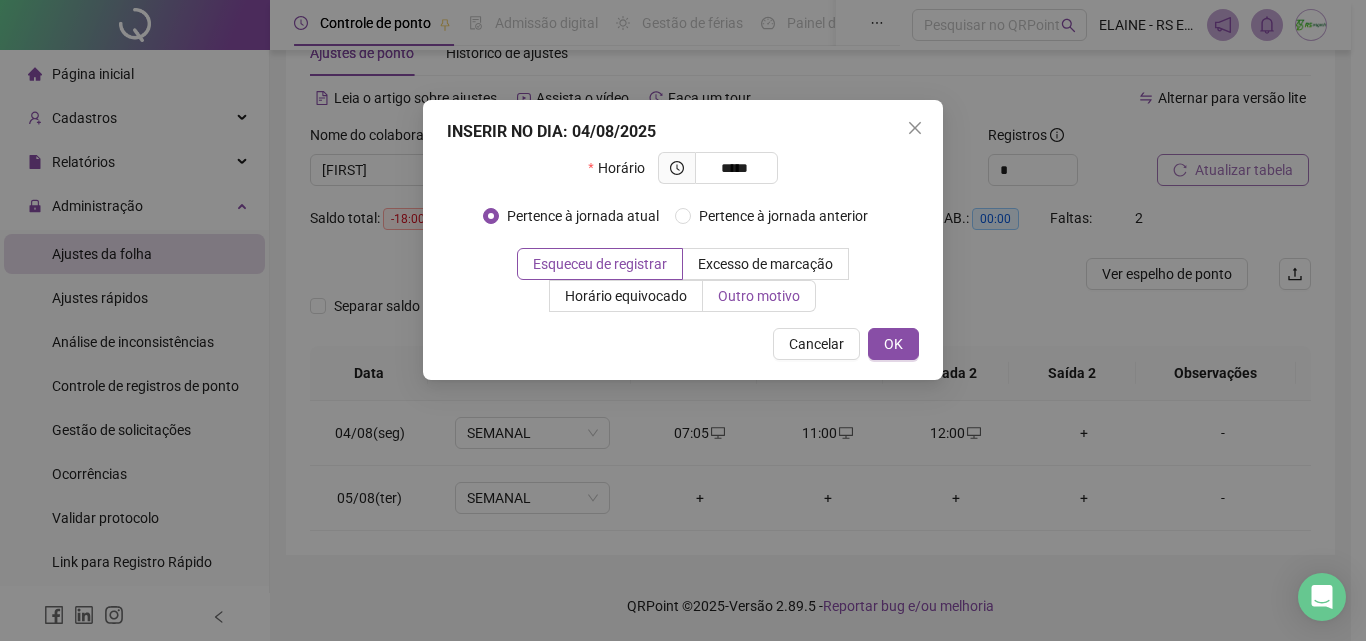 type on "*****" 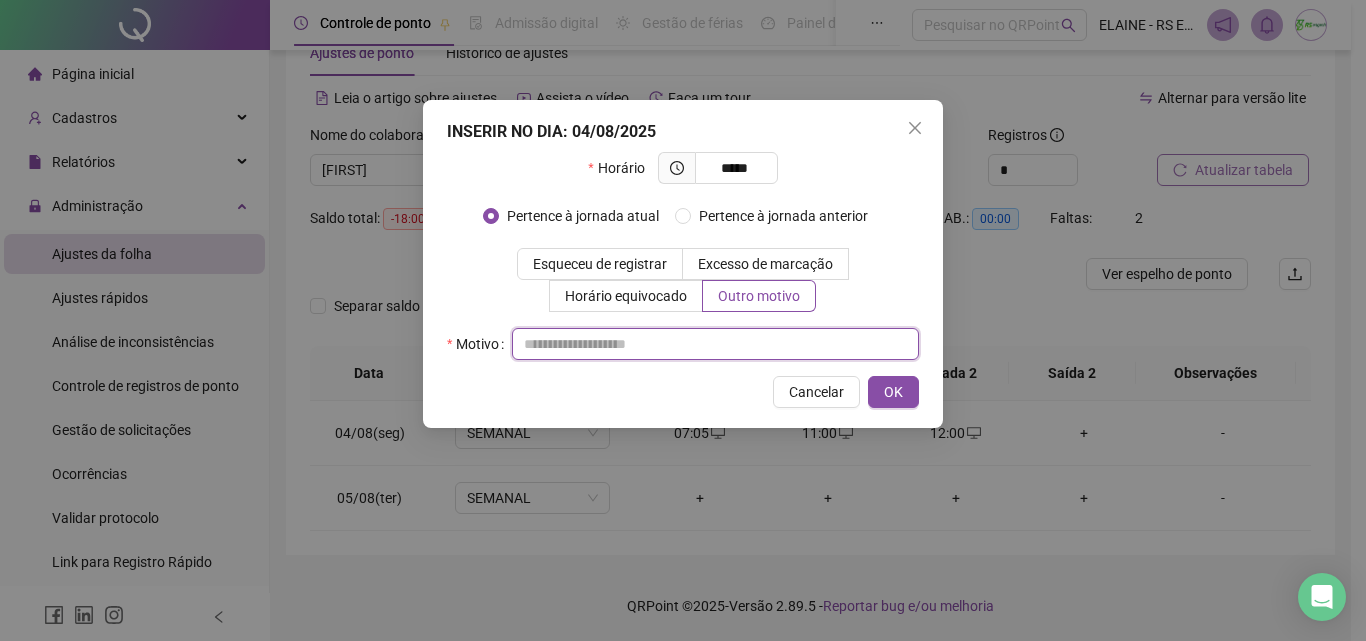 click at bounding box center [715, 344] 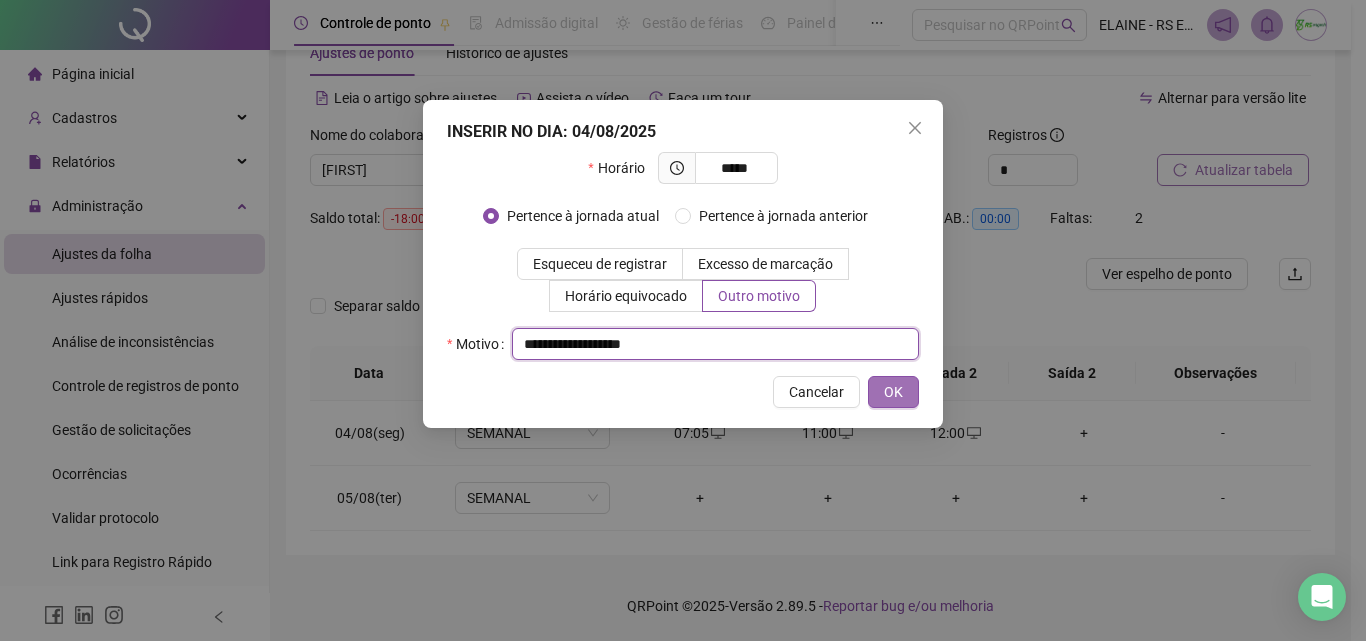 type on "**********" 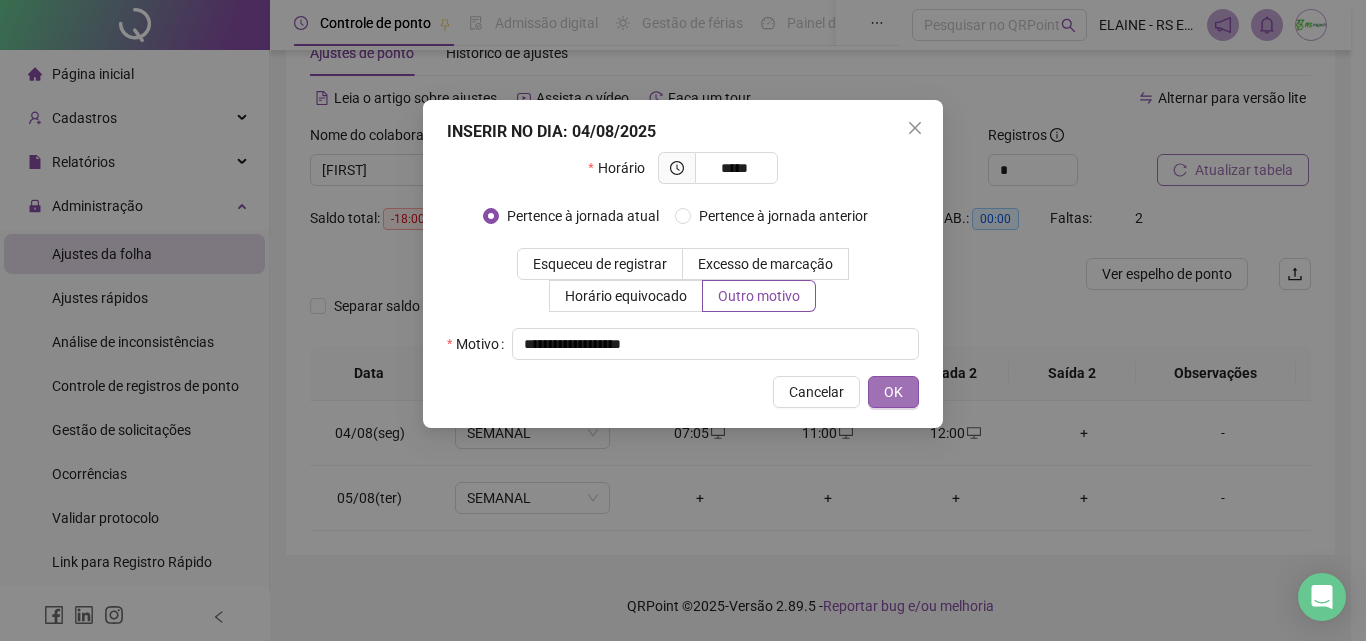 click on "OK" at bounding box center (893, 392) 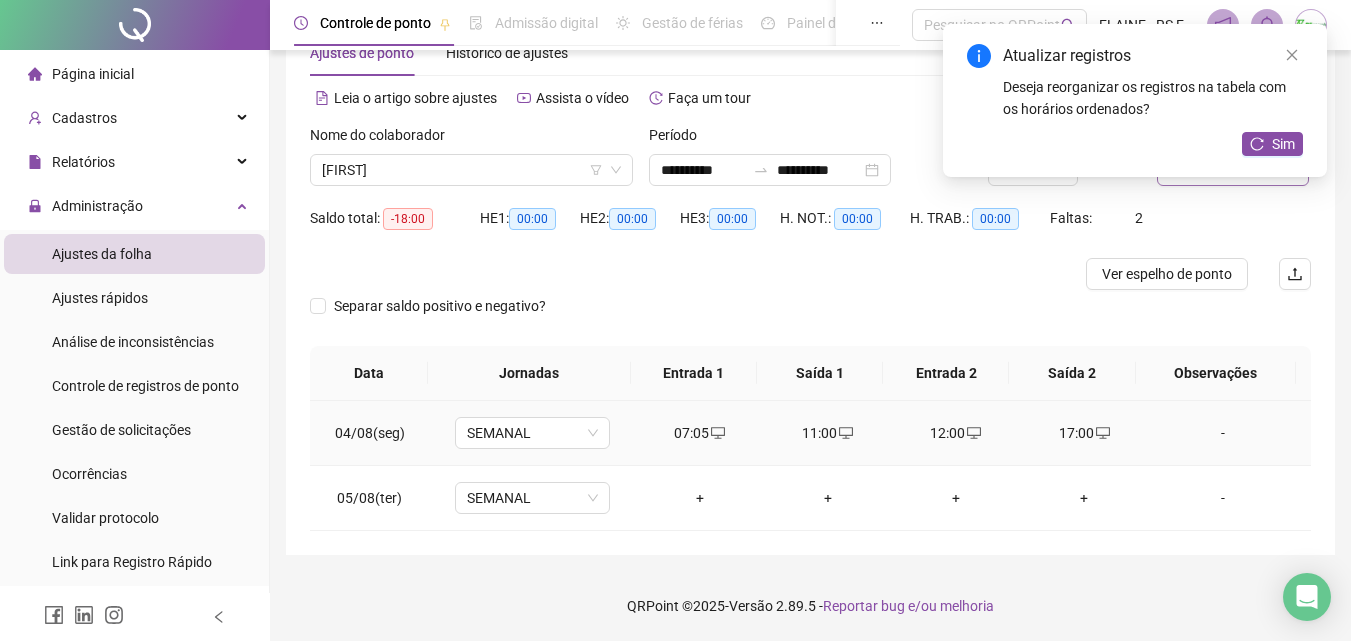 click 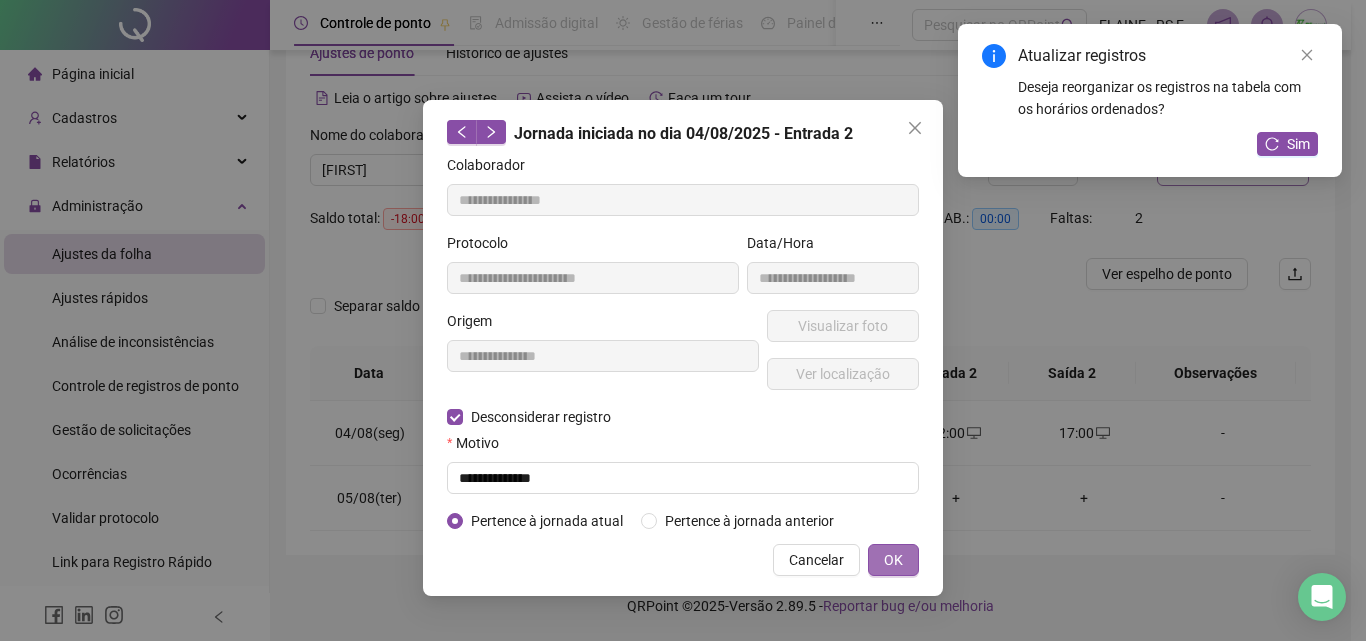 click on "OK" at bounding box center [893, 560] 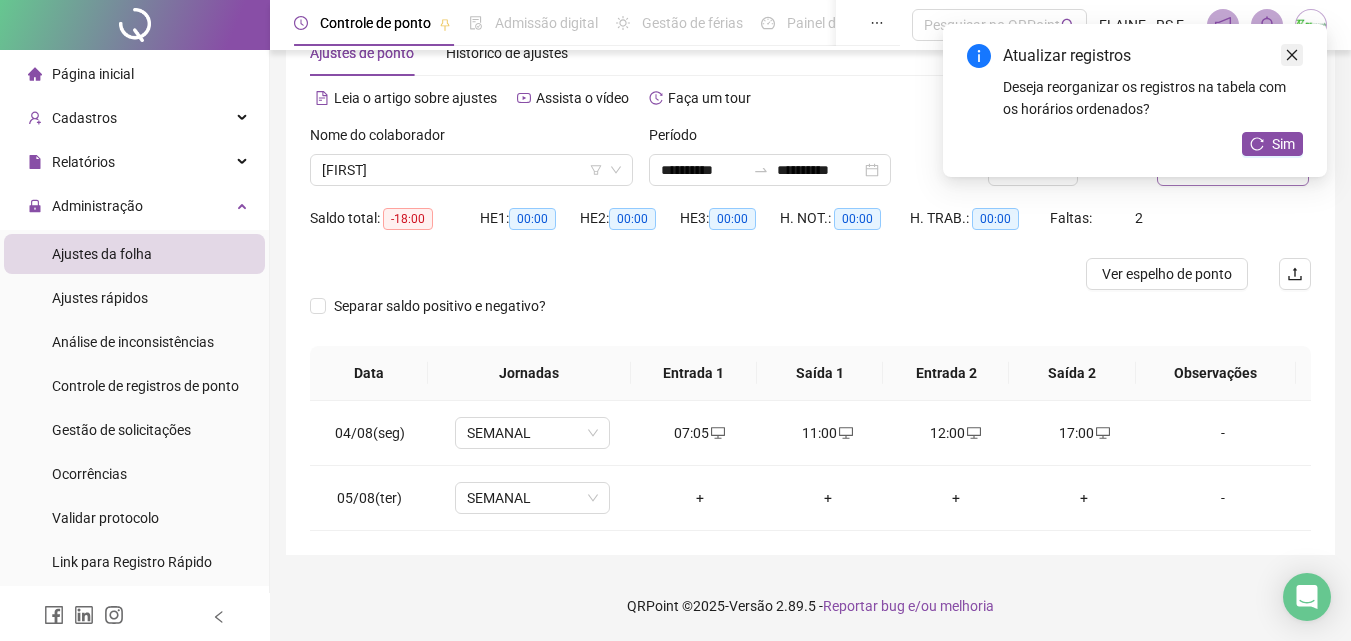 click 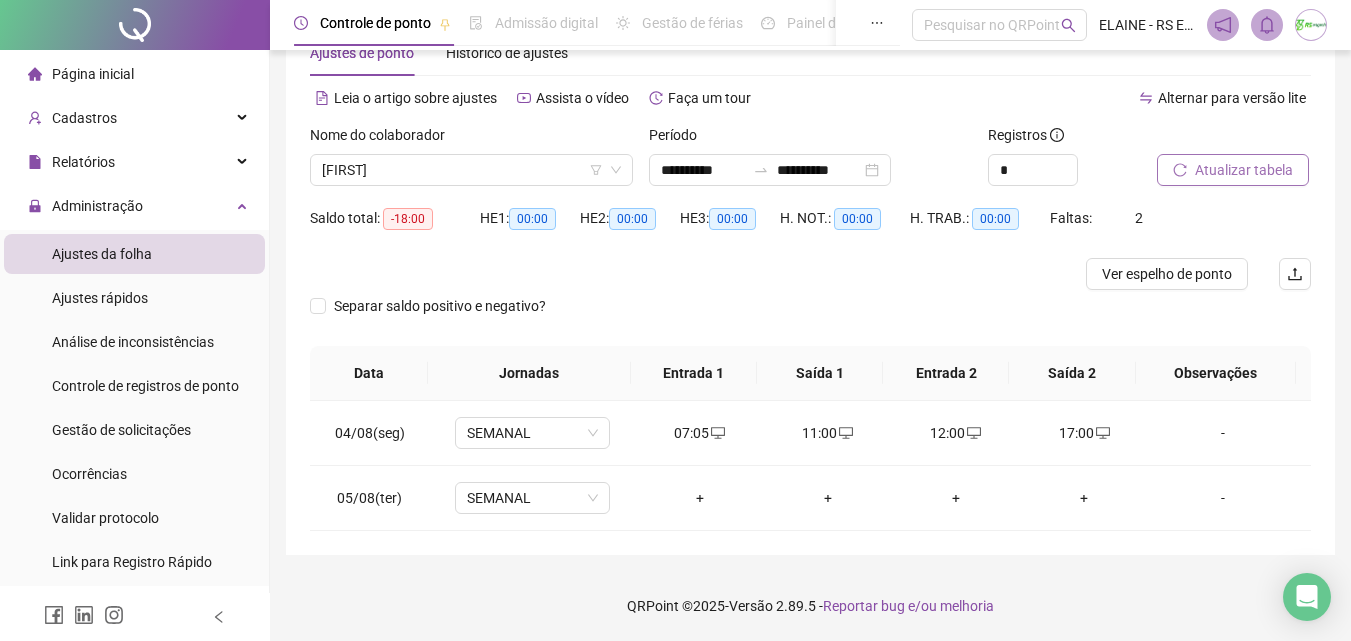 click on "Atualizar tabela" at bounding box center (1244, 170) 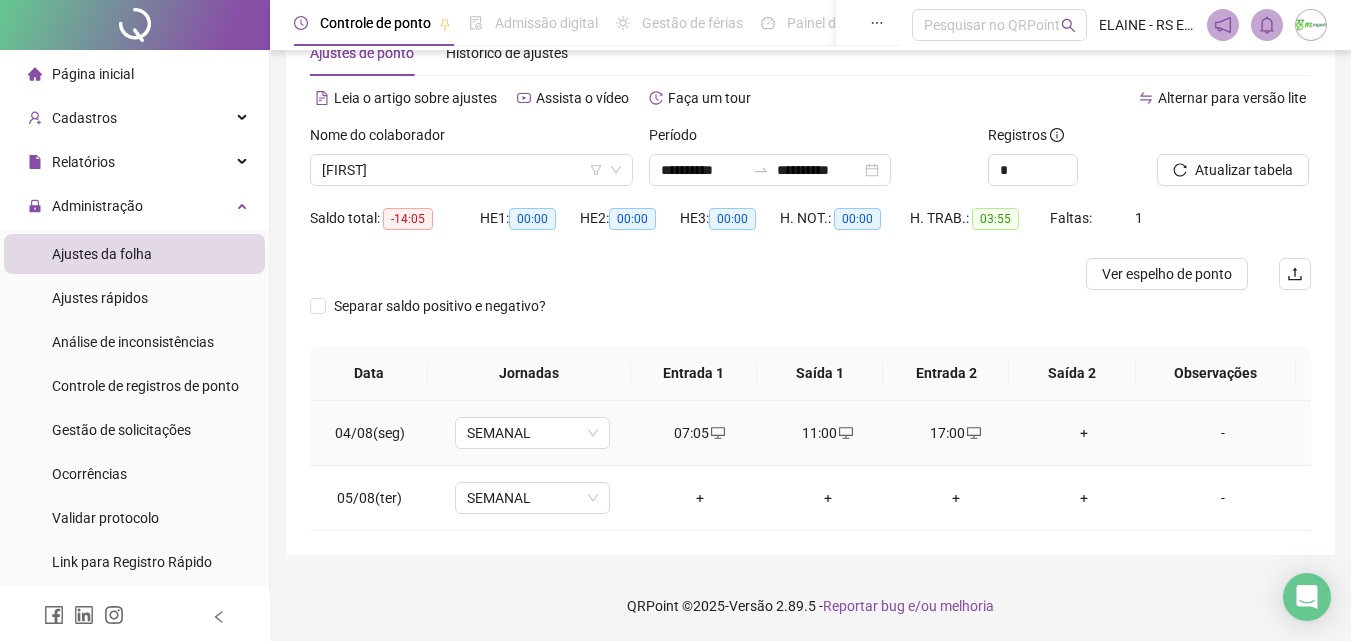 click on "+" at bounding box center [1084, 433] 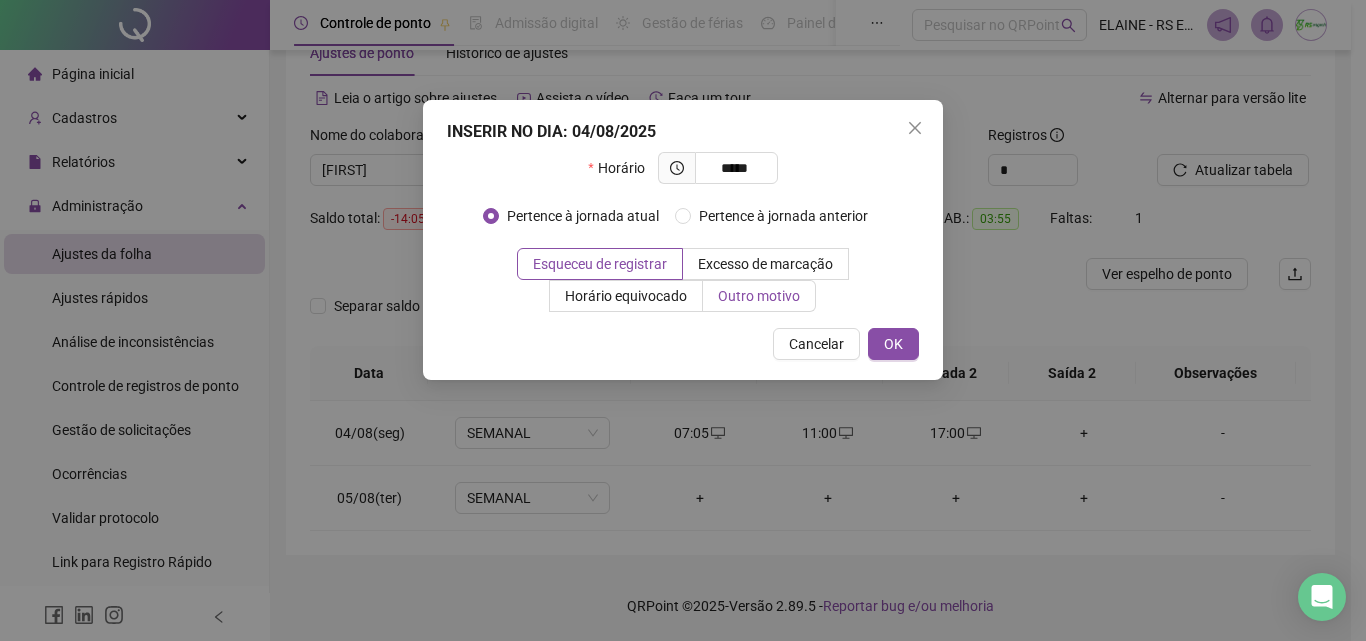 type on "*****" 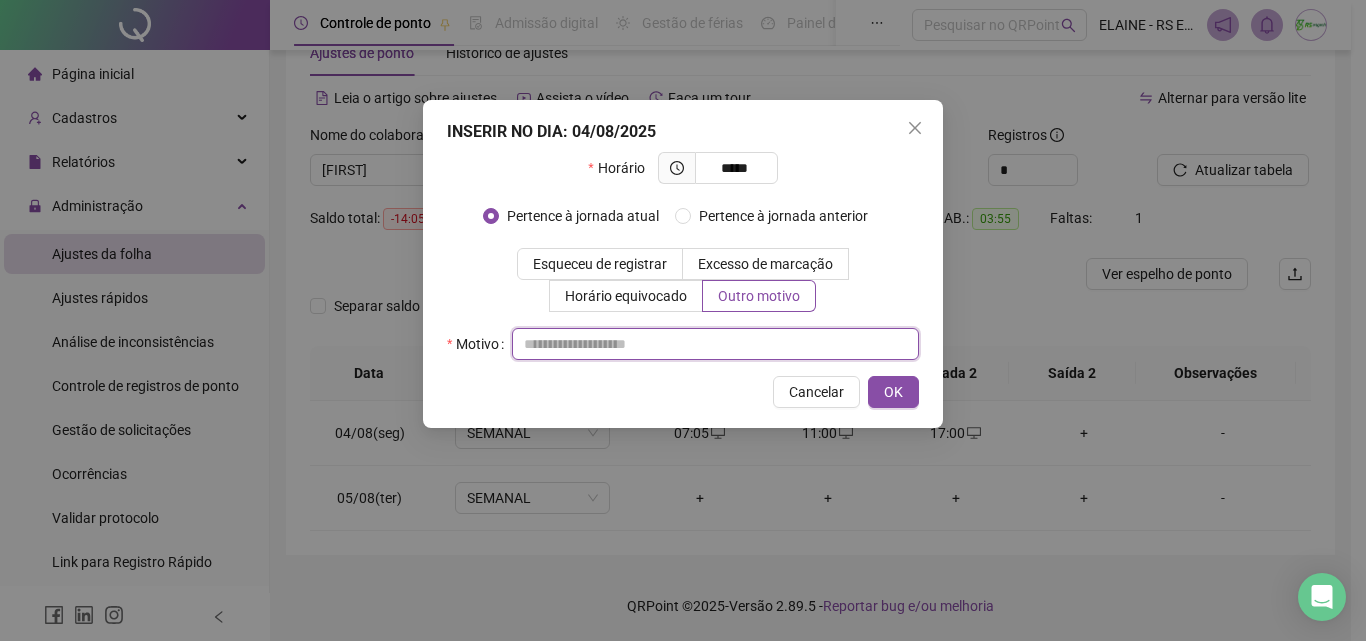 click at bounding box center [715, 344] 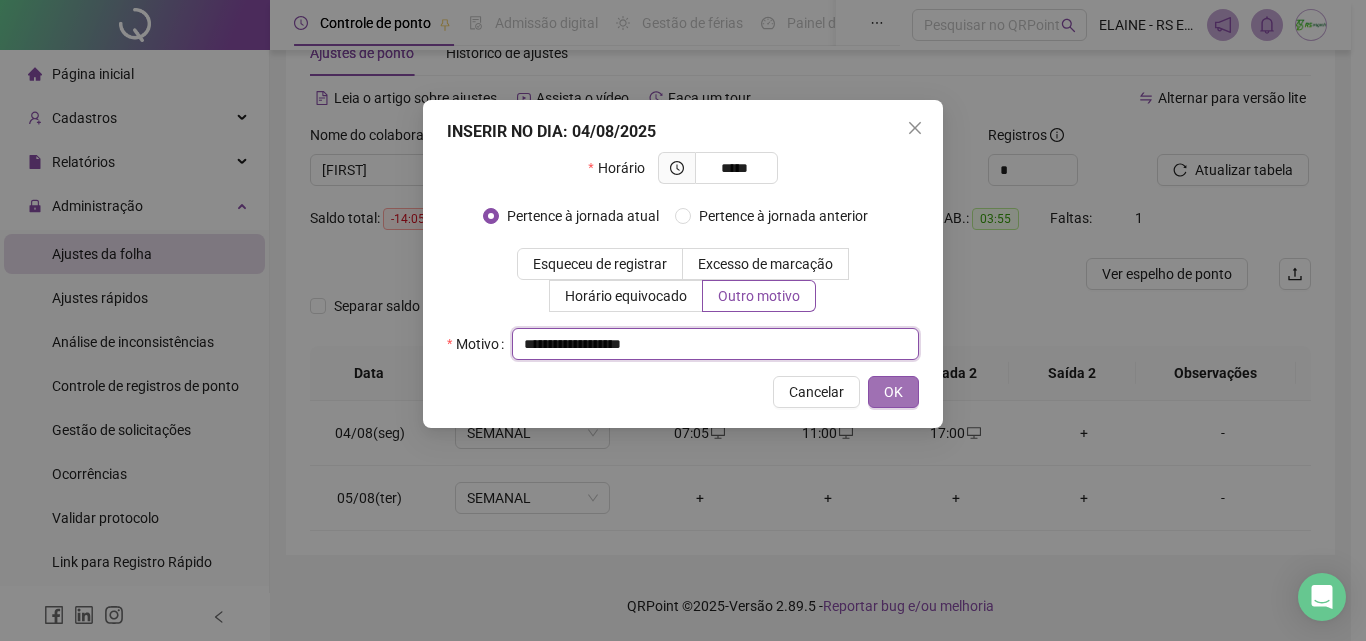type on "**********" 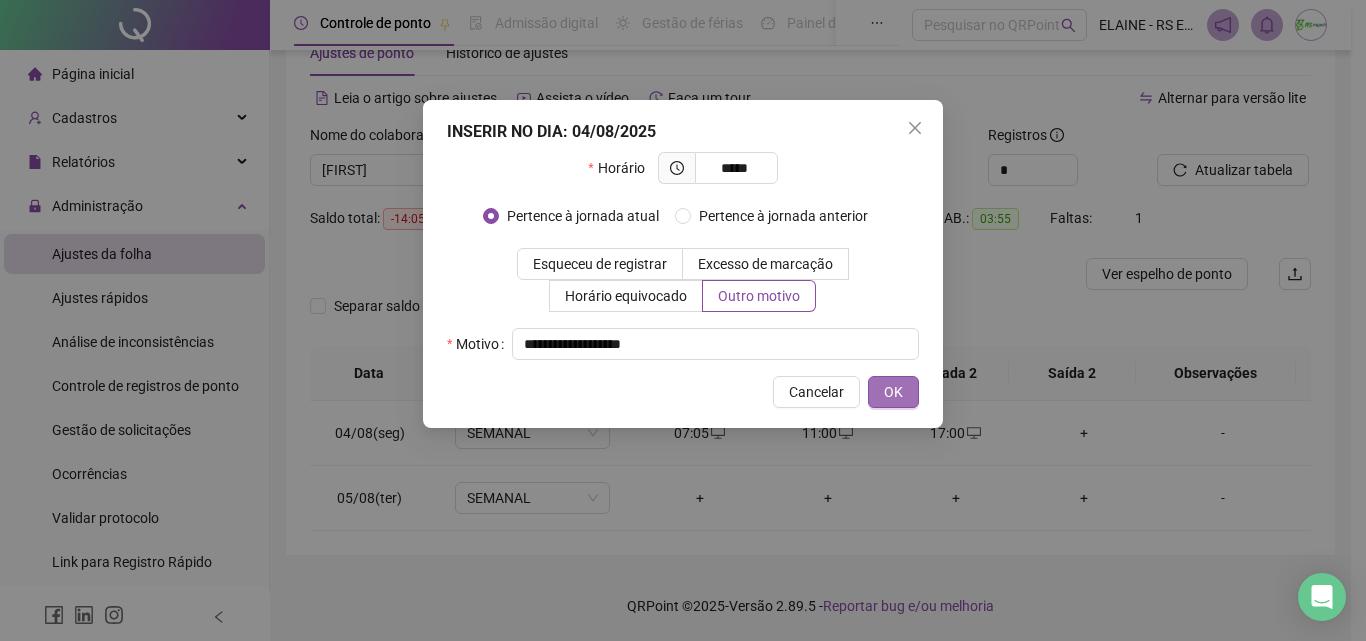 click on "OK" at bounding box center (893, 392) 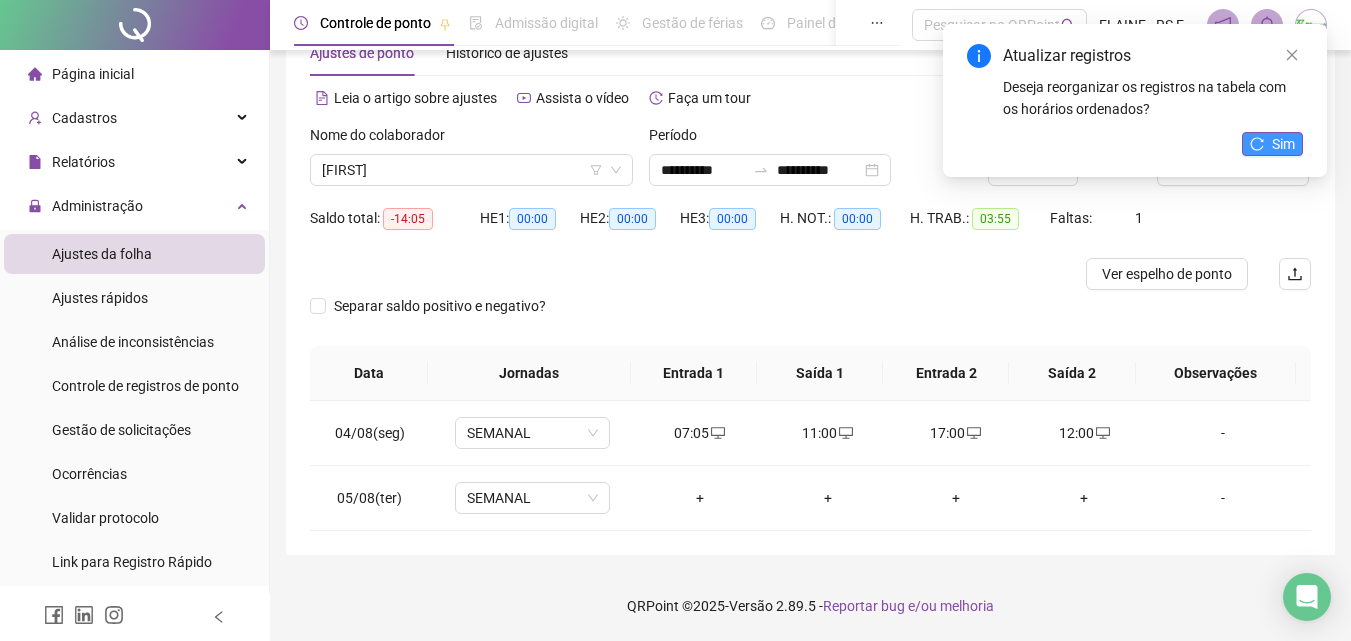 click on "Sim" at bounding box center [1283, 144] 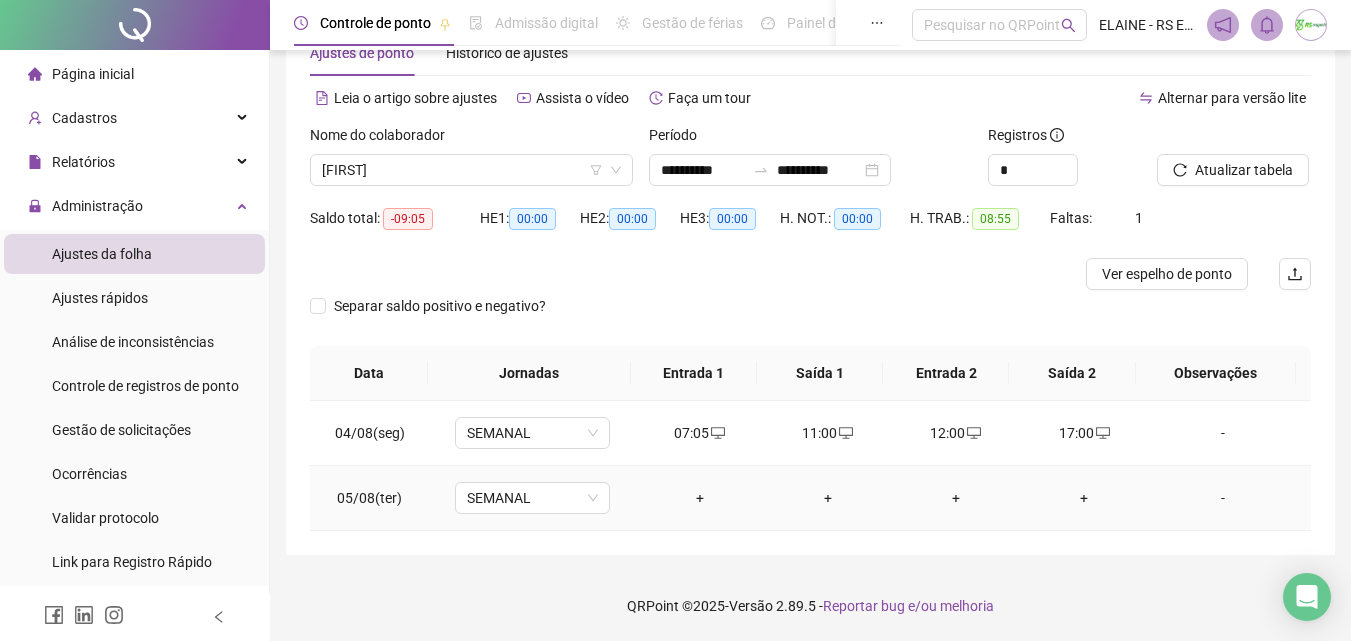 click on "+" at bounding box center [700, 498] 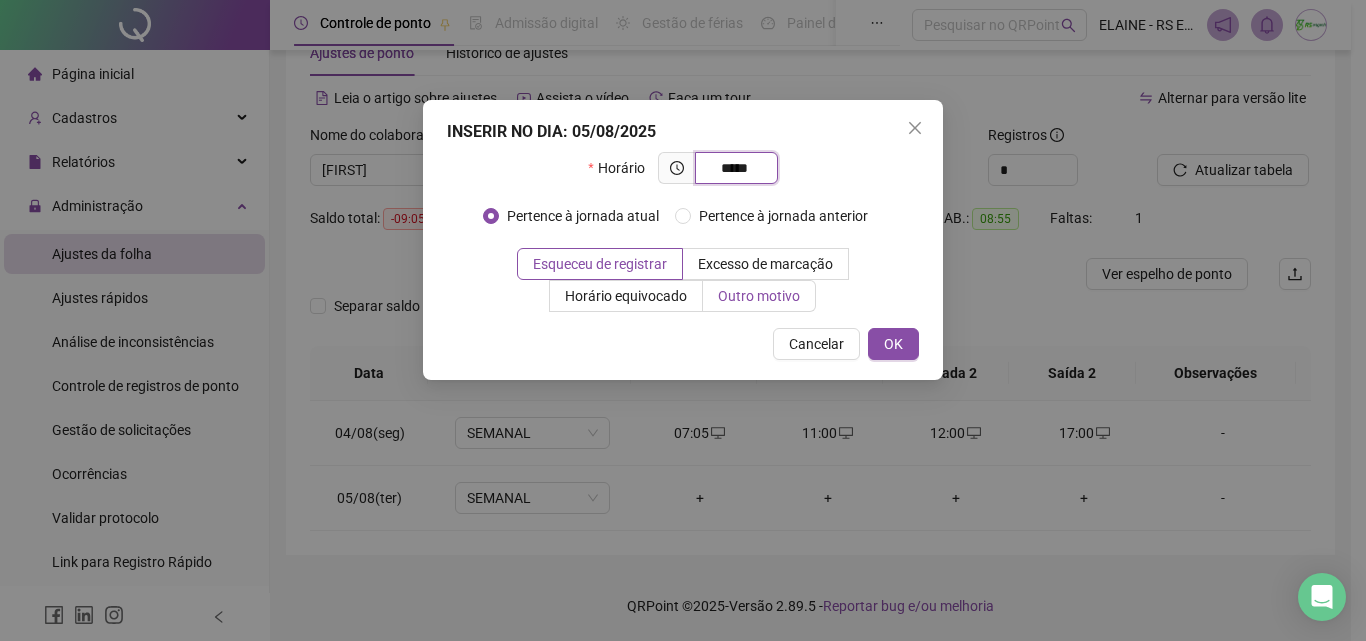 type on "*****" 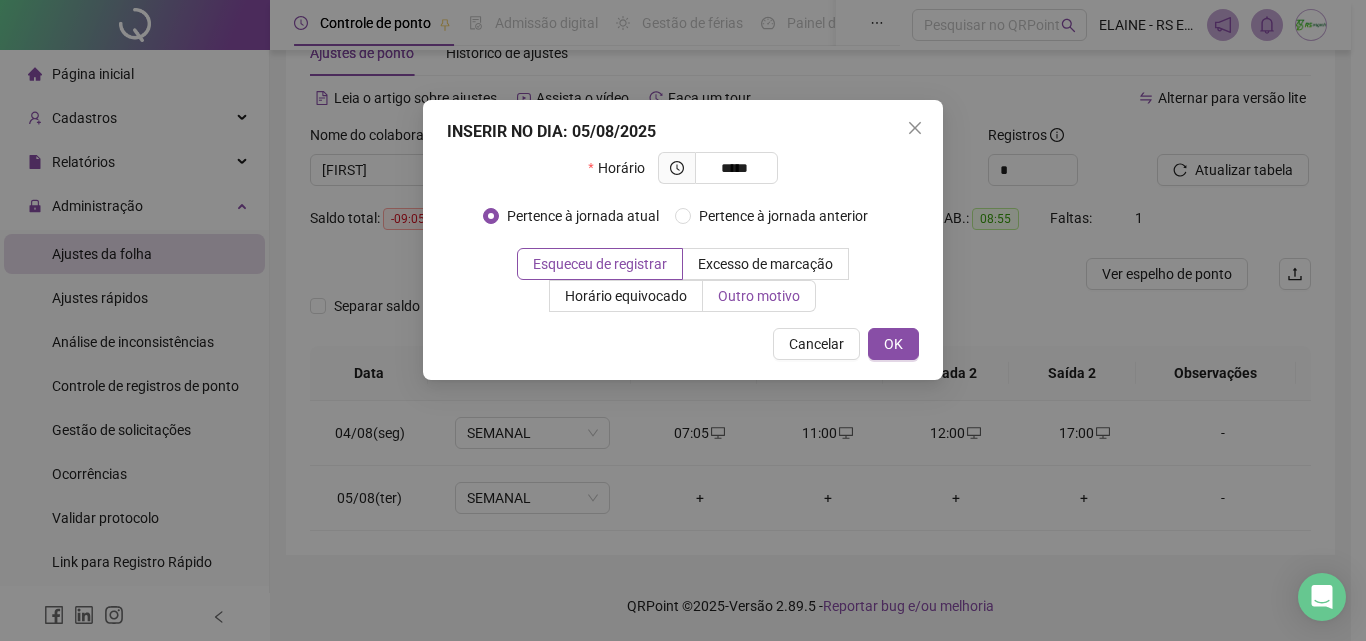 click on "Outro motivo" at bounding box center [759, 296] 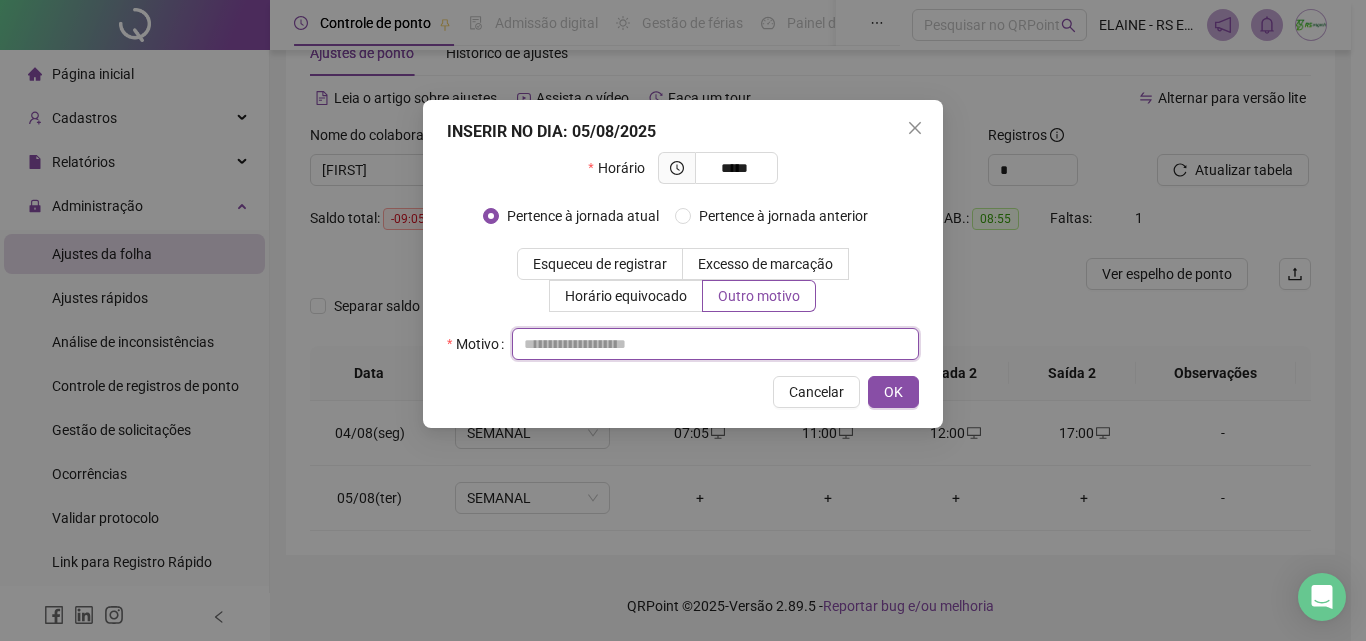 click at bounding box center (715, 344) 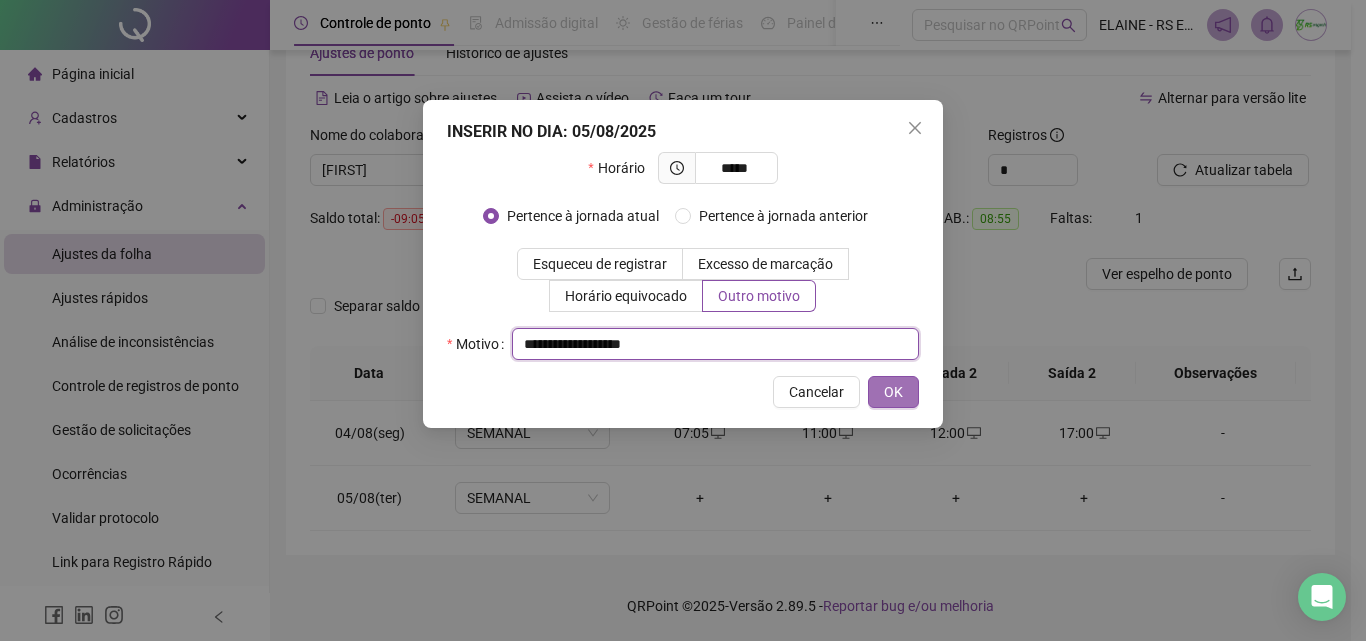 type on "**********" 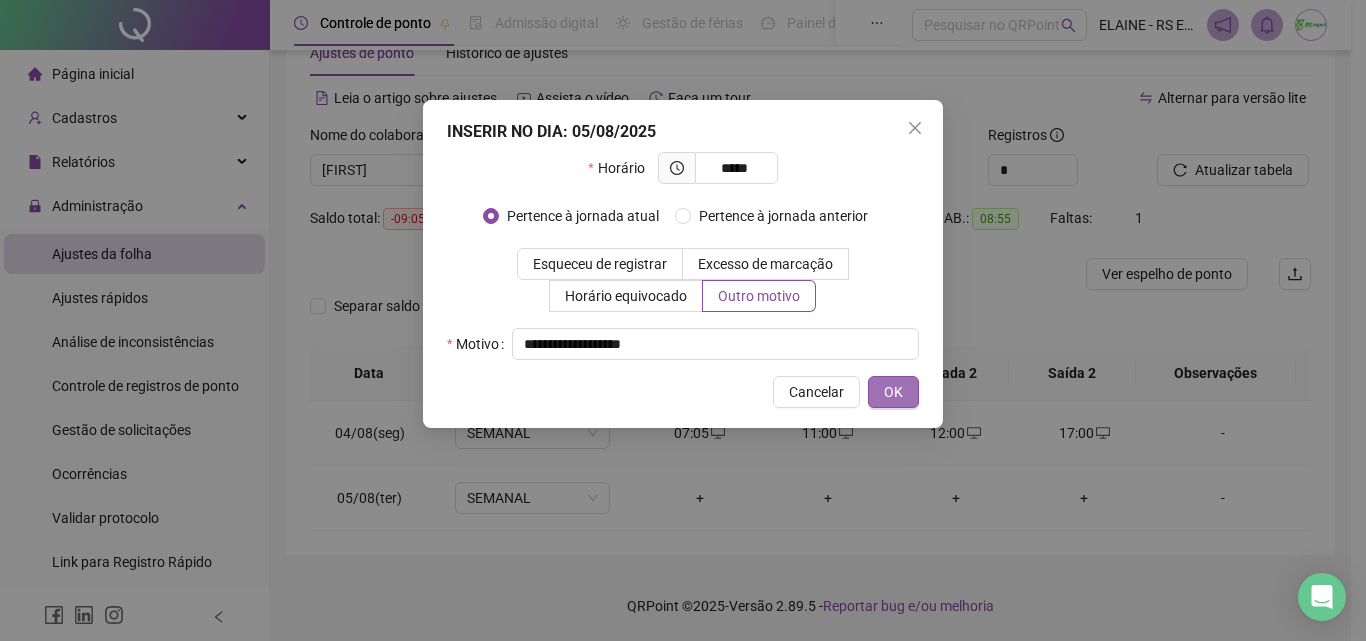 click on "OK" at bounding box center (893, 392) 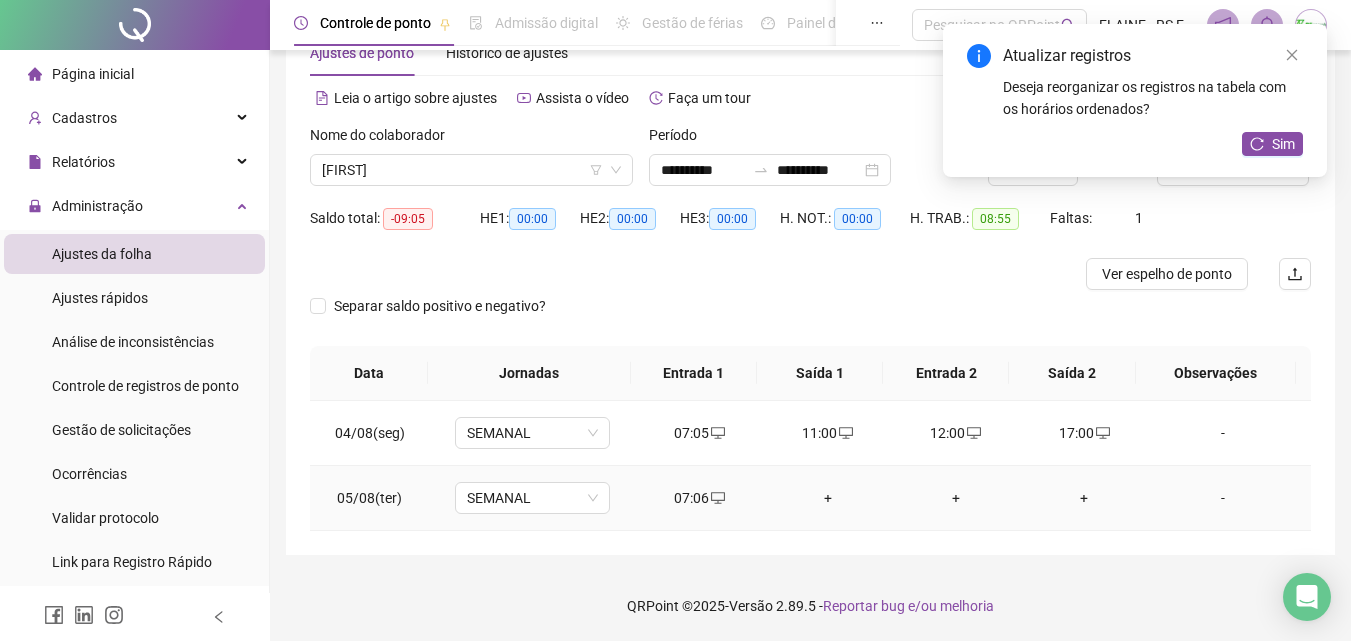 click on "+" at bounding box center [828, 498] 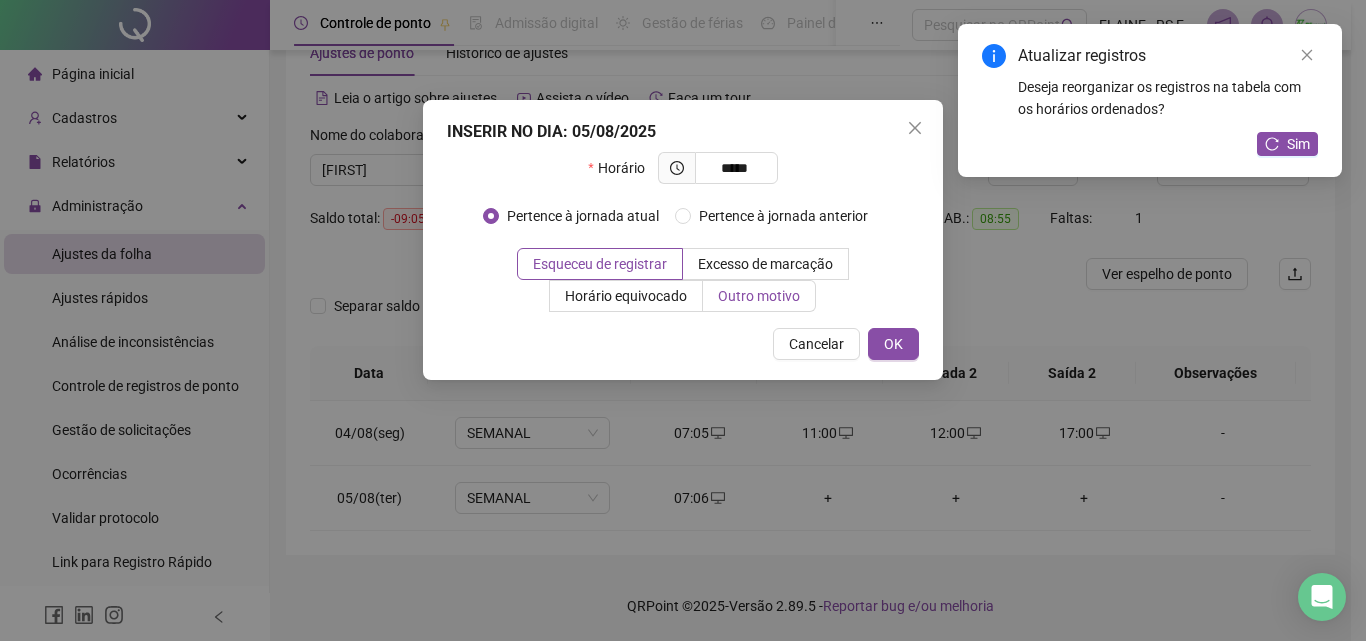 type on "*****" 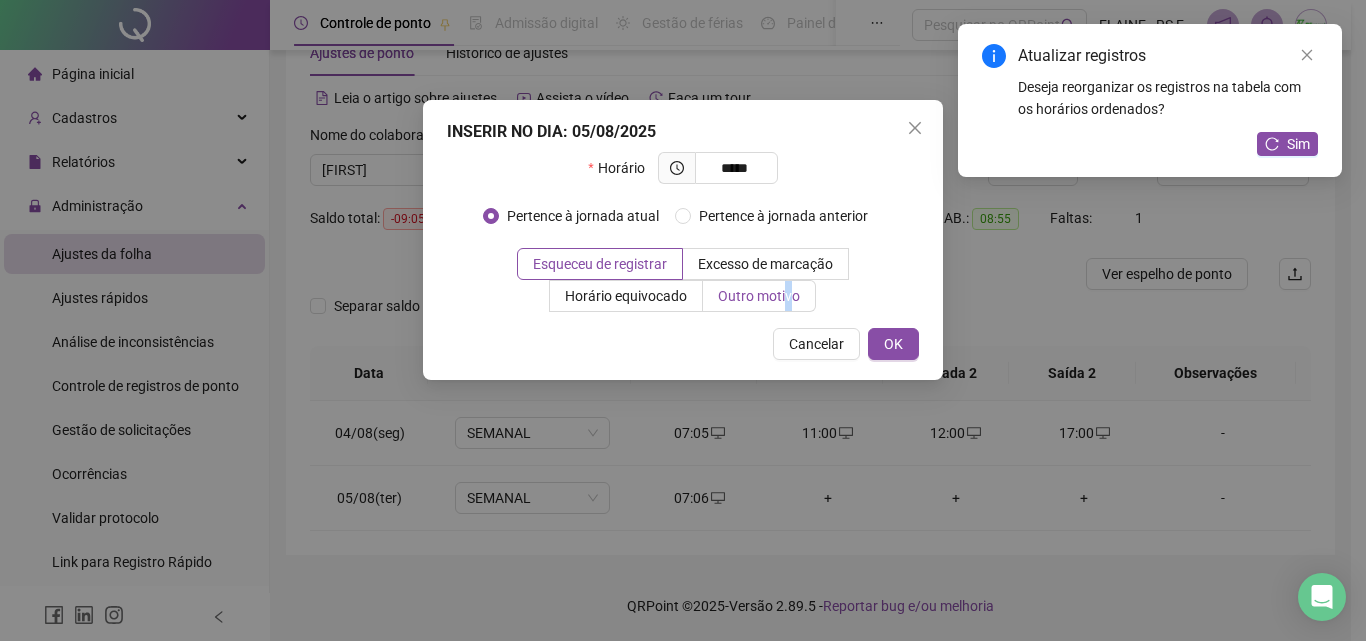 click on "Outro motivo" at bounding box center (759, 296) 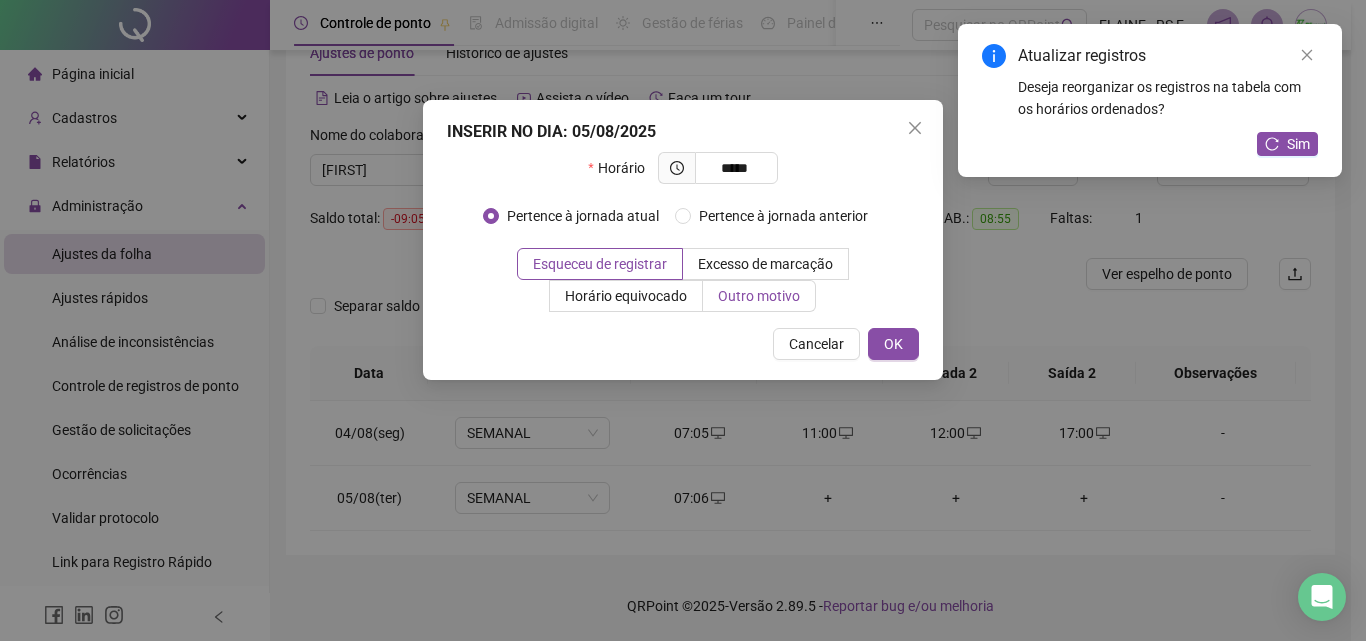 click on "Outro motivo" at bounding box center [759, 296] 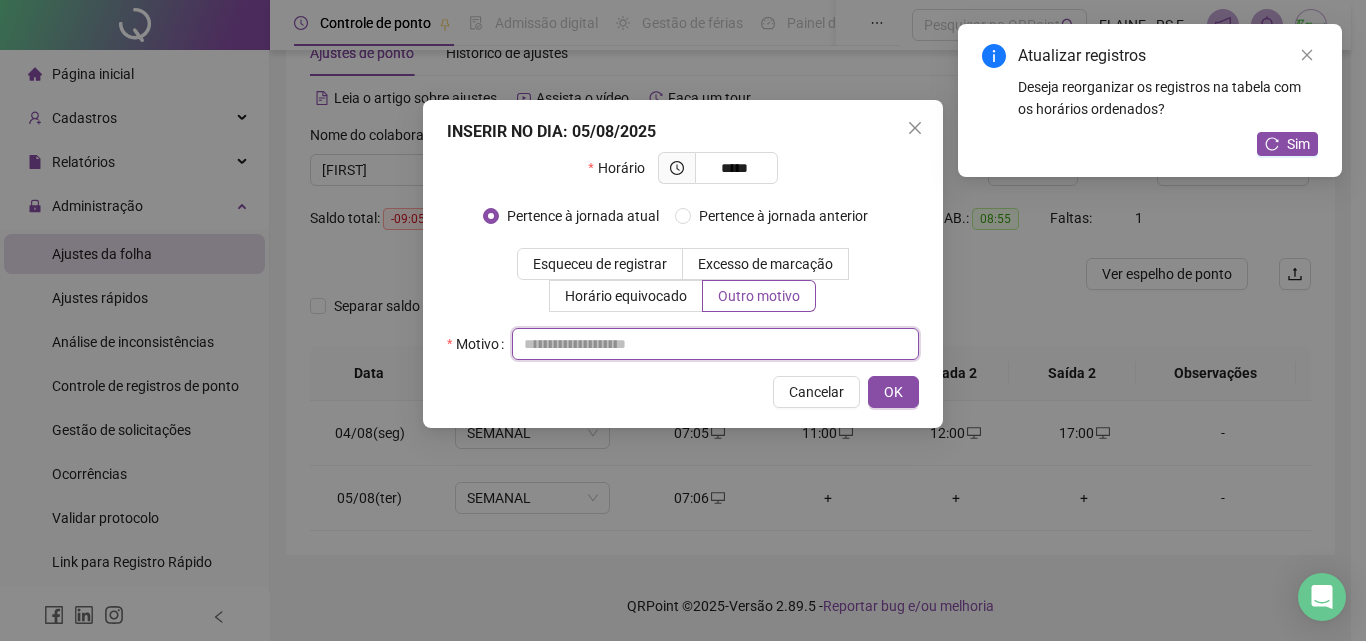 click at bounding box center [715, 344] 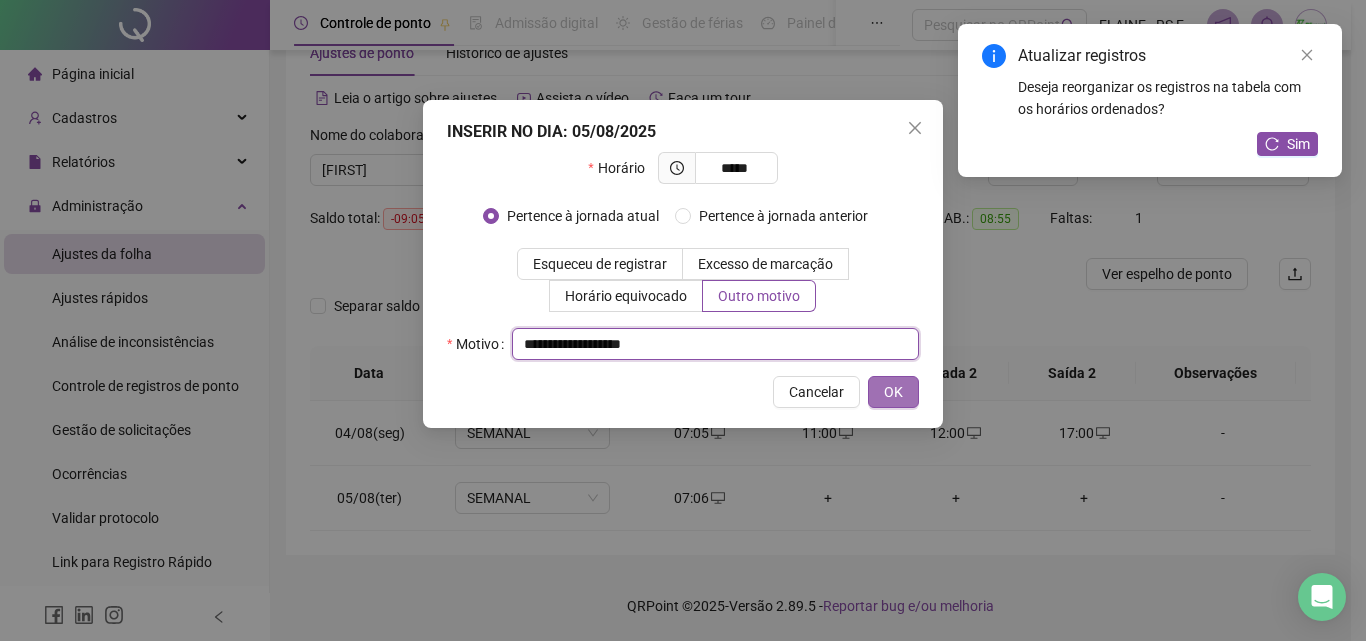 type on "**********" 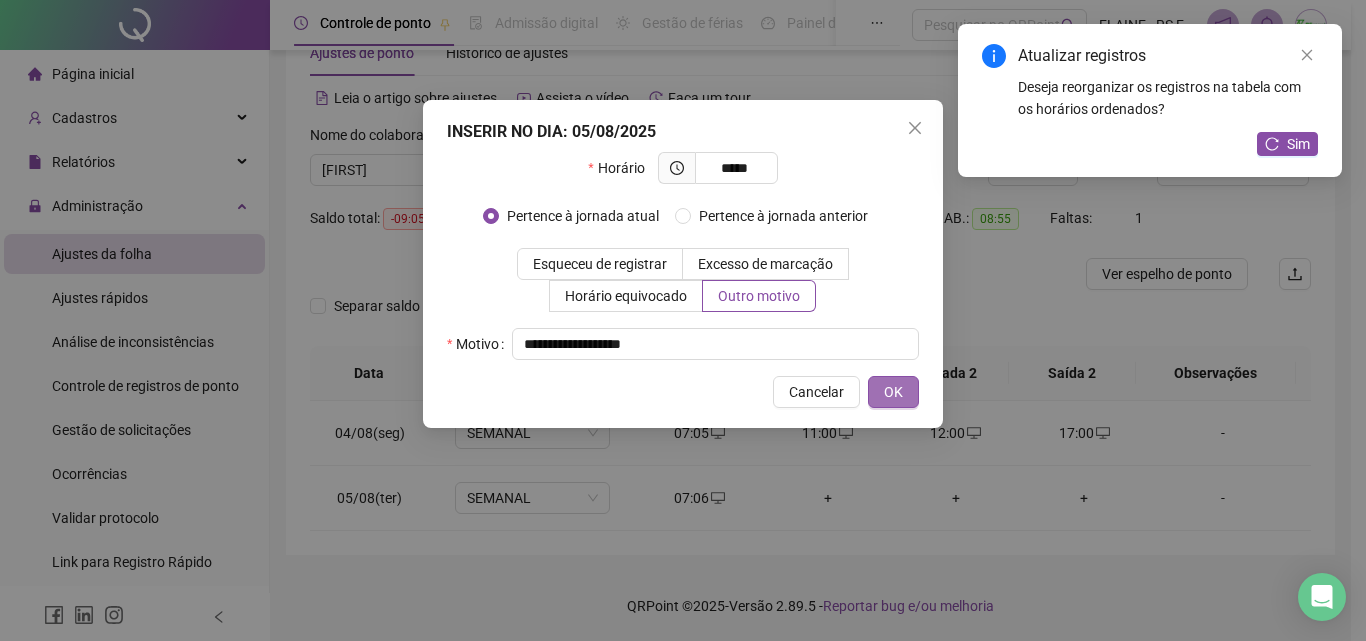 click on "OK" at bounding box center (893, 392) 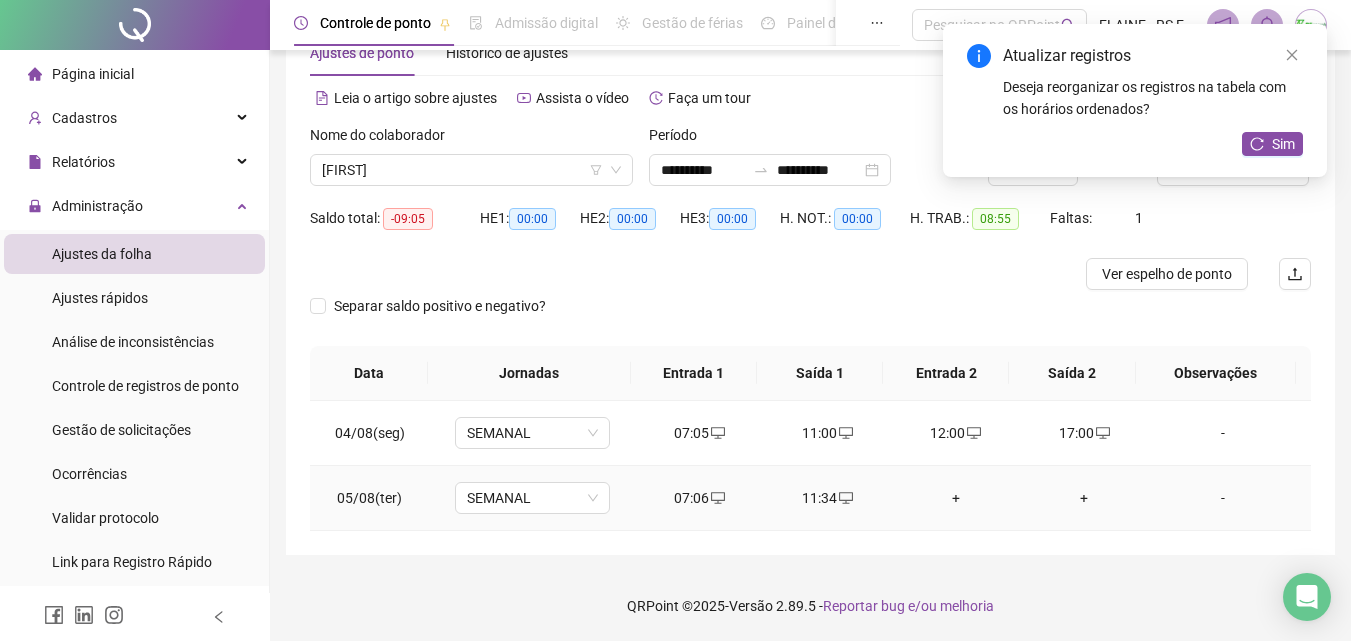 click on "+" at bounding box center [956, 498] 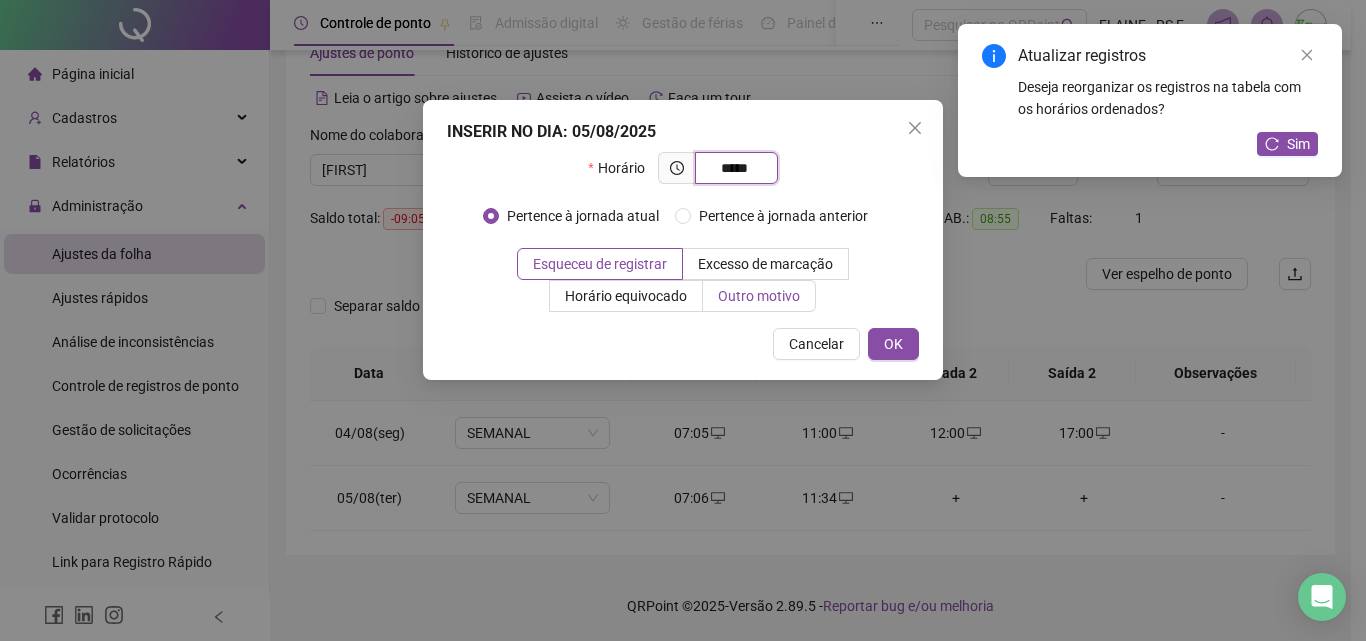 type on "*****" 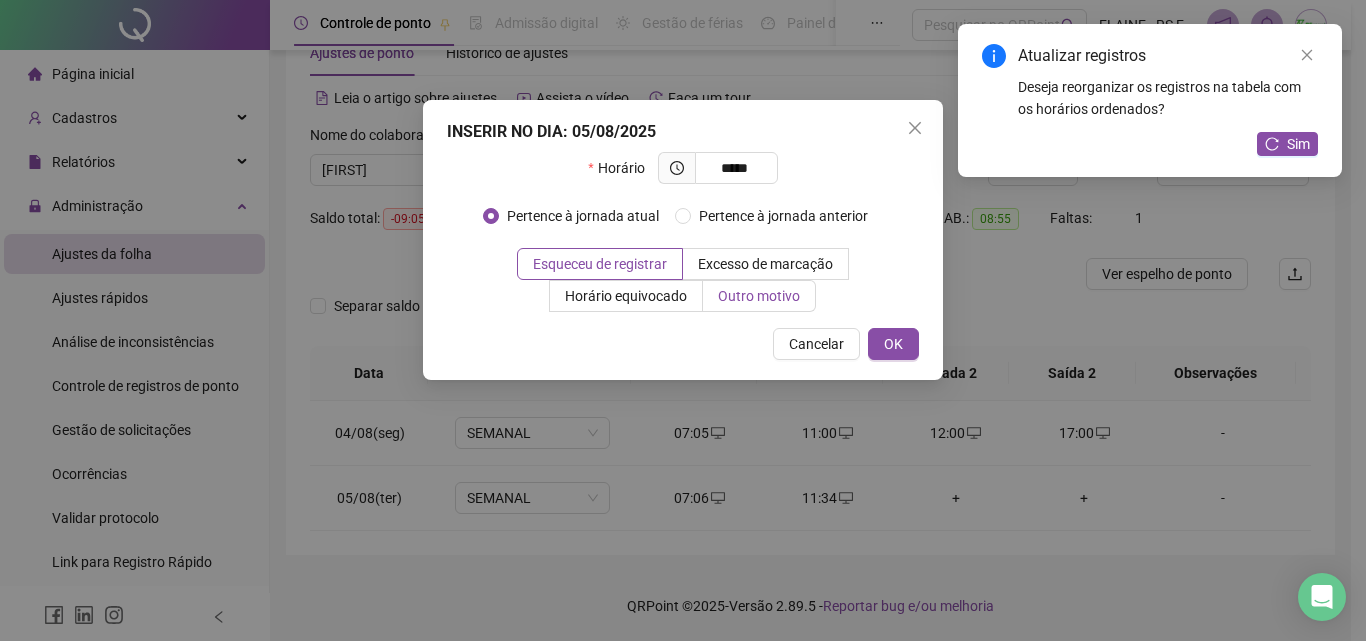 click on "Outro motivo" at bounding box center (759, 296) 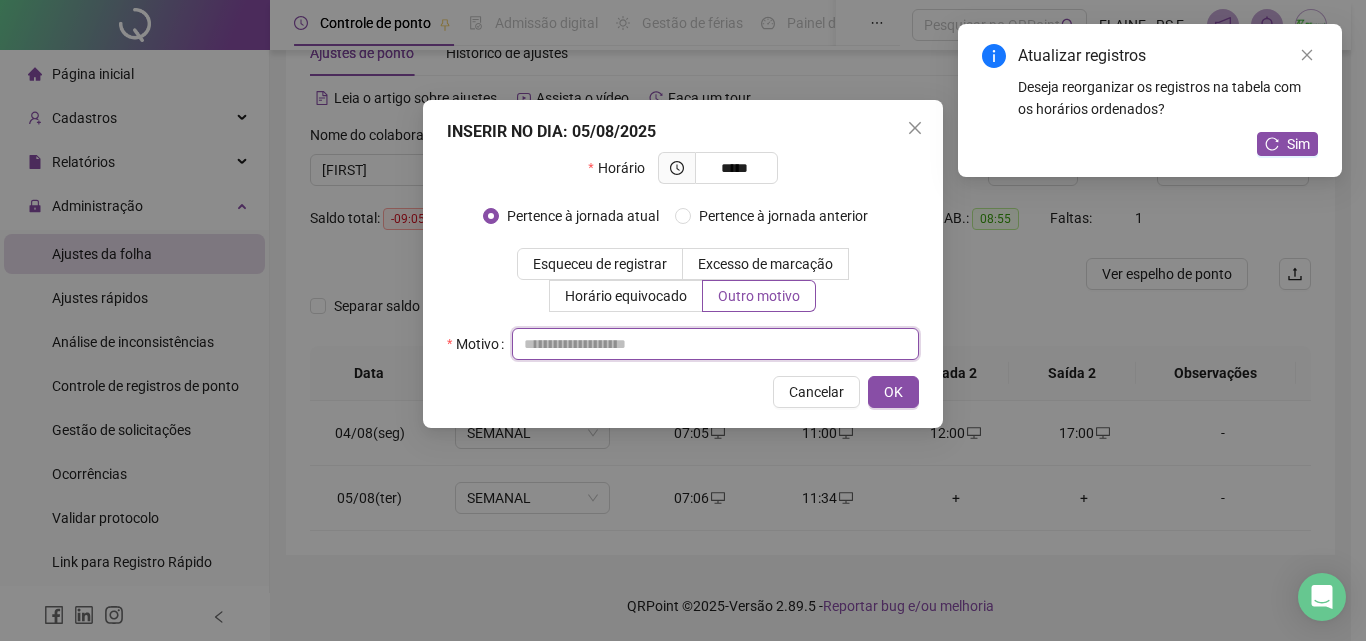 click at bounding box center [715, 344] 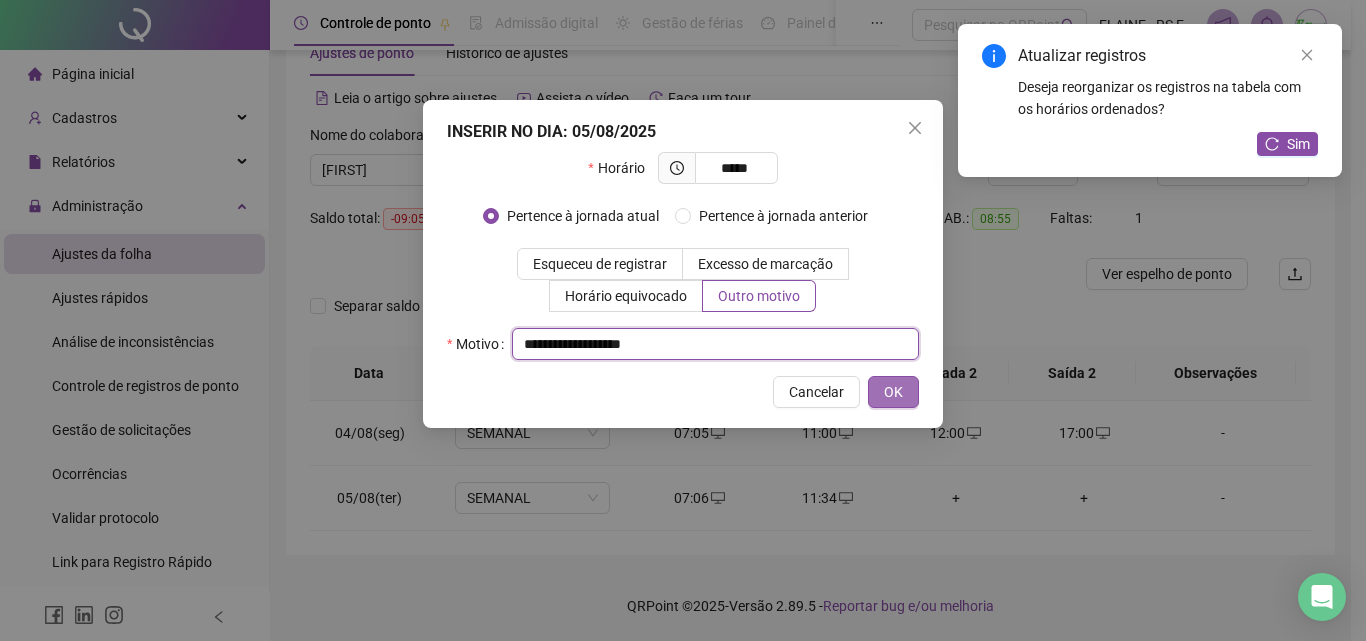 type on "**********" 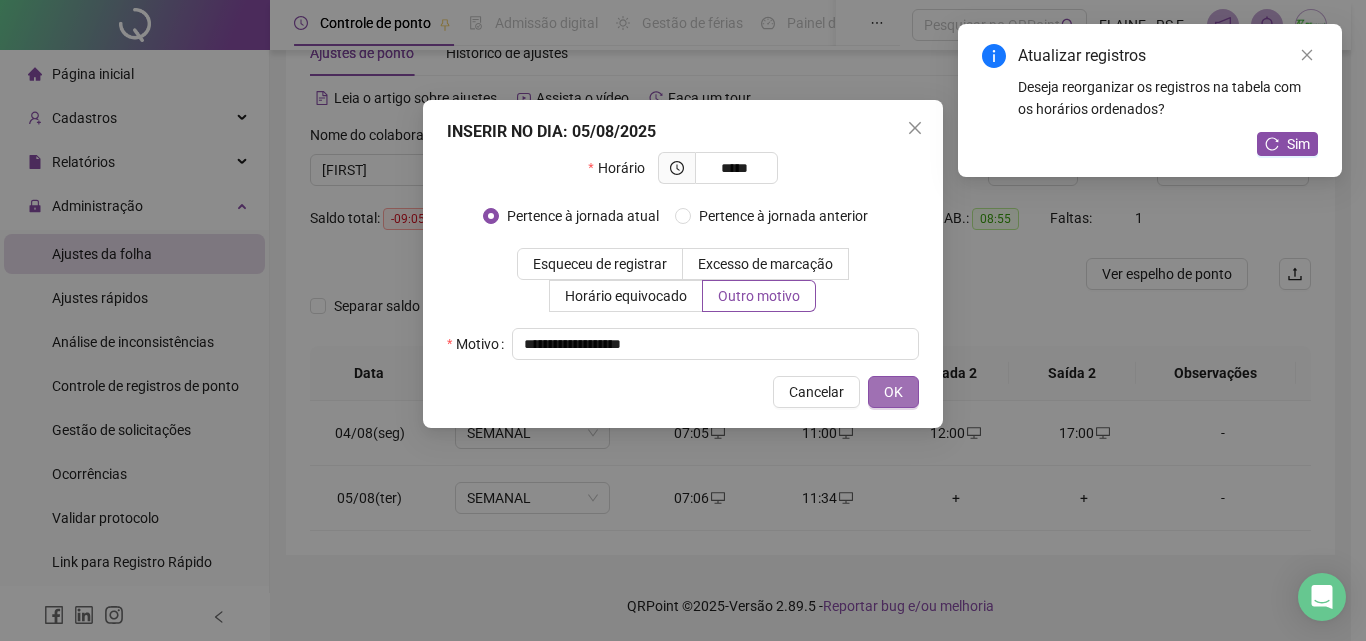 click on "OK" at bounding box center [893, 392] 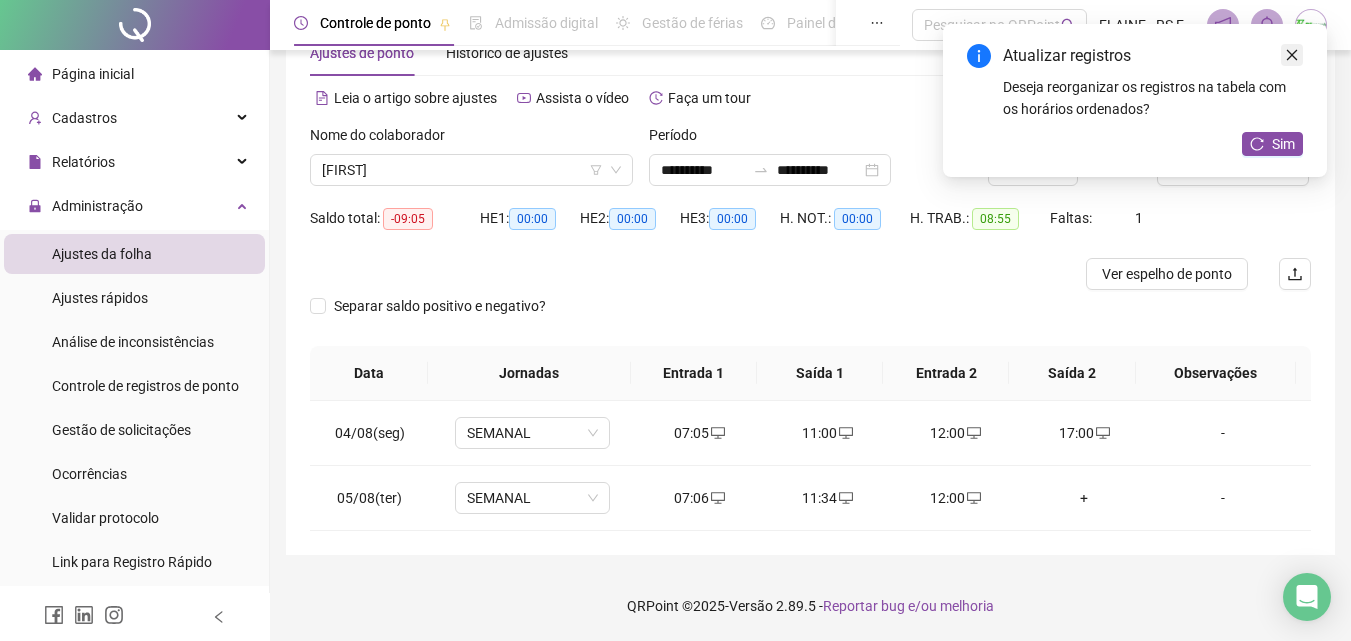 click at bounding box center (1292, 55) 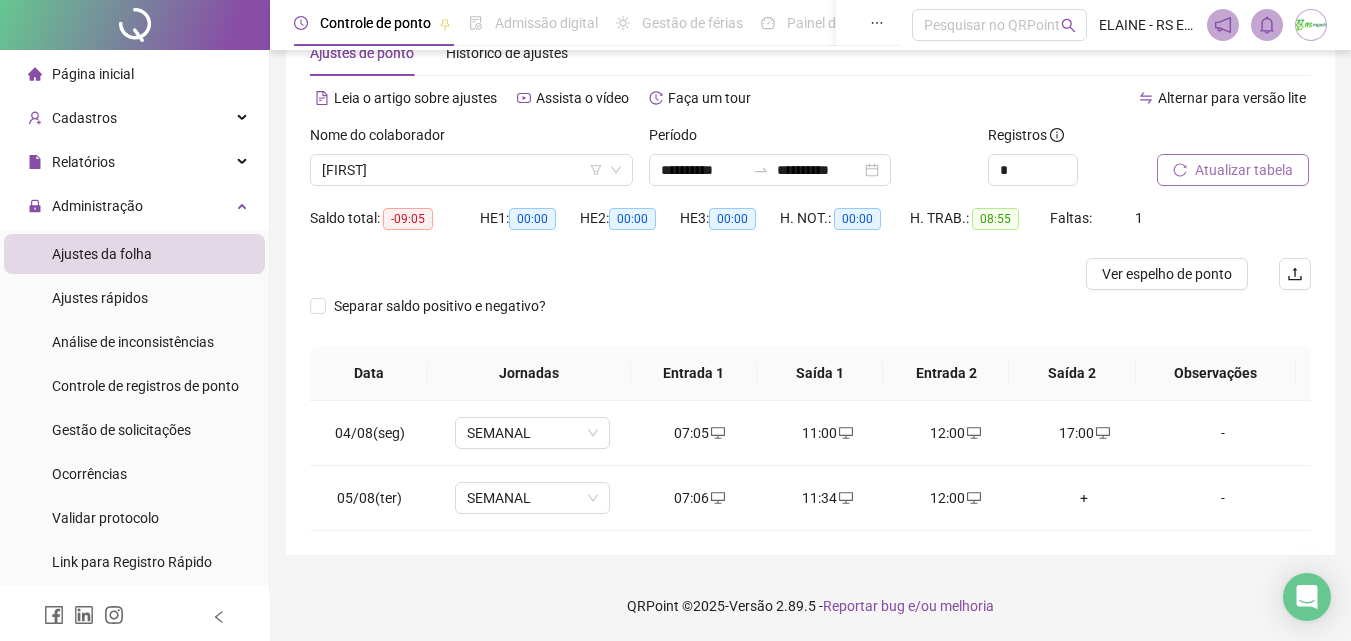 click on "Atualizar tabela" at bounding box center (1244, 170) 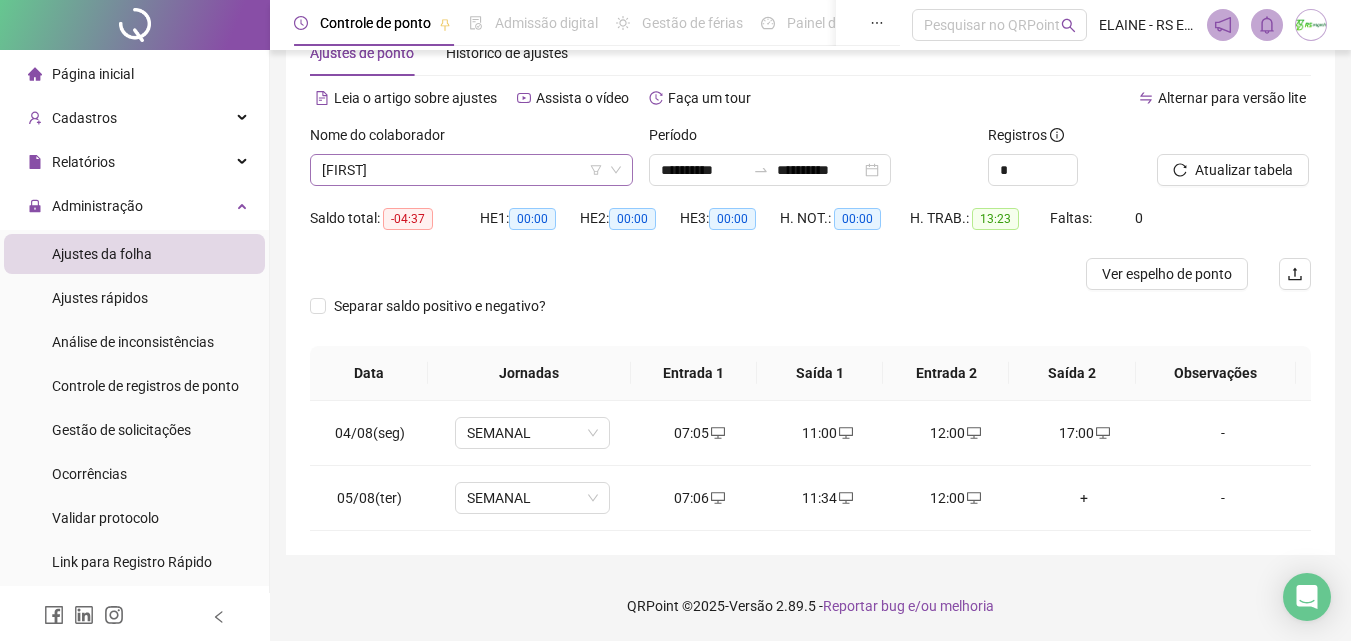 click on "[FIRST]" at bounding box center [471, 170] 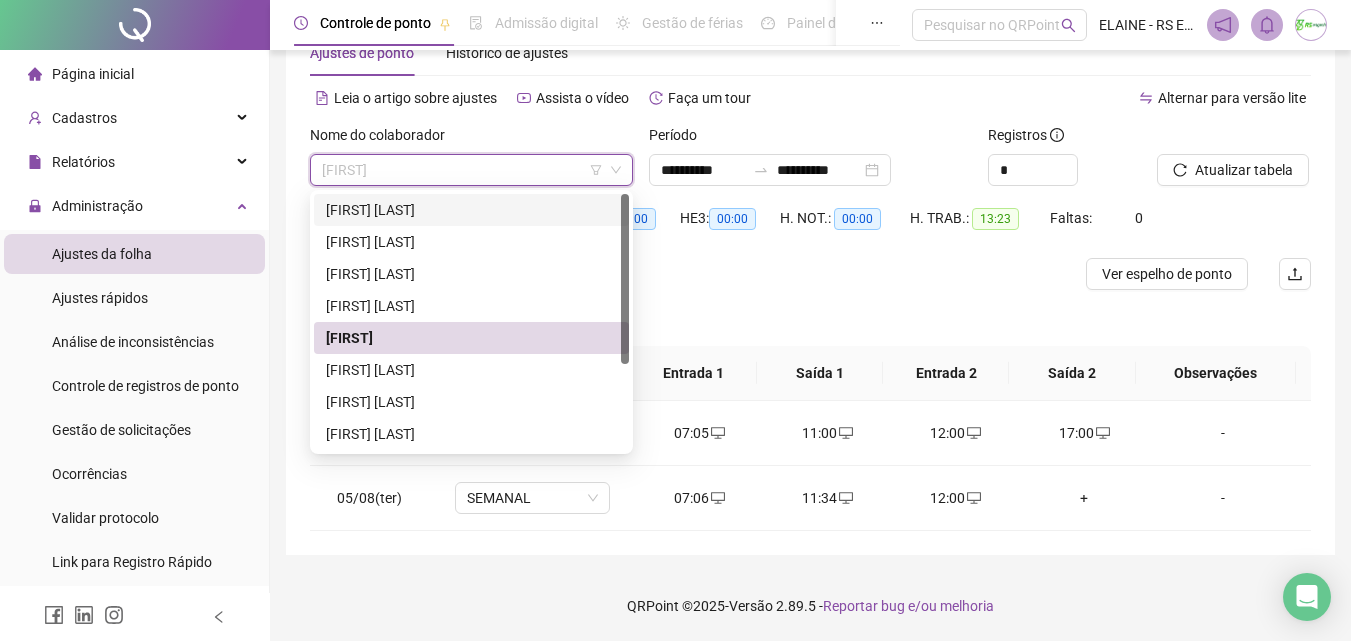 click on "[FIRST] [LAST]" at bounding box center [471, 210] 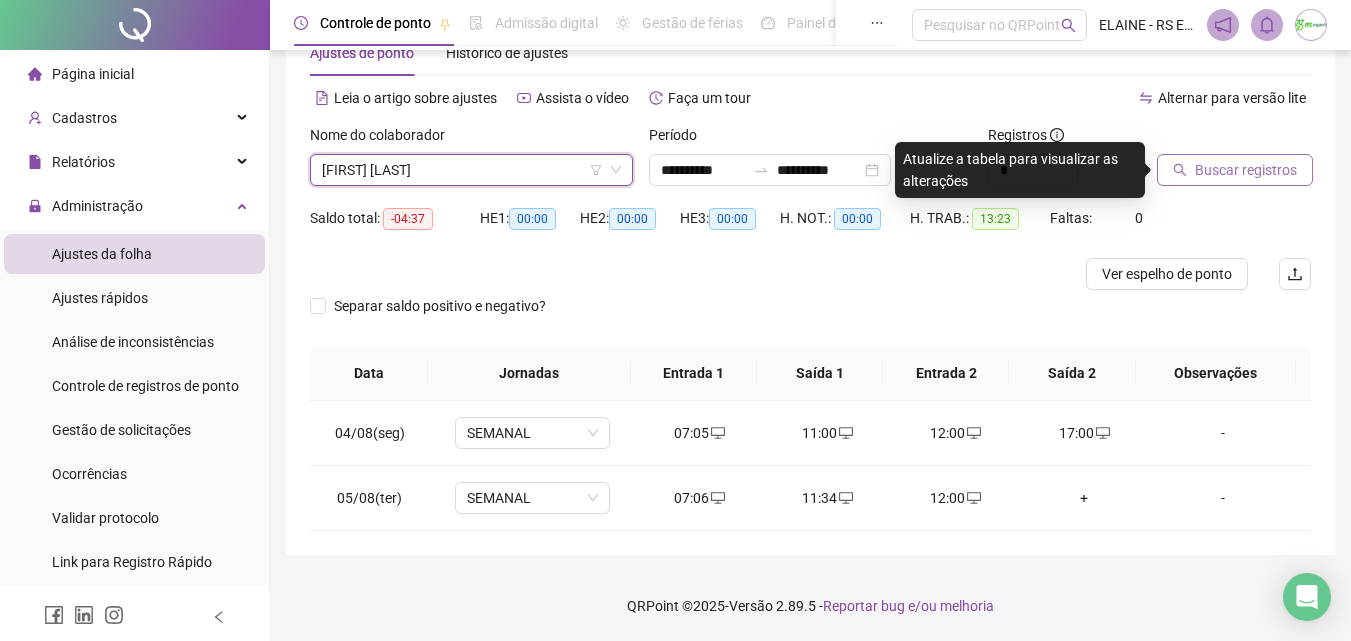 click 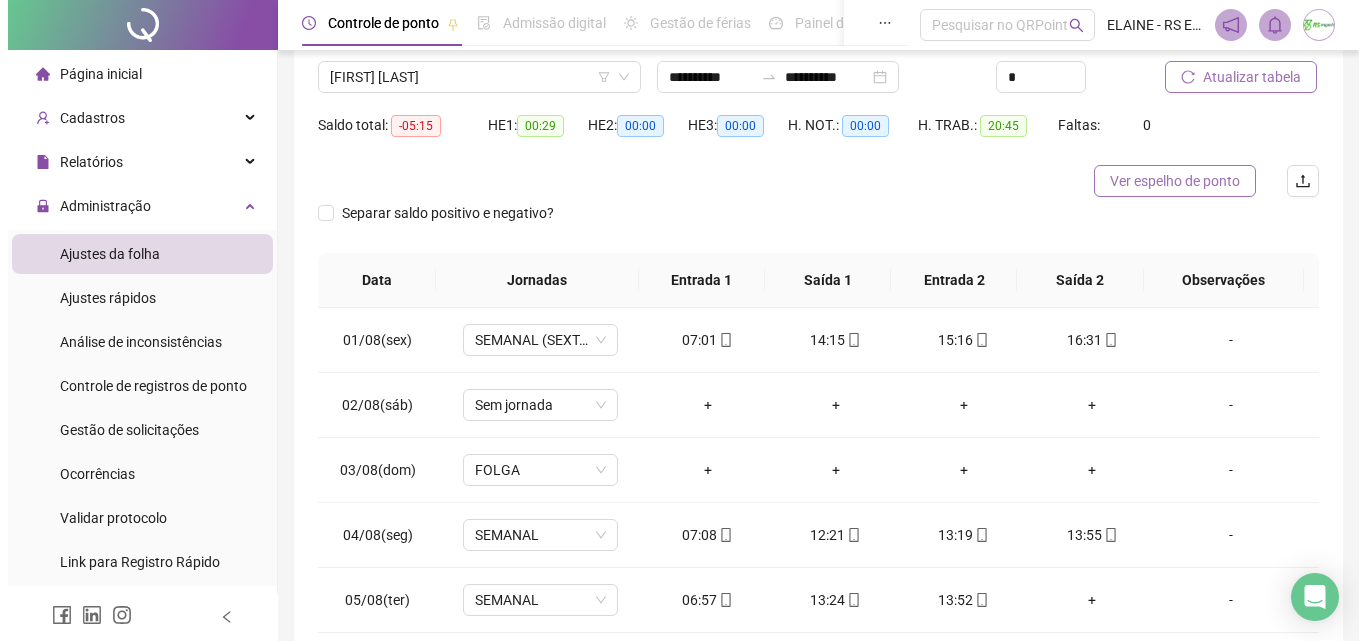 scroll, scrollTop: 255, scrollLeft: 0, axis: vertical 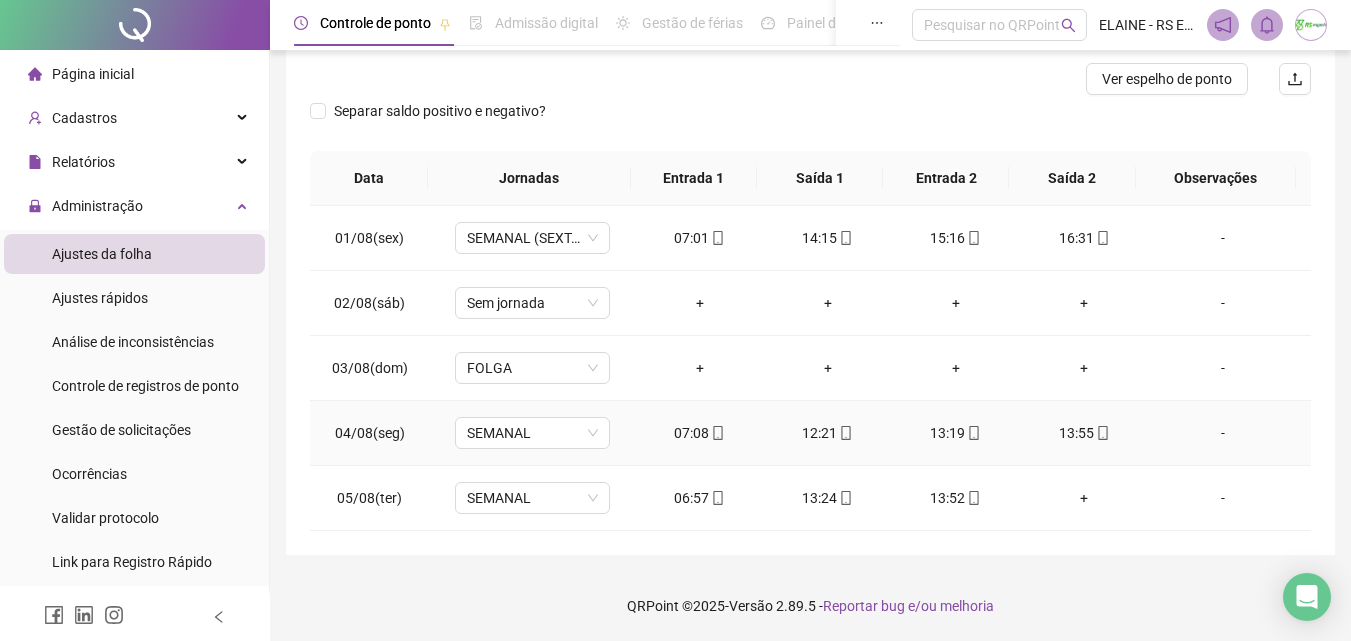 click on "-" at bounding box center [1223, 433] 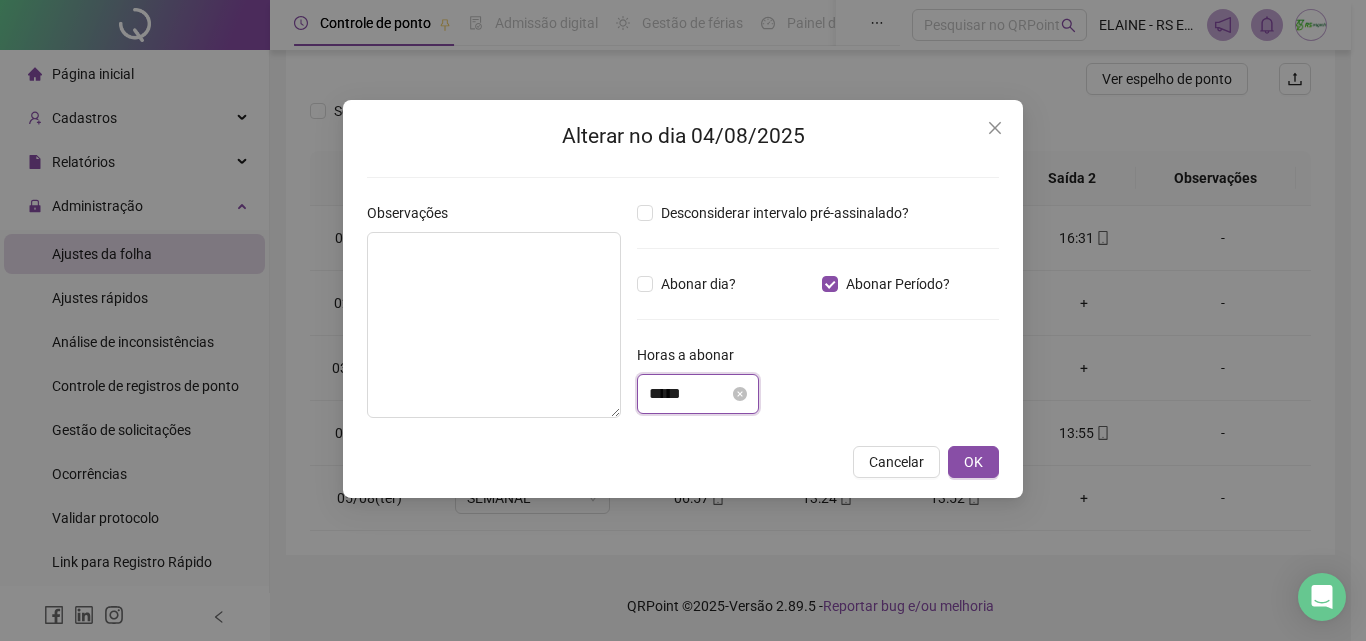 click on "*****" at bounding box center (689, 394) 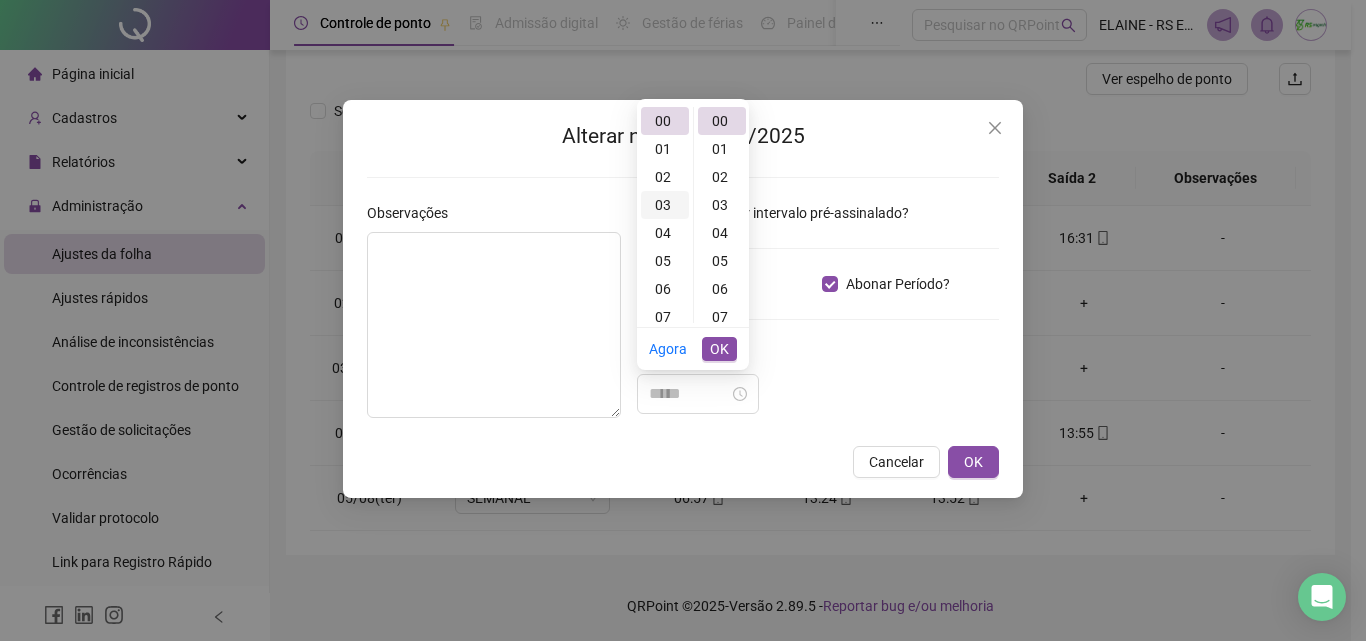 click on "03" at bounding box center [665, 205] 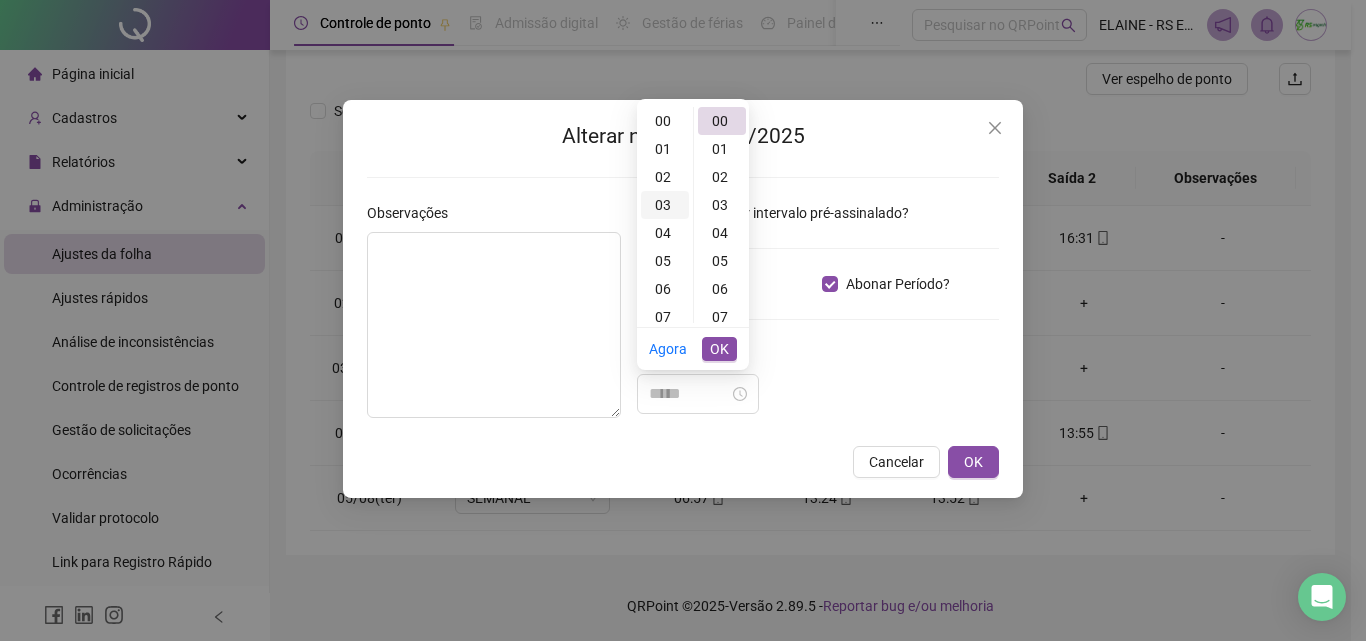scroll, scrollTop: 84, scrollLeft: 0, axis: vertical 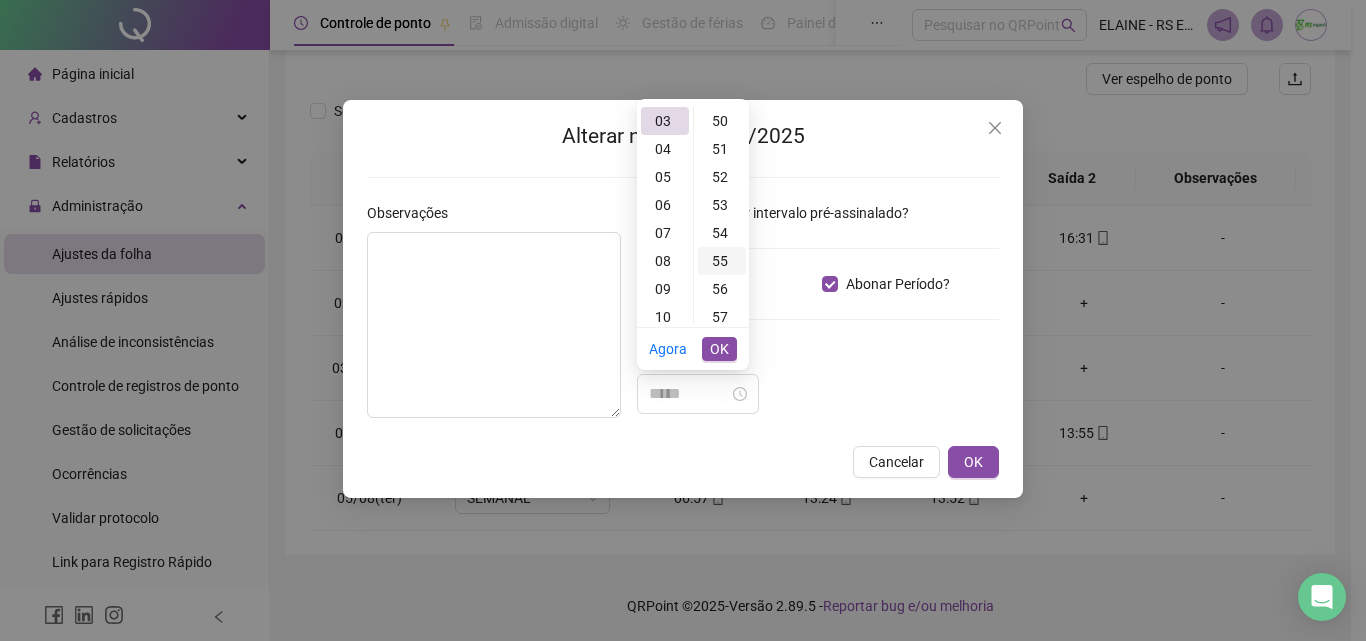 click on "55" at bounding box center (722, 261) 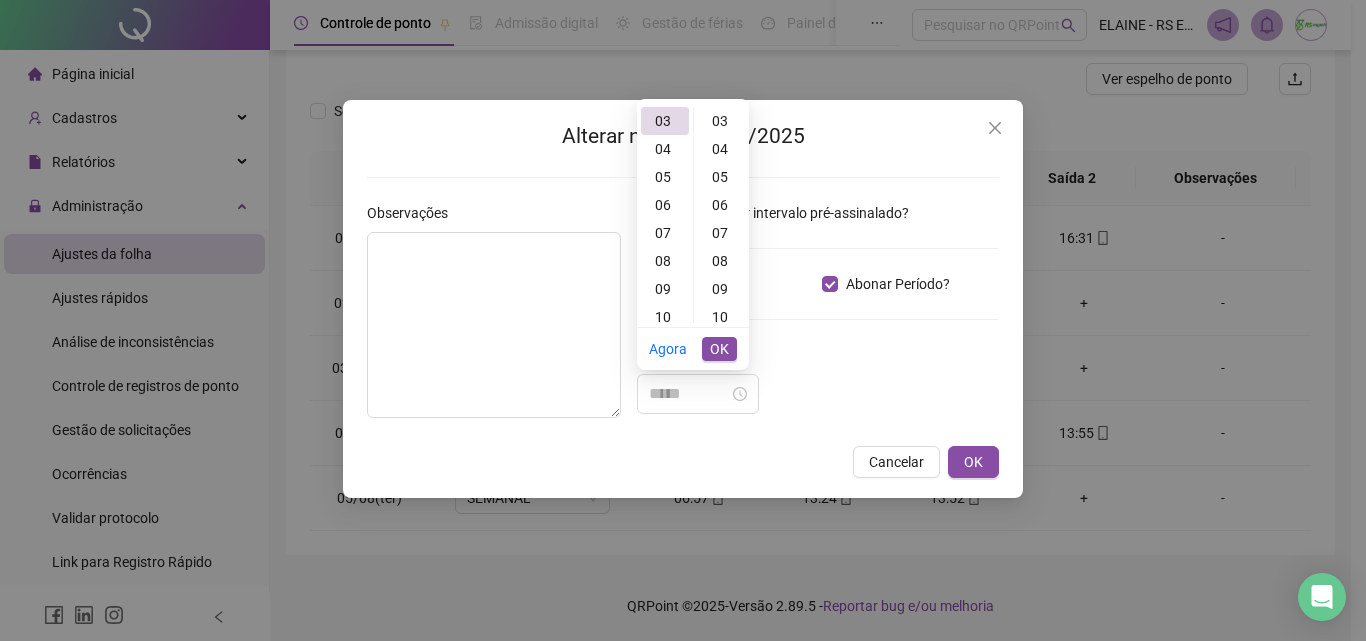 scroll, scrollTop: 40, scrollLeft: 0, axis: vertical 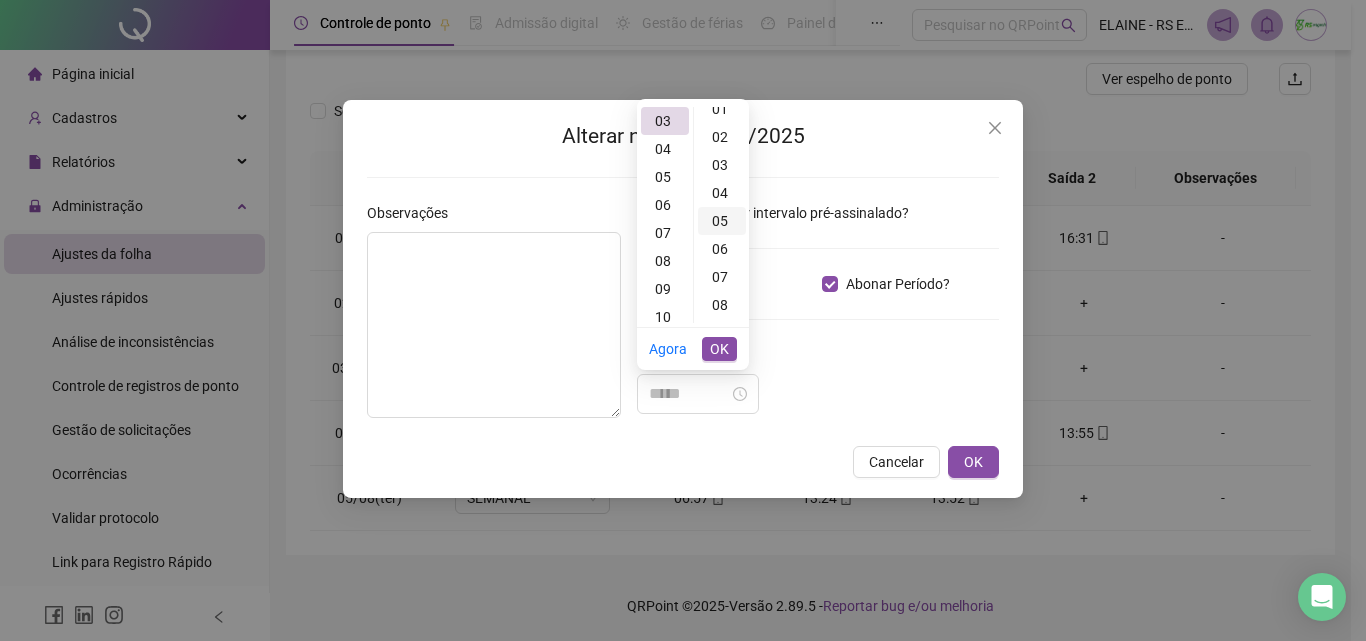 click on "05" at bounding box center (722, 221) 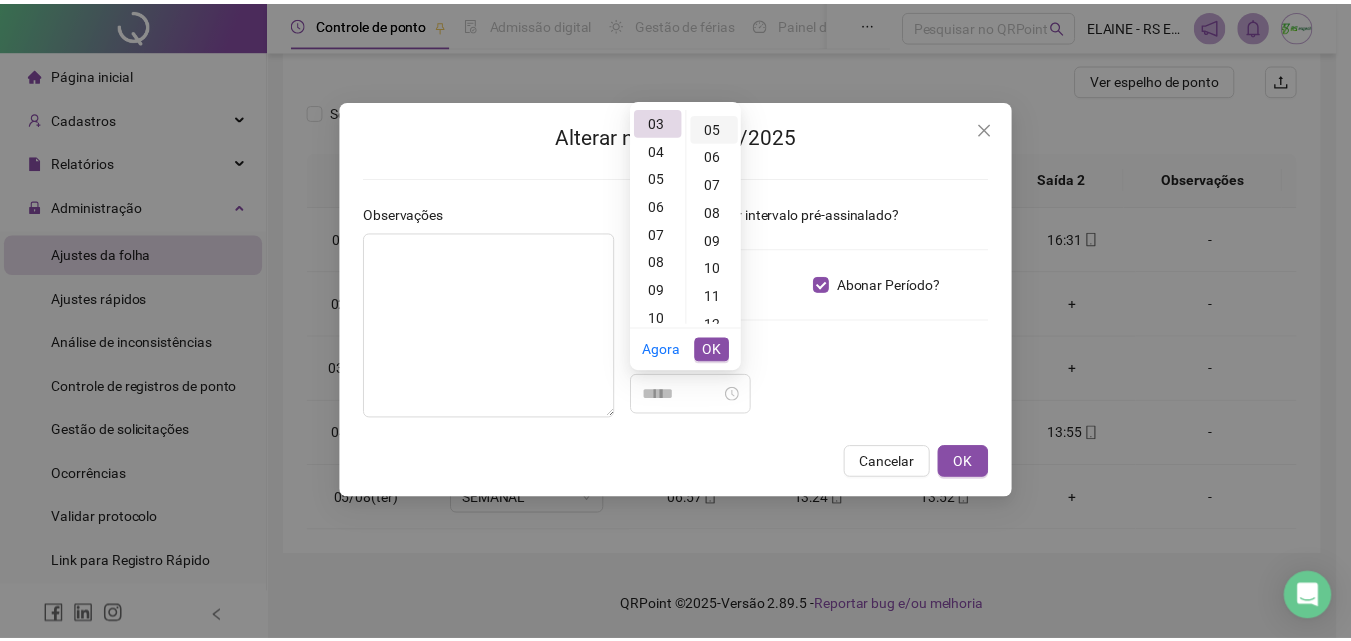 scroll, scrollTop: 140, scrollLeft: 0, axis: vertical 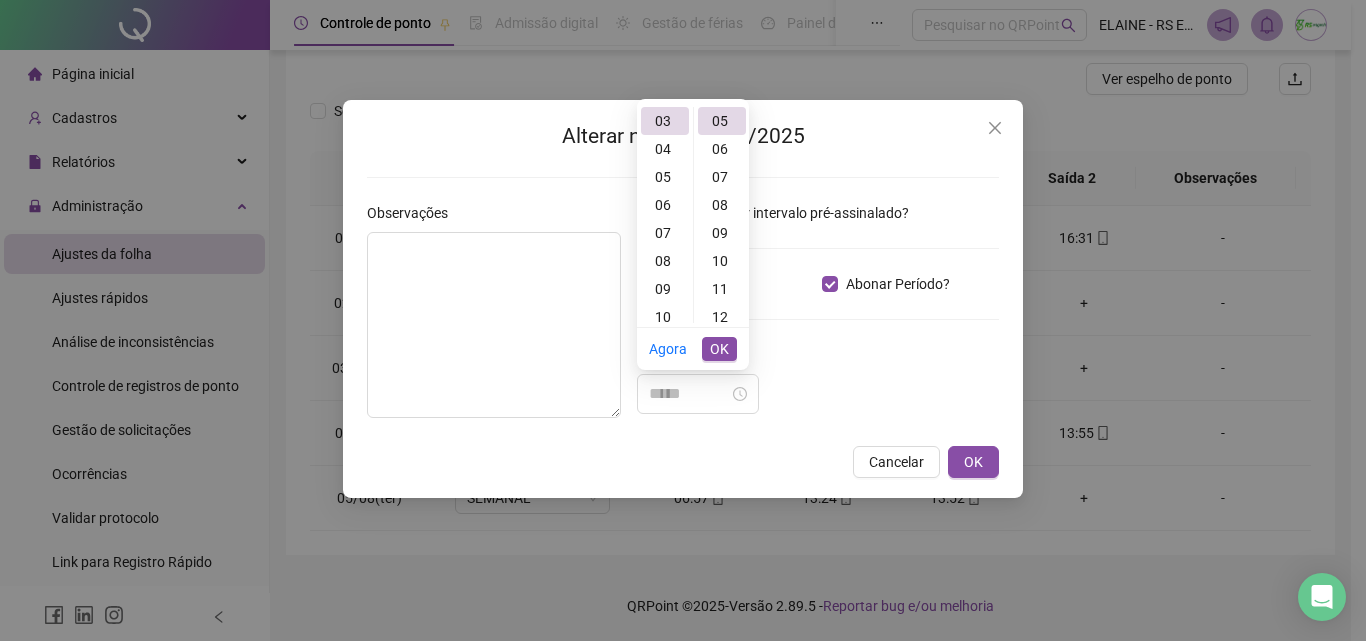 type on "*****" 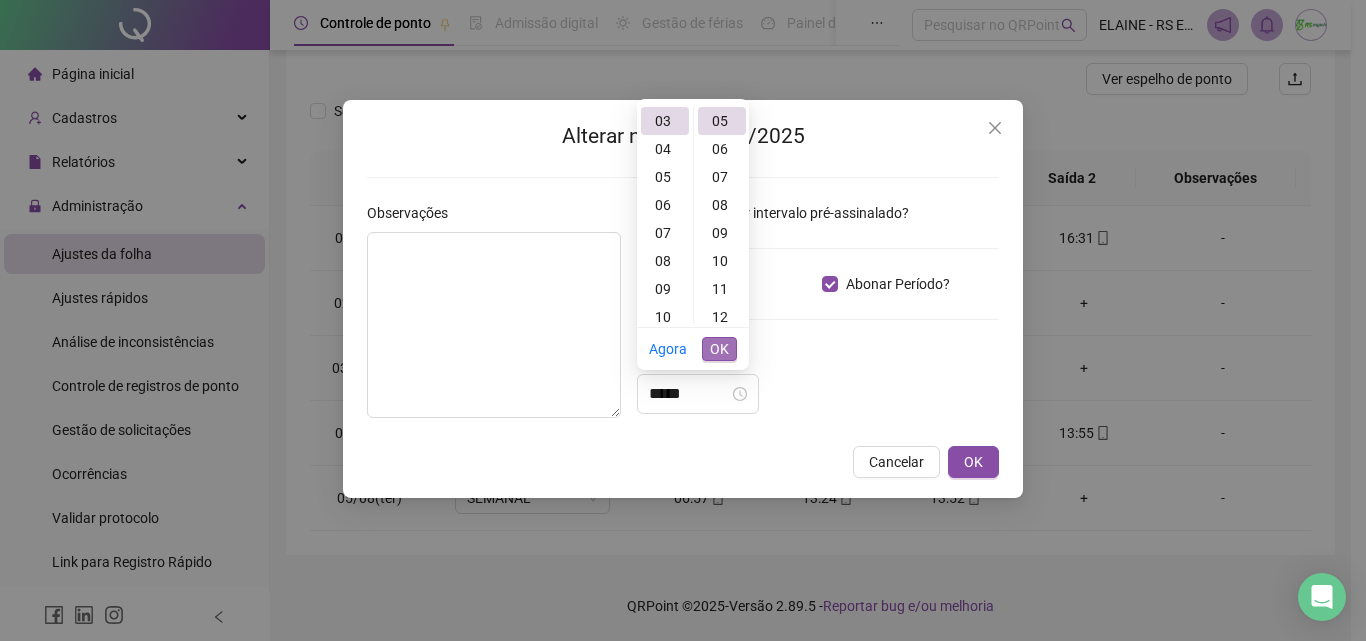 click on "OK" at bounding box center [719, 349] 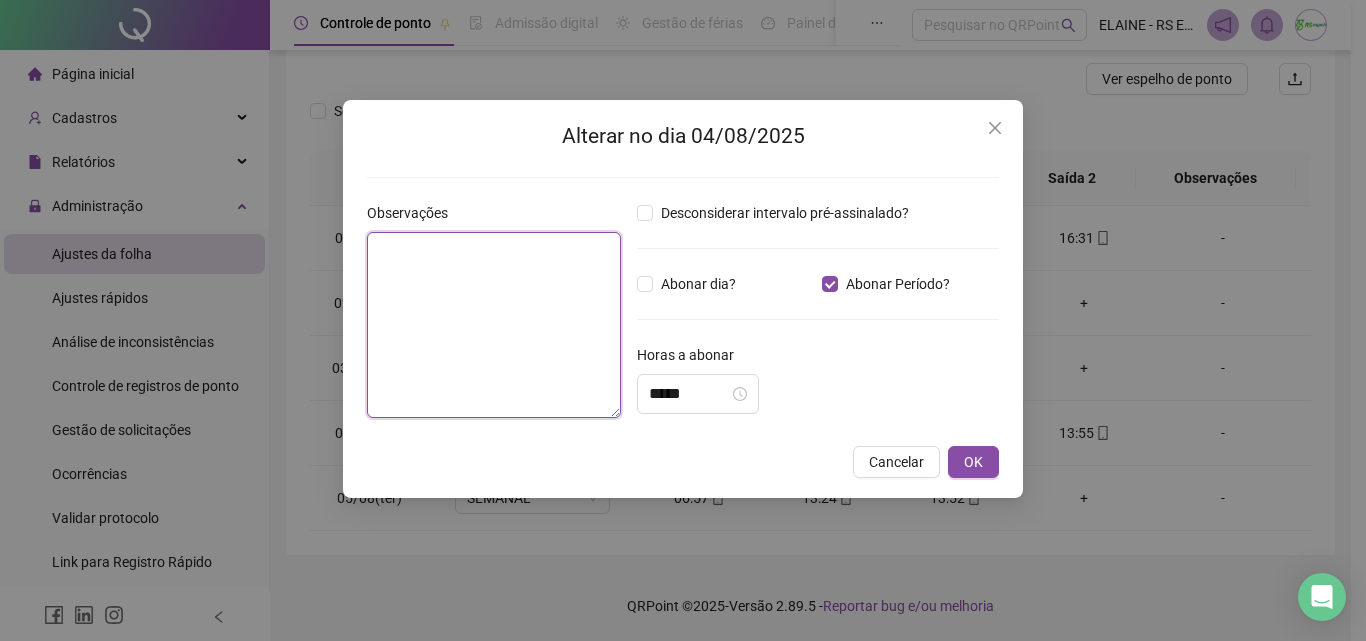 click at bounding box center [494, 325] 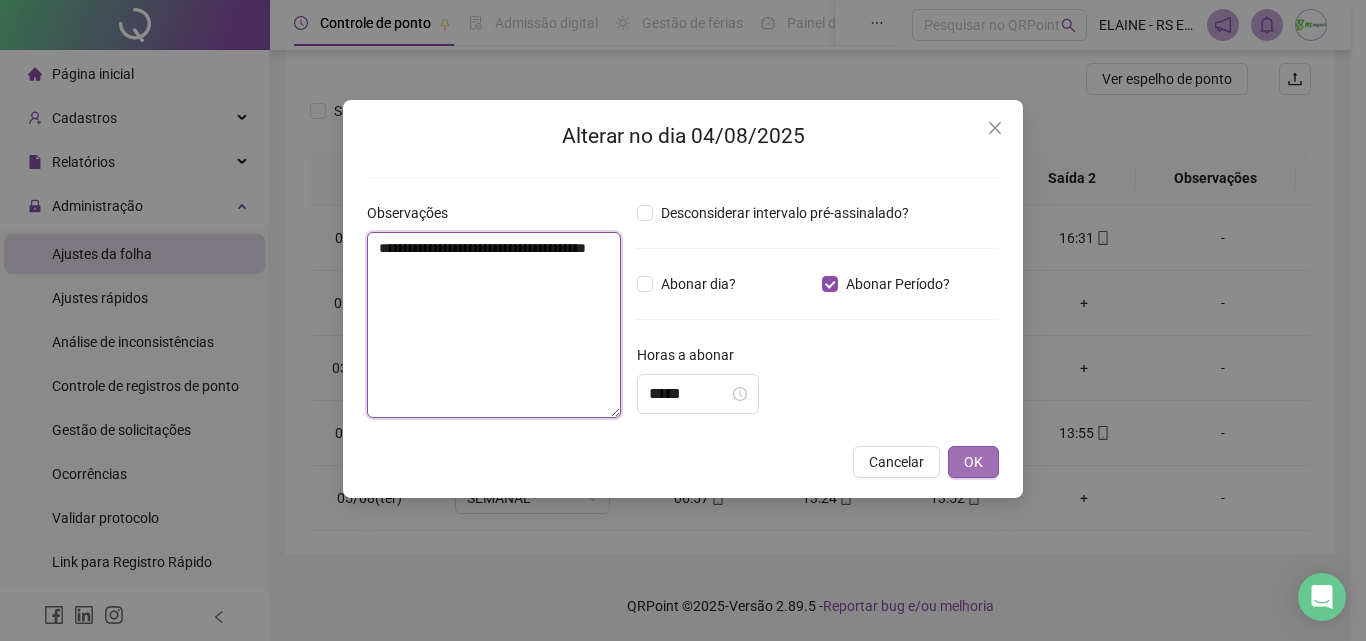 type on "**********" 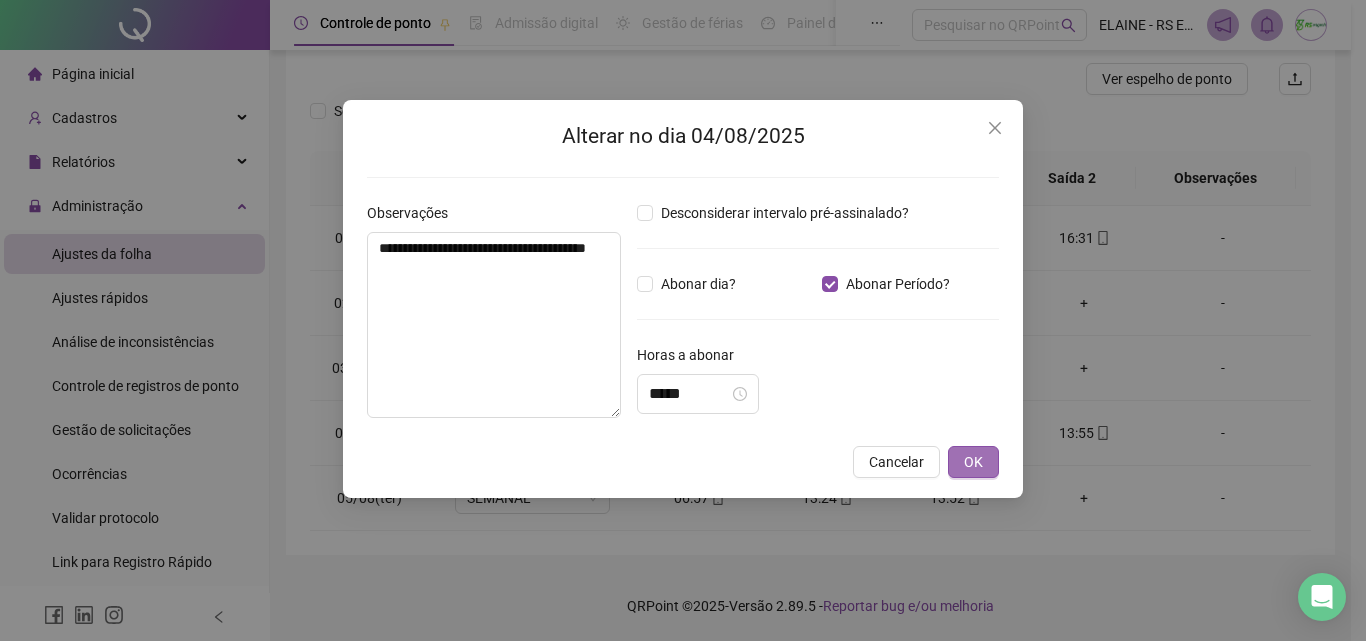 click on "OK" at bounding box center (973, 462) 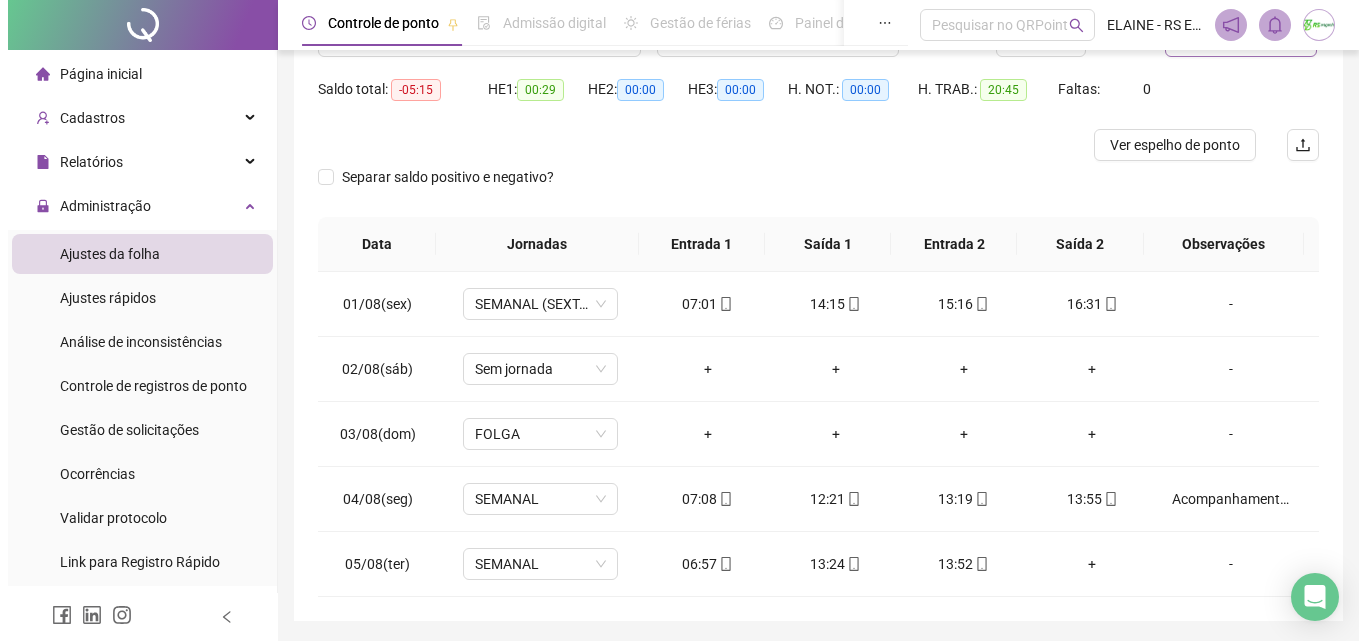 scroll, scrollTop: 155, scrollLeft: 0, axis: vertical 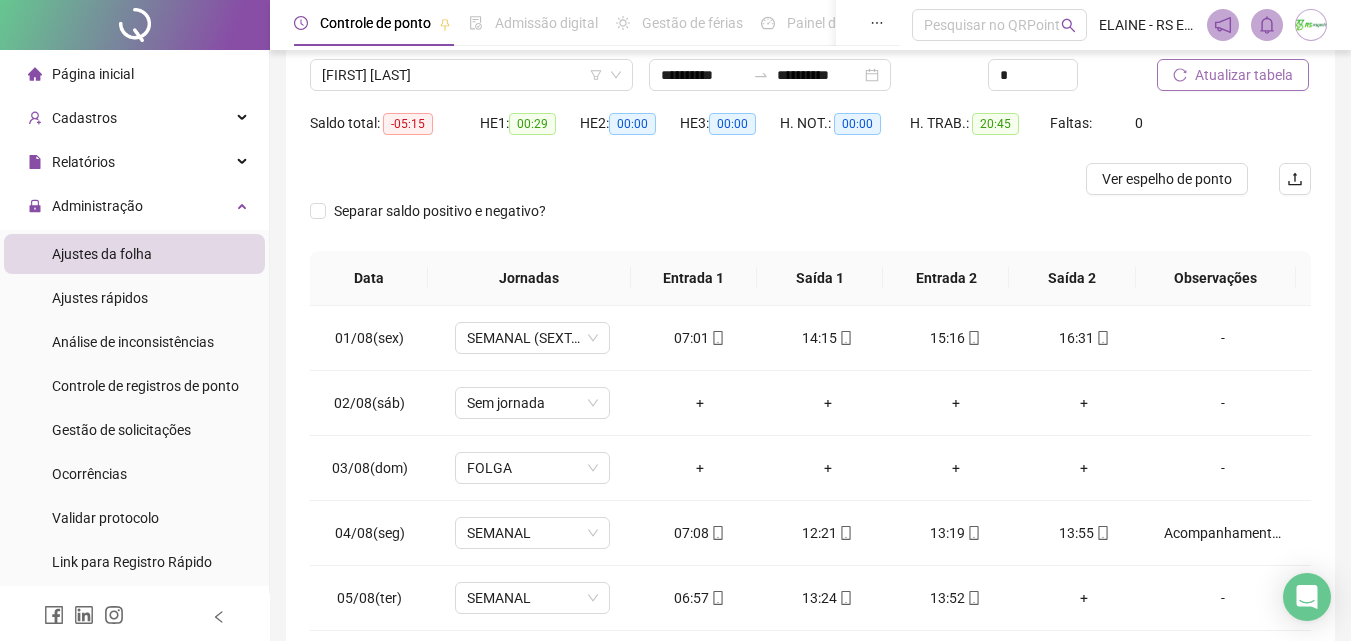 click on "Atualizar tabela" at bounding box center (1244, 75) 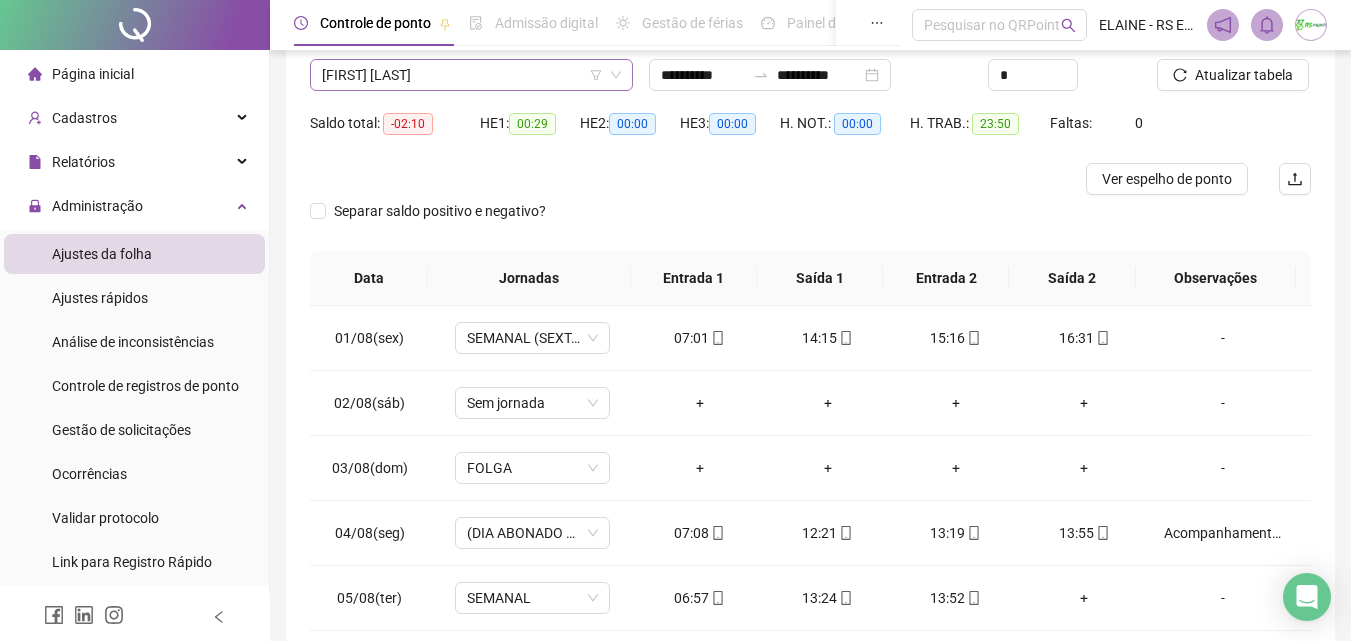 click on "[FIRST] [LAST]" at bounding box center [471, 75] 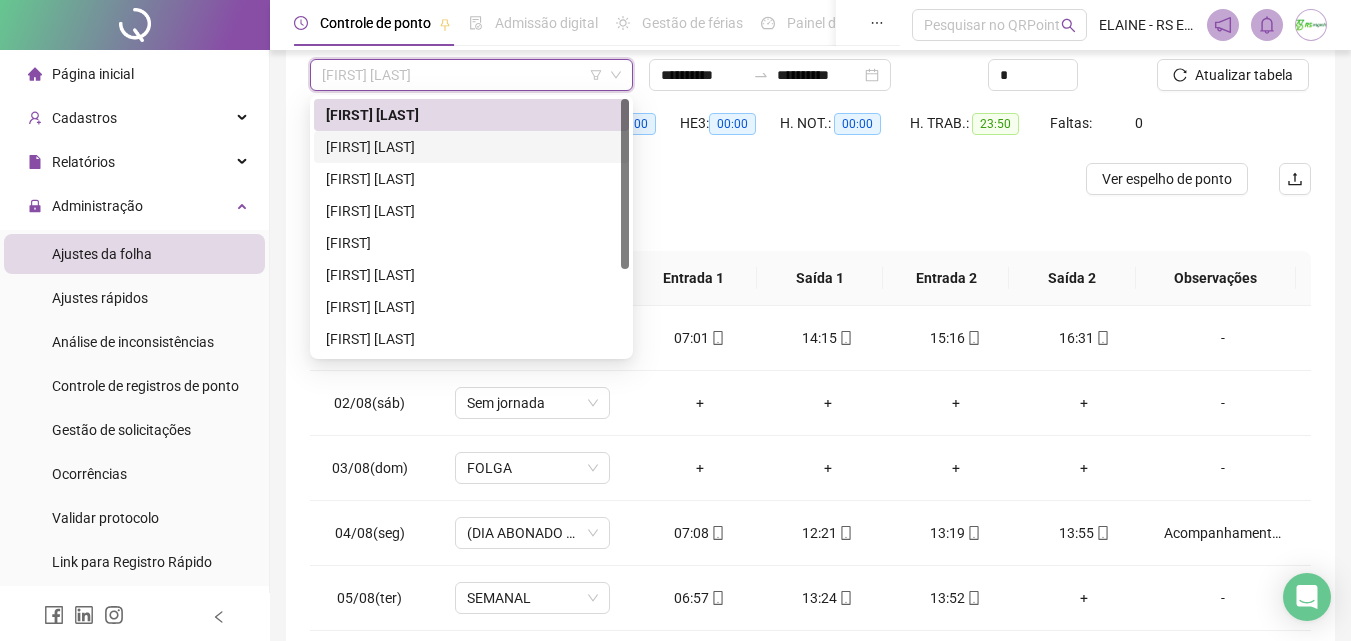 click on "[FIRST] [LAST]" at bounding box center [471, 147] 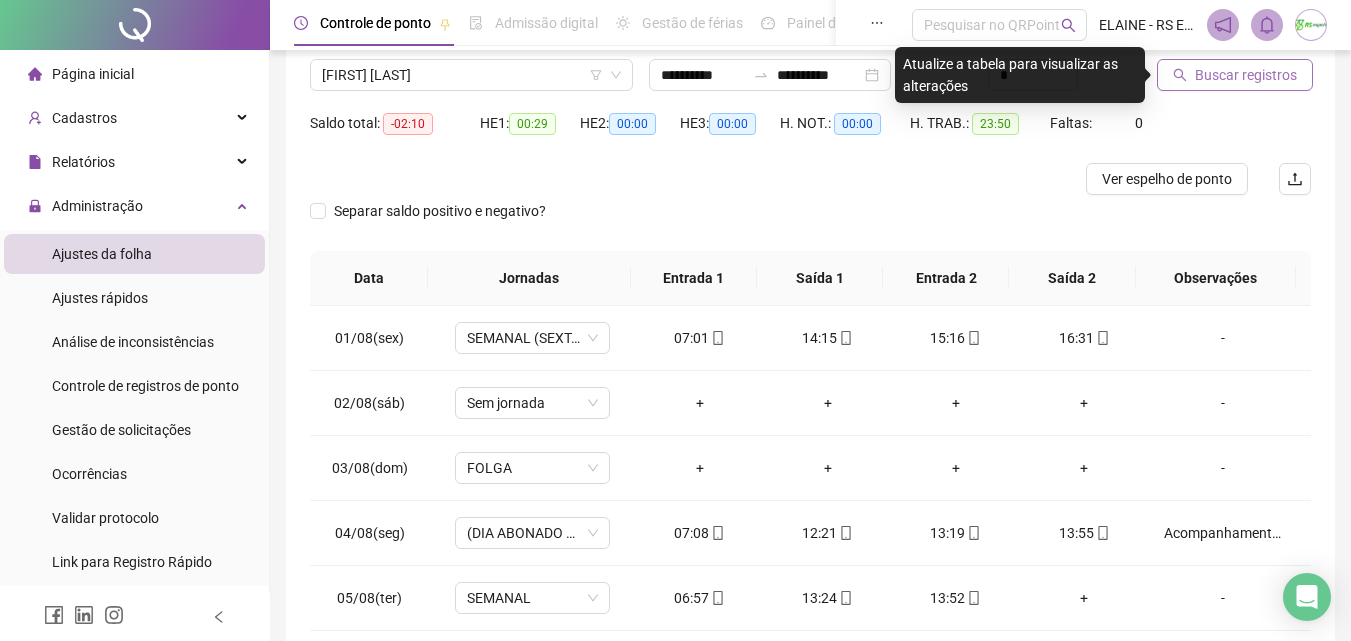 click on "Buscar registros" at bounding box center (1246, 75) 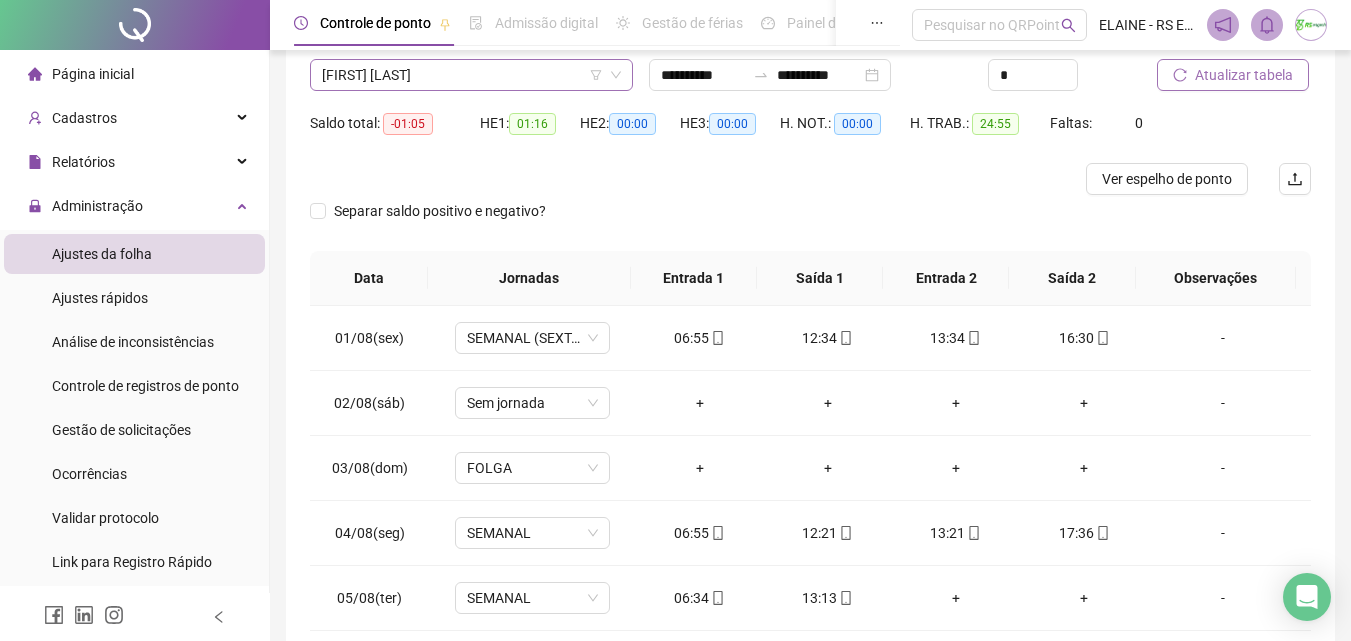 click on "[FIRST] [LAST]" at bounding box center [471, 75] 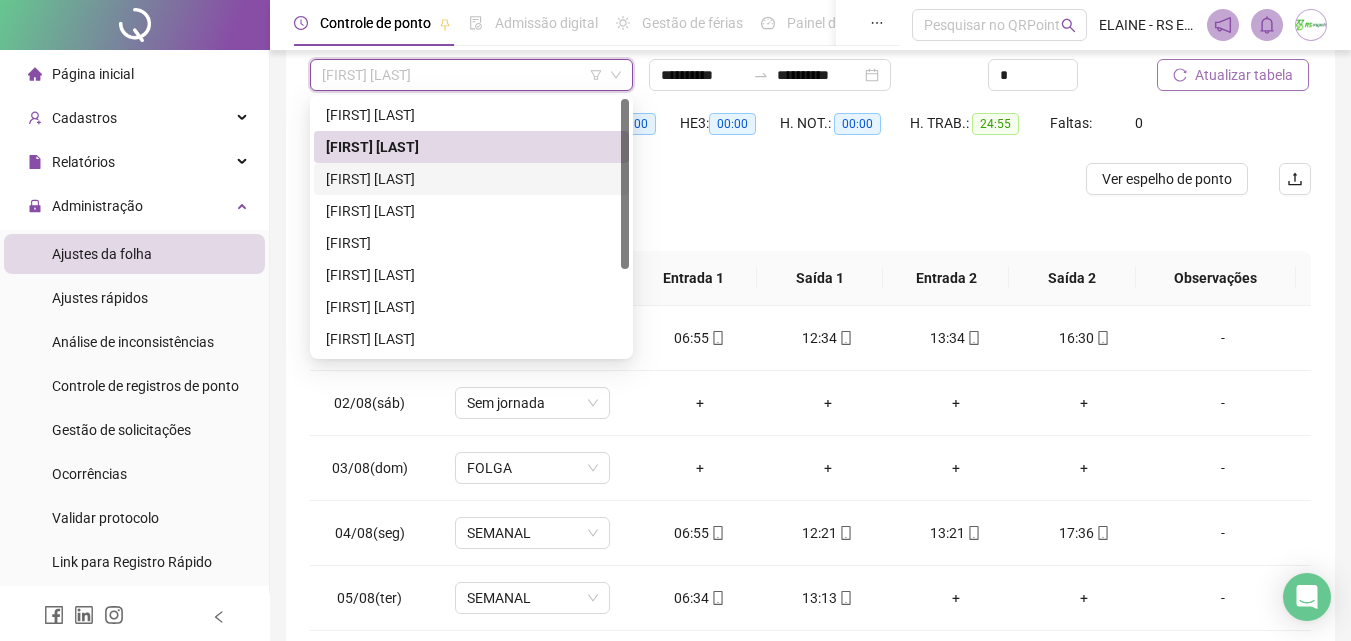 click on "[FIRST] [LAST]" at bounding box center (471, 179) 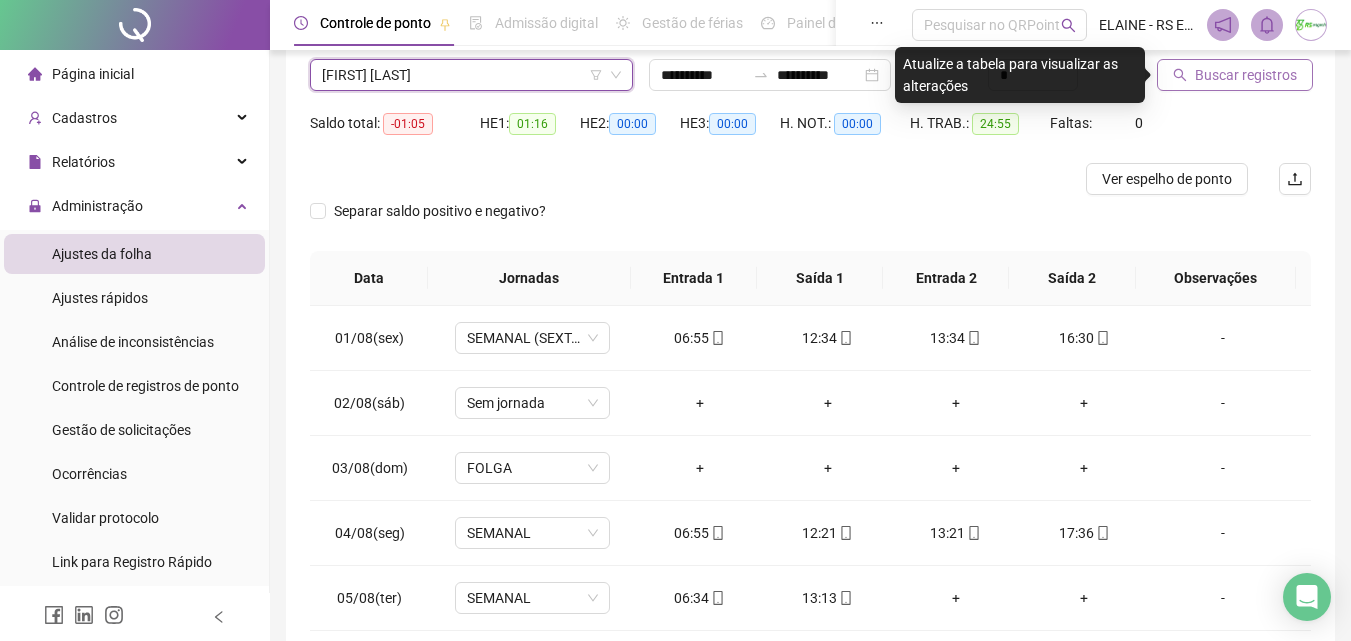 click on "Buscar registros" at bounding box center [1246, 75] 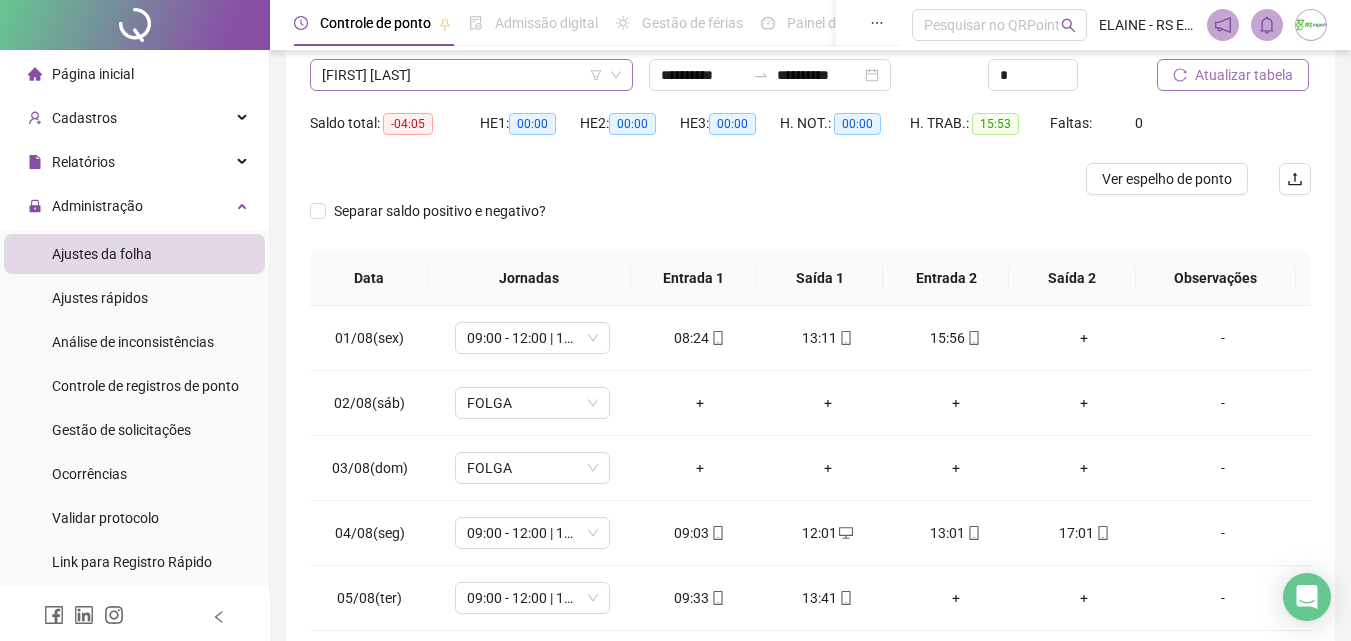click on "[FIRST] [LAST]" at bounding box center (471, 75) 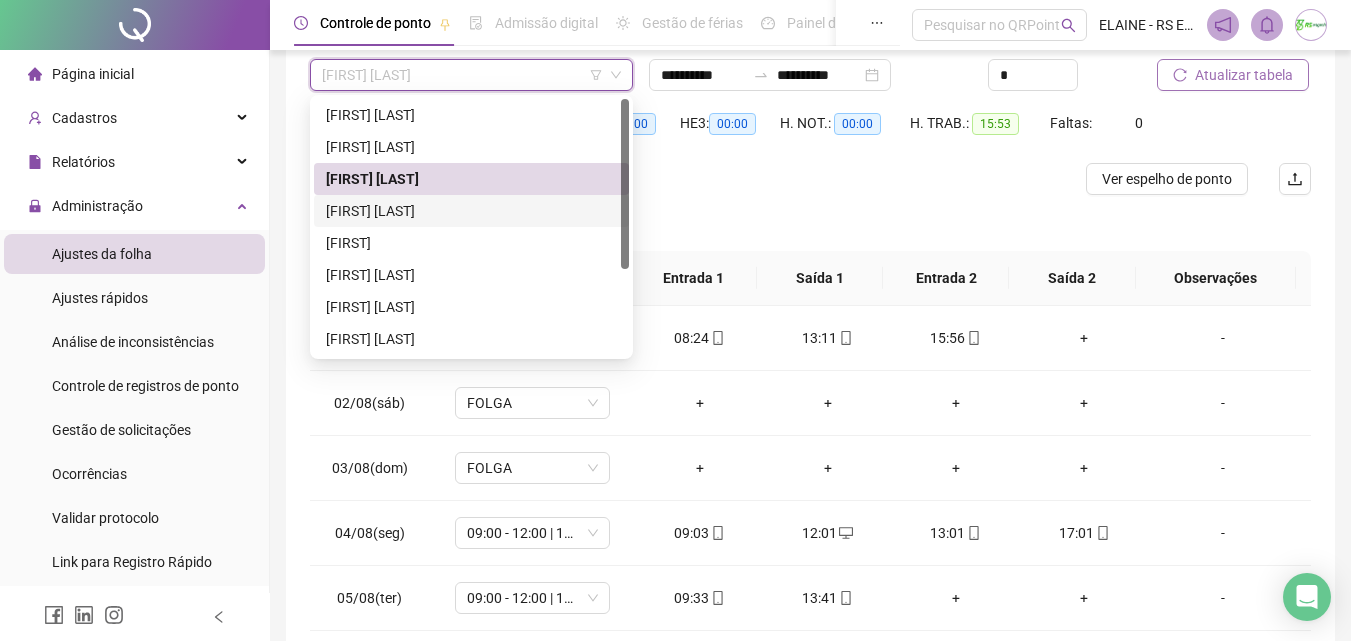 click on "[FIRST] [LAST]" at bounding box center [471, 211] 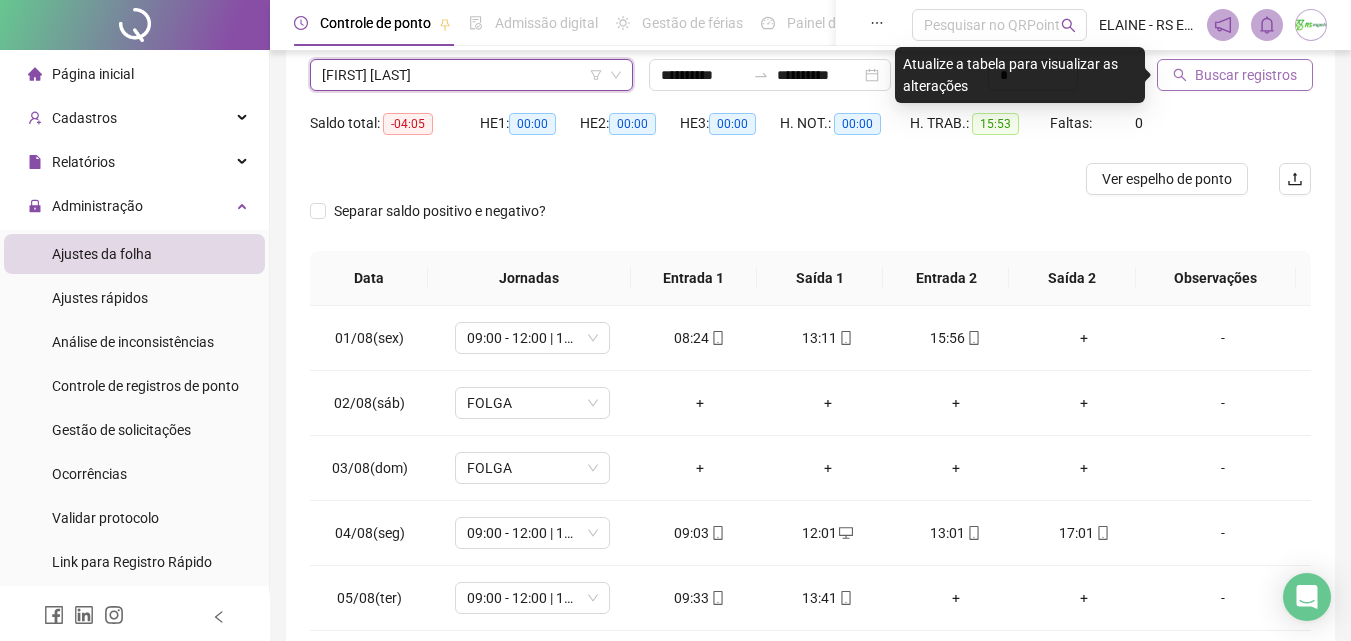 click on "Buscar registros" at bounding box center [1246, 75] 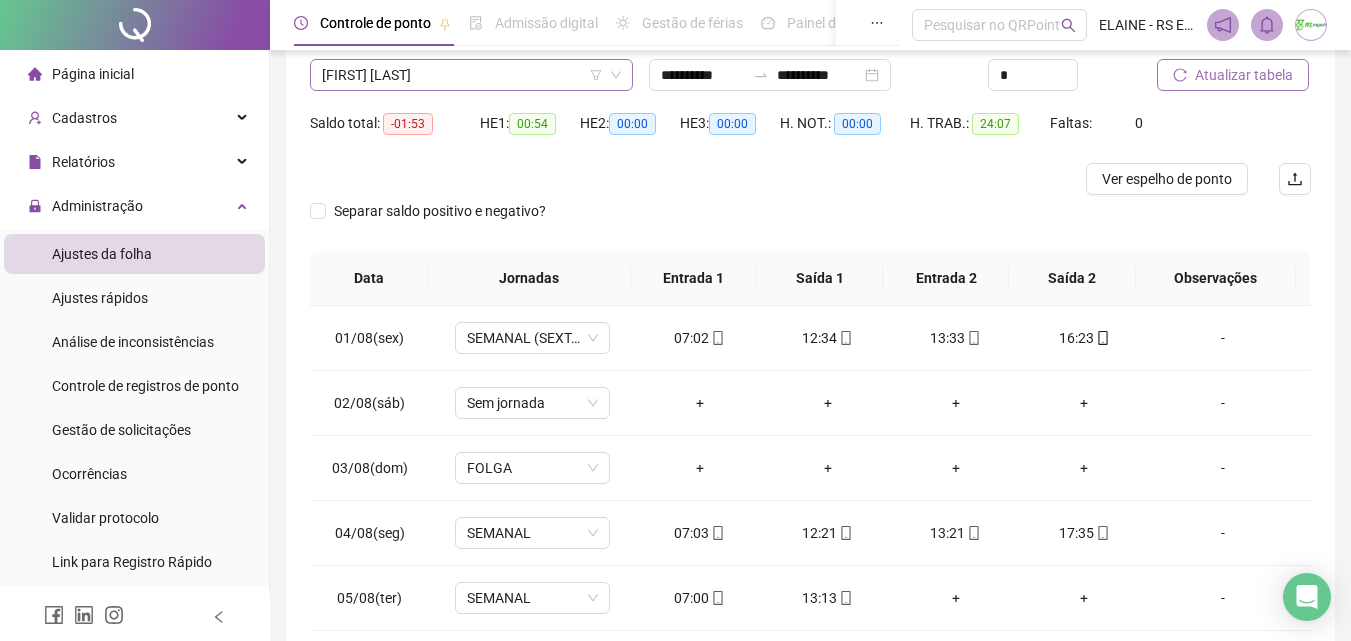 click on "[FIRST] [LAST]" at bounding box center (471, 75) 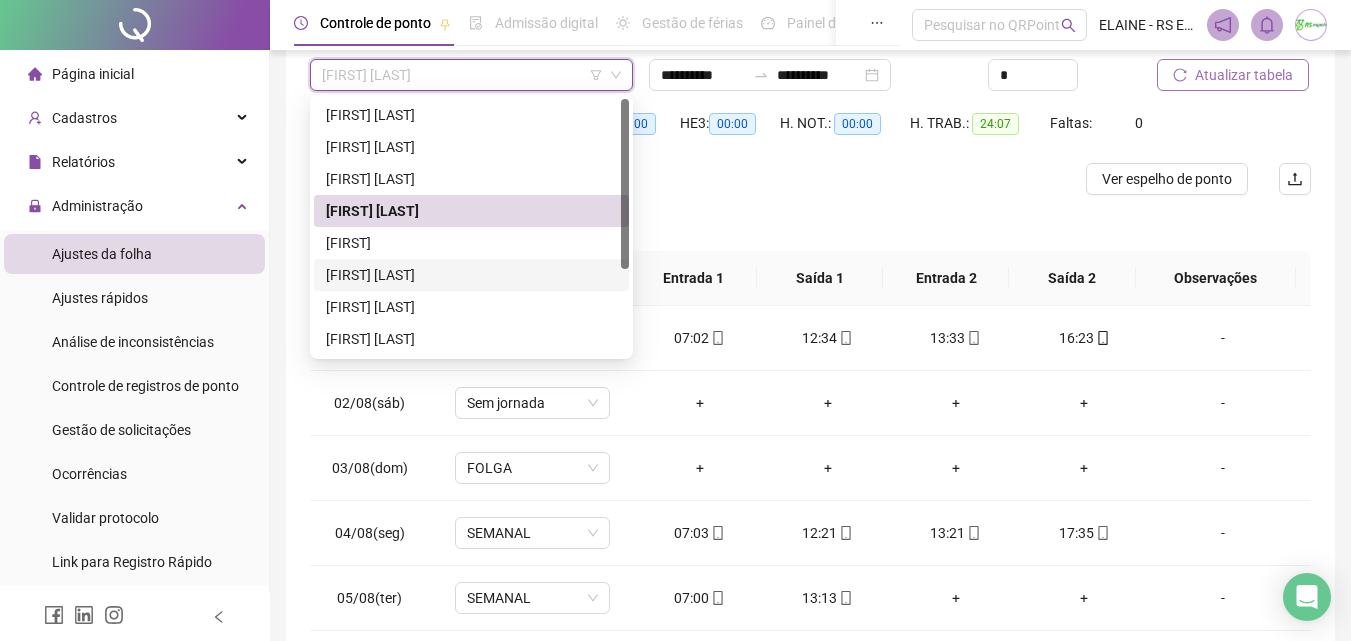 click on "[FIRST] [LAST]" at bounding box center [471, 275] 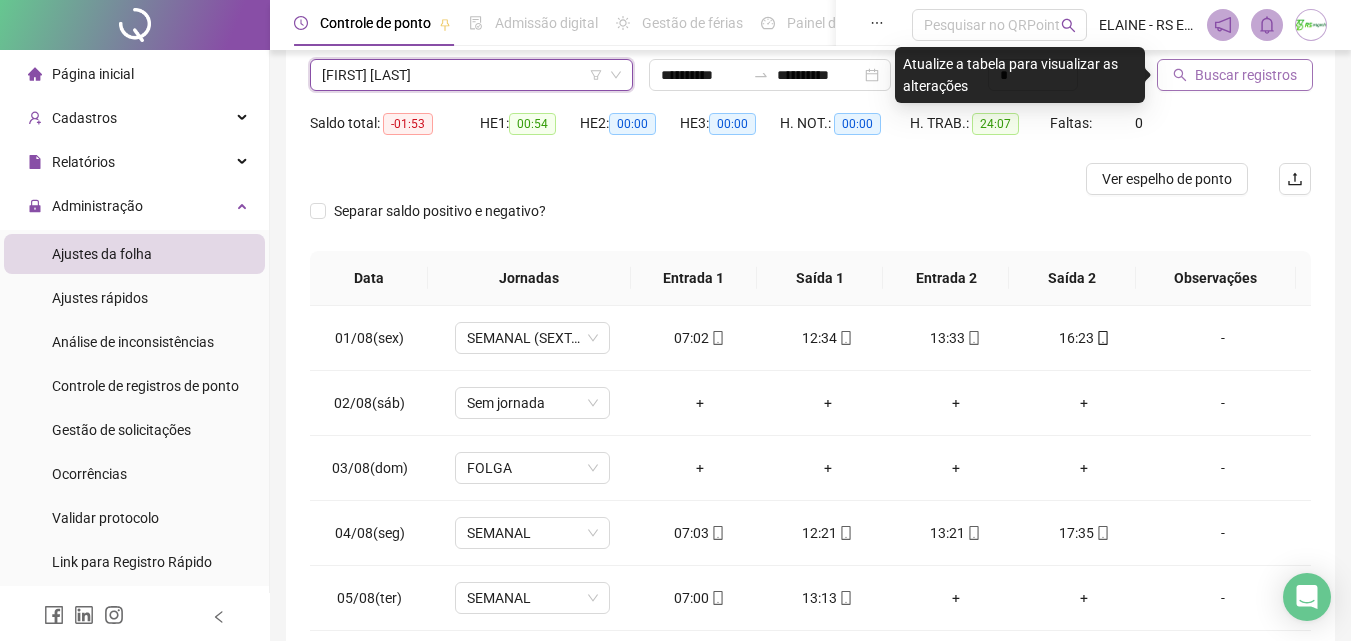 click on "Buscar registros" at bounding box center (1246, 75) 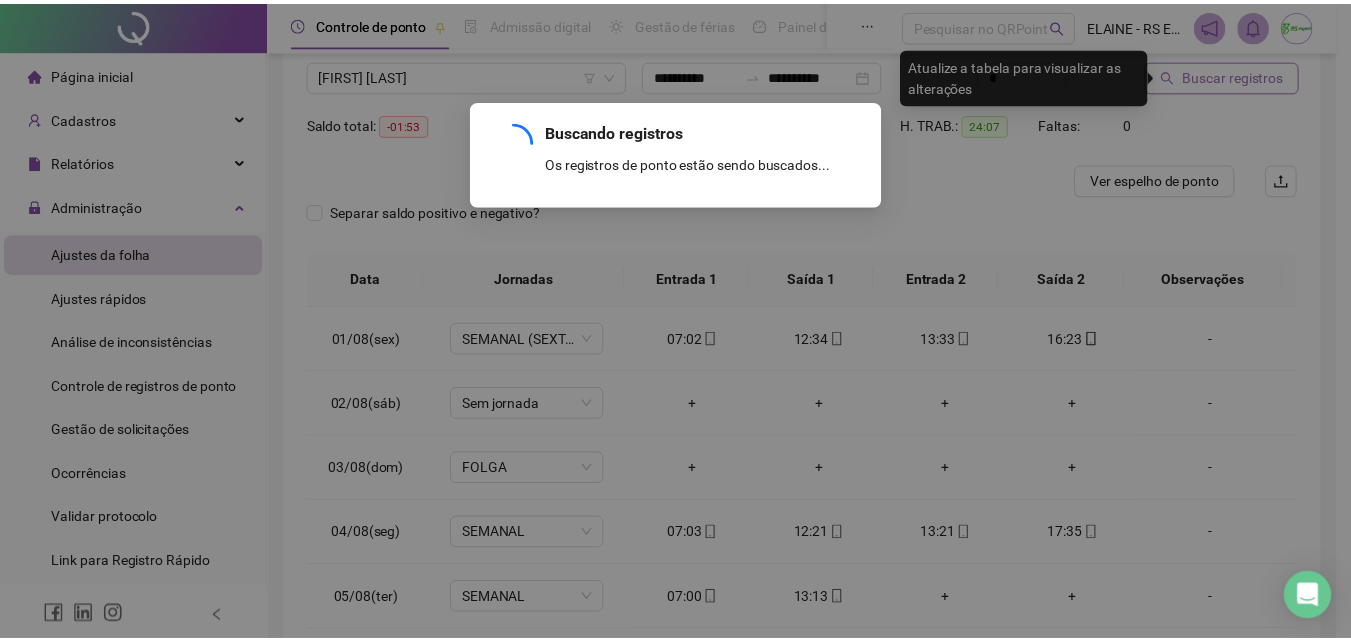 scroll, scrollTop: 60, scrollLeft: 0, axis: vertical 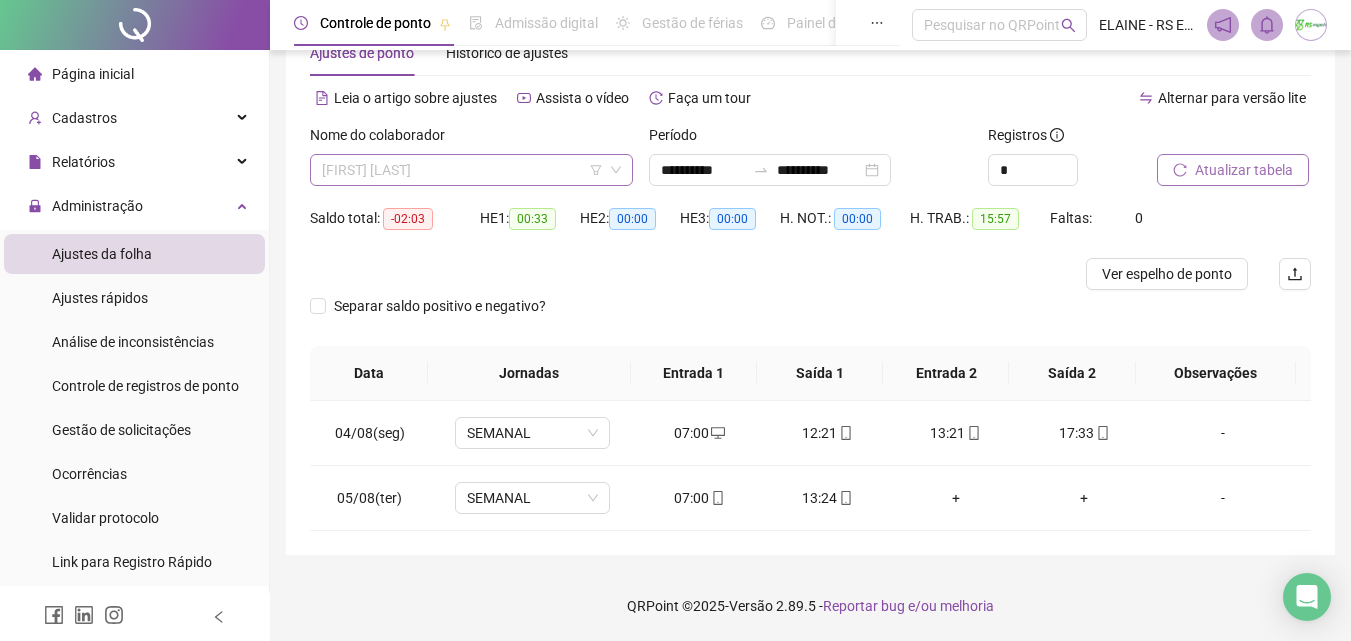 click on "[FIRST] [LAST]" at bounding box center (471, 170) 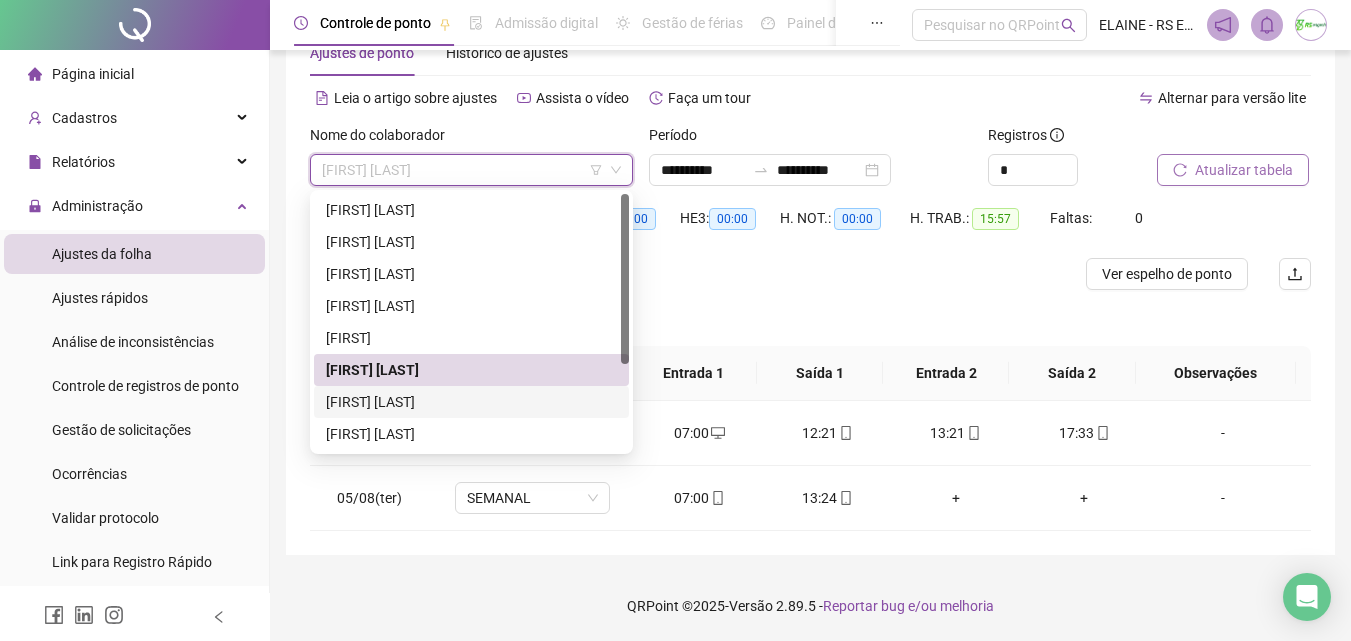 click on "[FIRST] [LAST]" at bounding box center [471, 402] 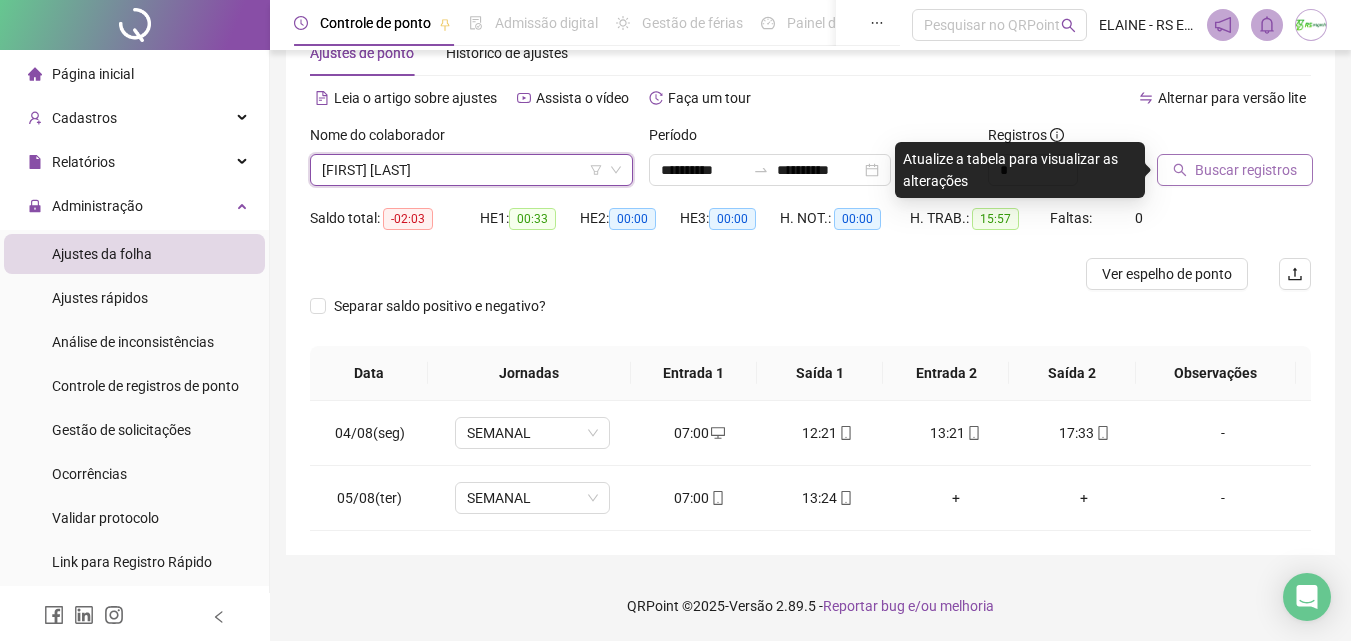 click on "Buscar registros" at bounding box center [1235, 170] 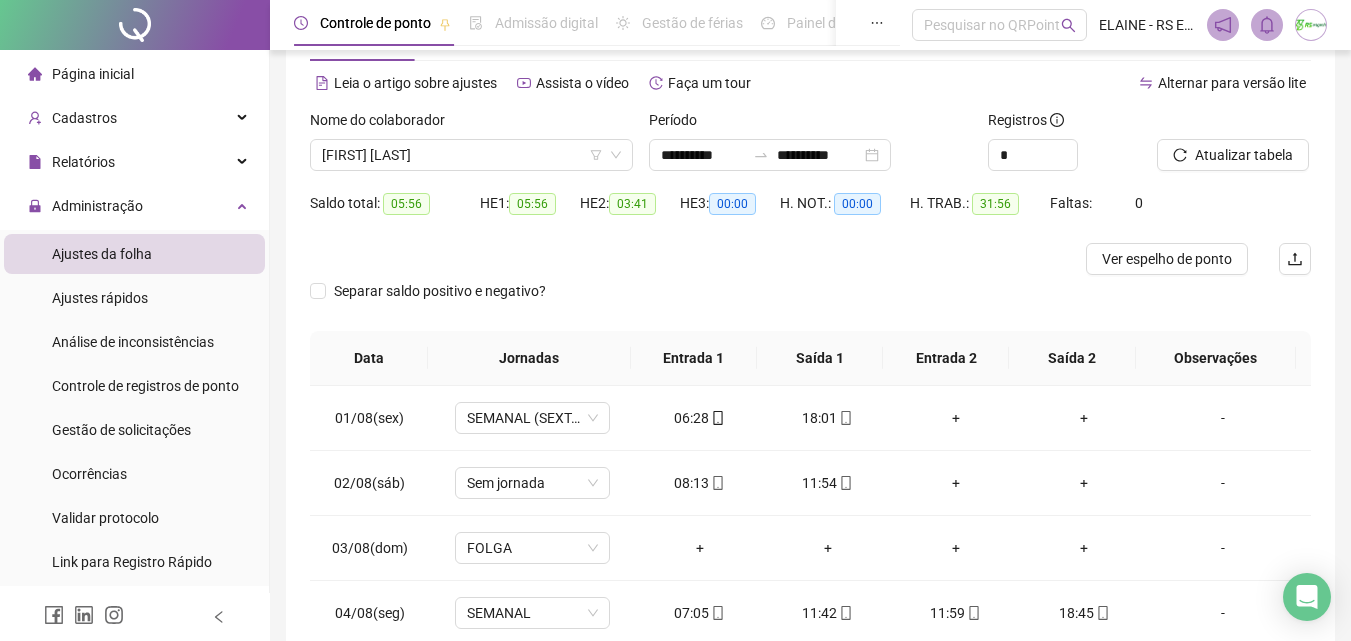 scroll, scrollTop: 55, scrollLeft: 0, axis: vertical 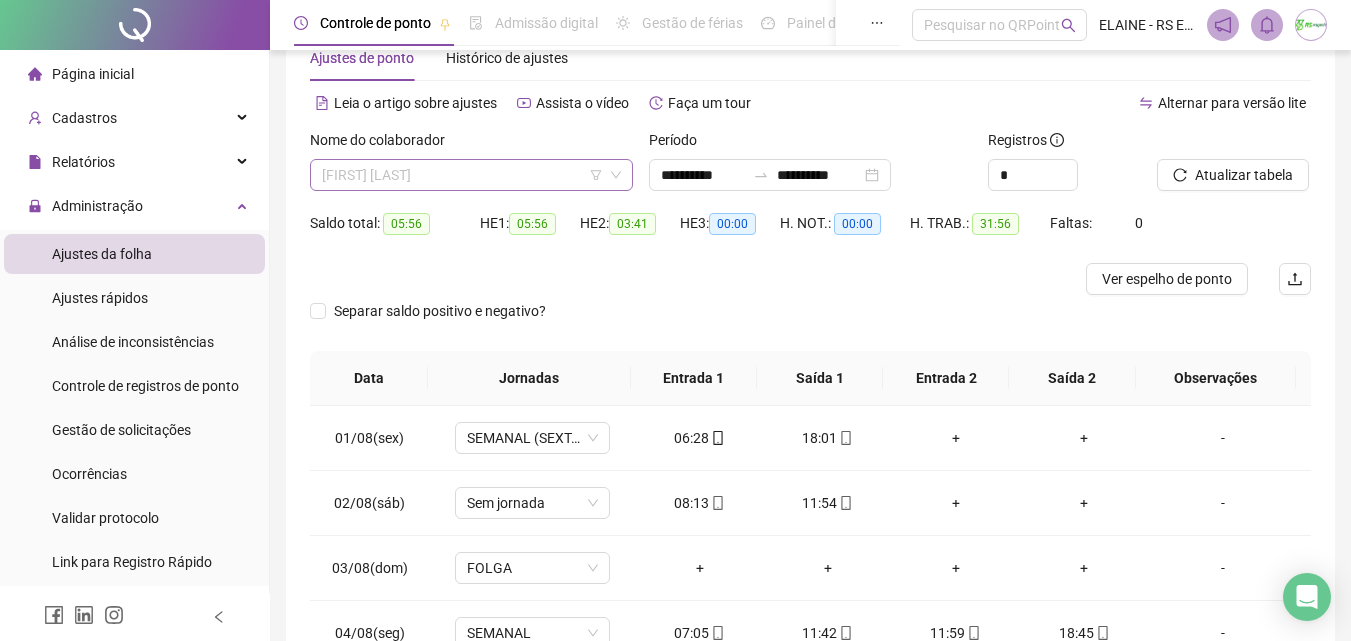 click on "[FIRST] [LAST]" at bounding box center [471, 175] 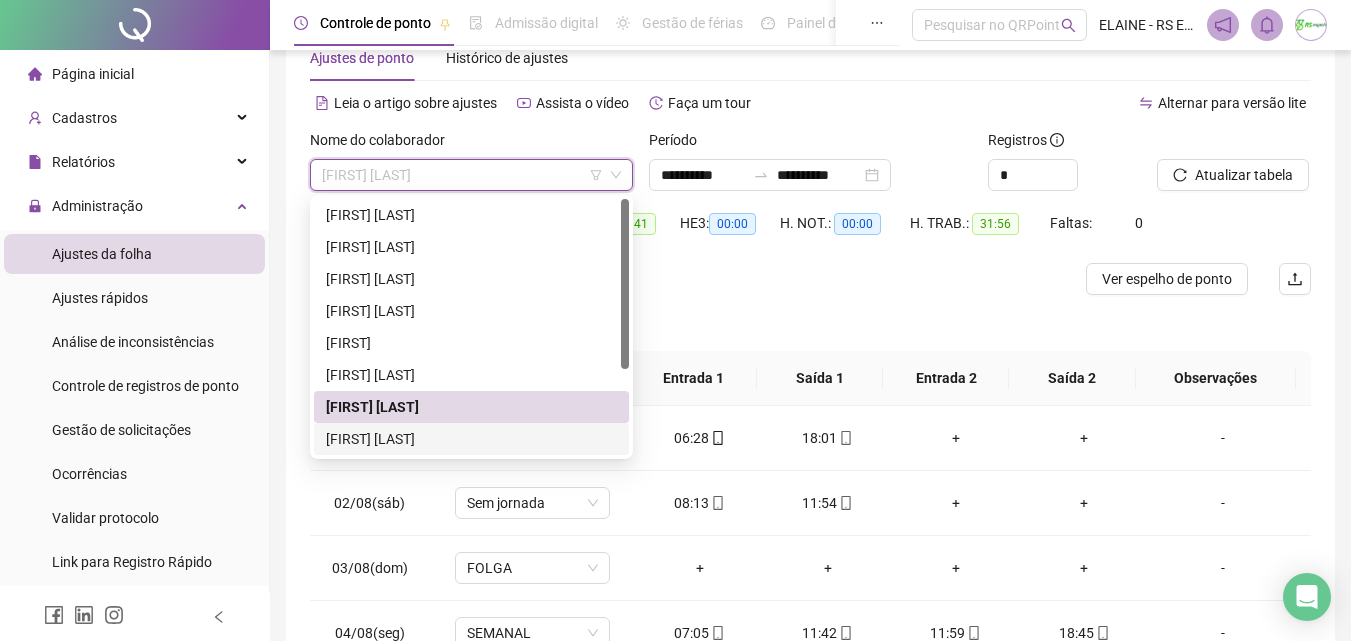 click on "[FIRST] [LAST]" at bounding box center (471, 439) 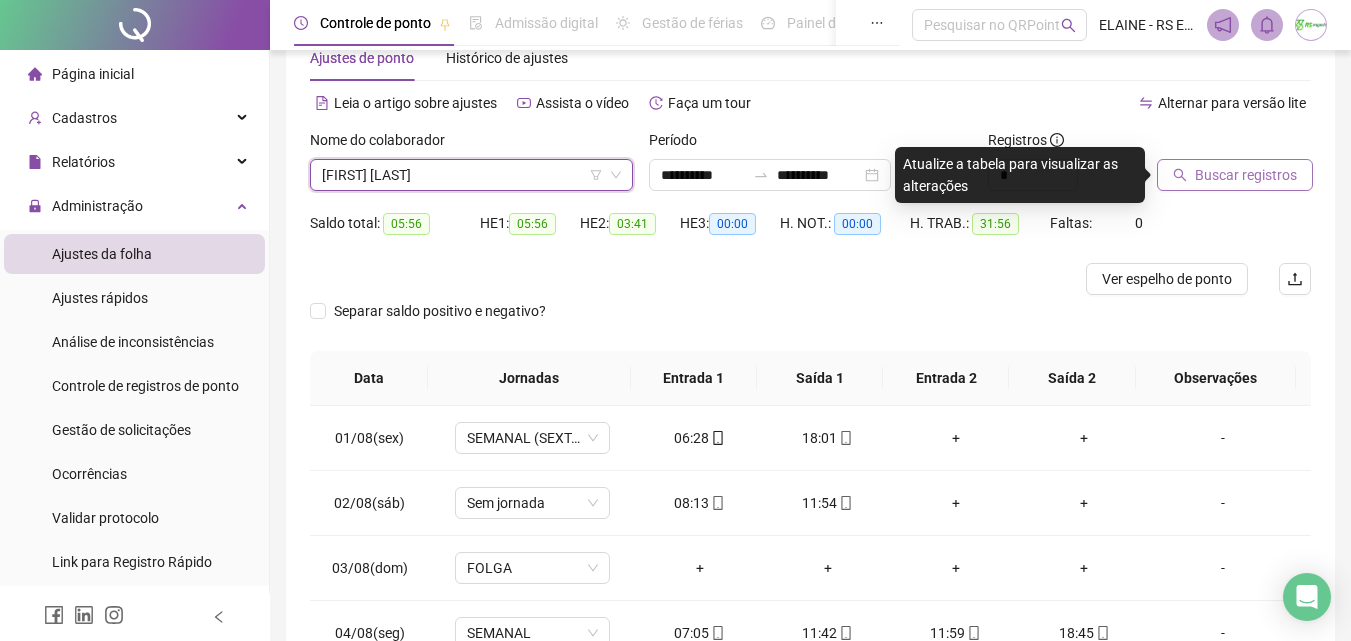 click on "Buscar registros" at bounding box center (1246, 175) 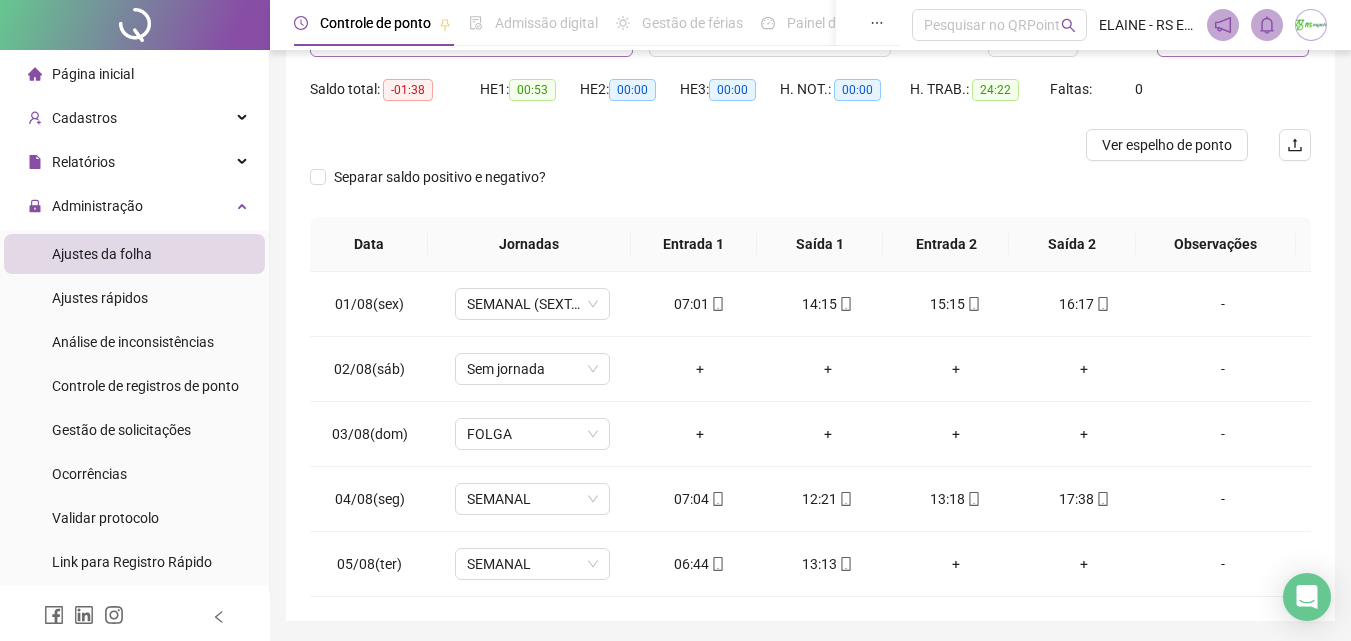 scroll, scrollTop: 55, scrollLeft: 0, axis: vertical 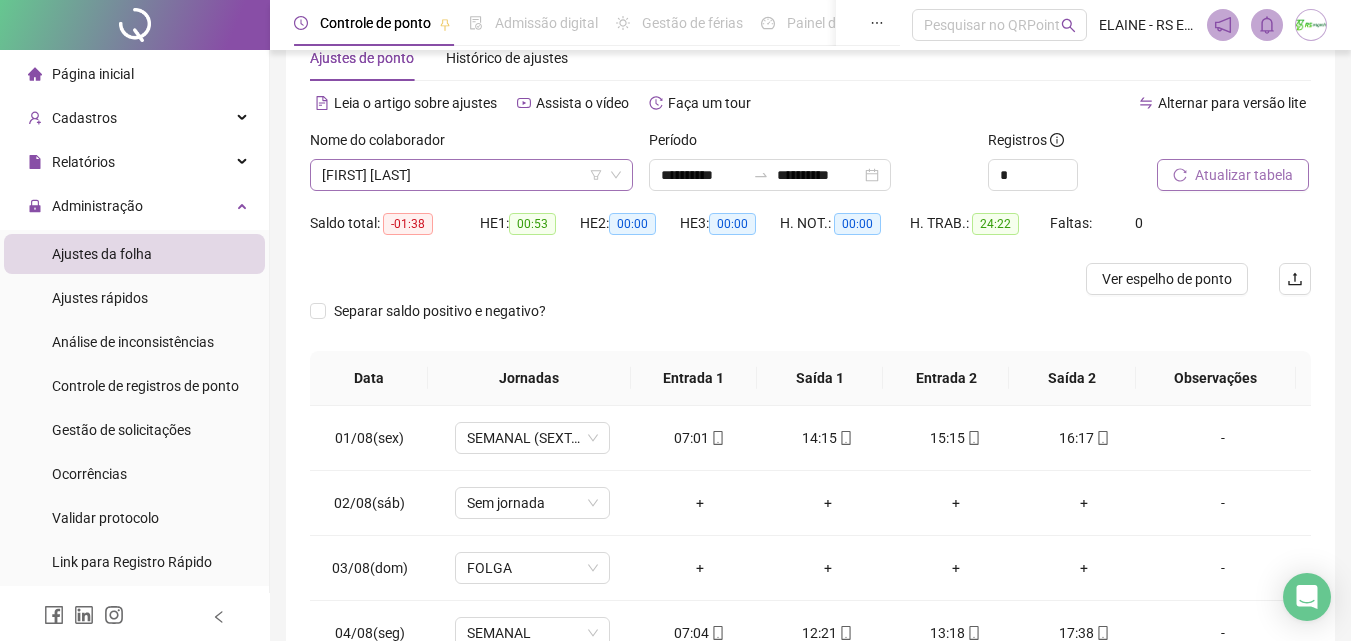 click on "[FIRST] [LAST]" at bounding box center [471, 175] 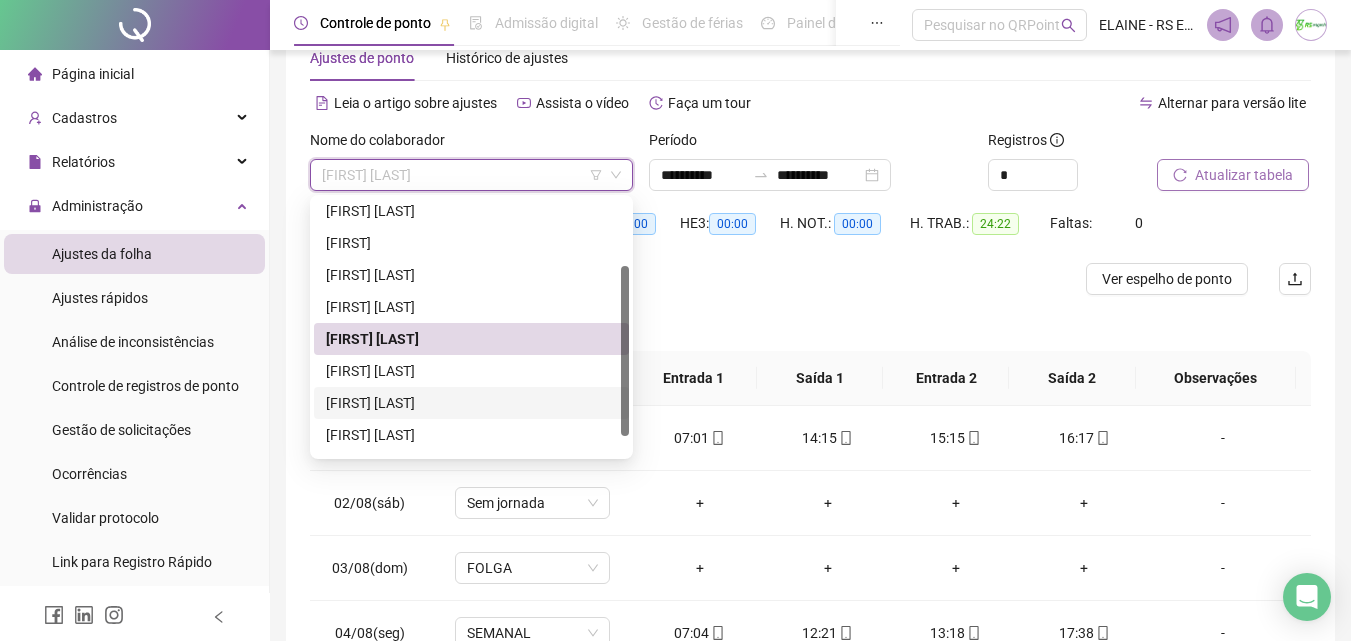 scroll, scrollTop: 128, scrollLeft: 0, axis: vertical 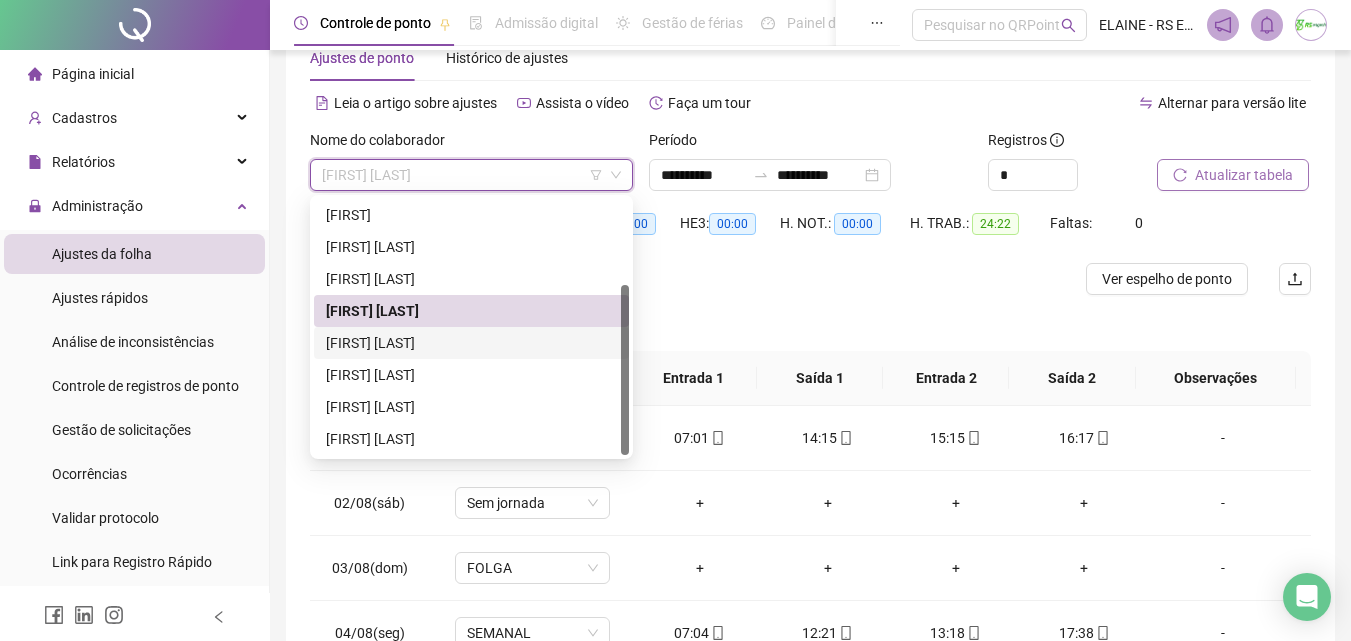 click on "[FIRST] [LAST]" at bounding box center (471, 343) 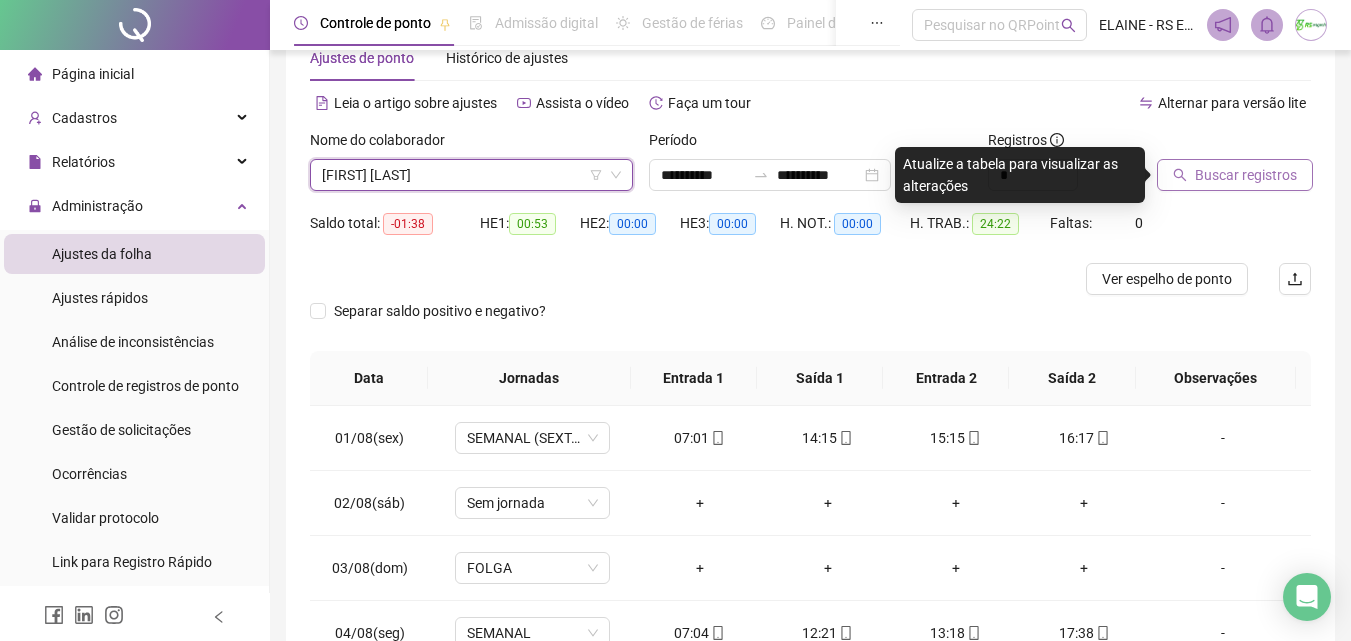click on "Buscar registros" at bounding box center [1246, 175] 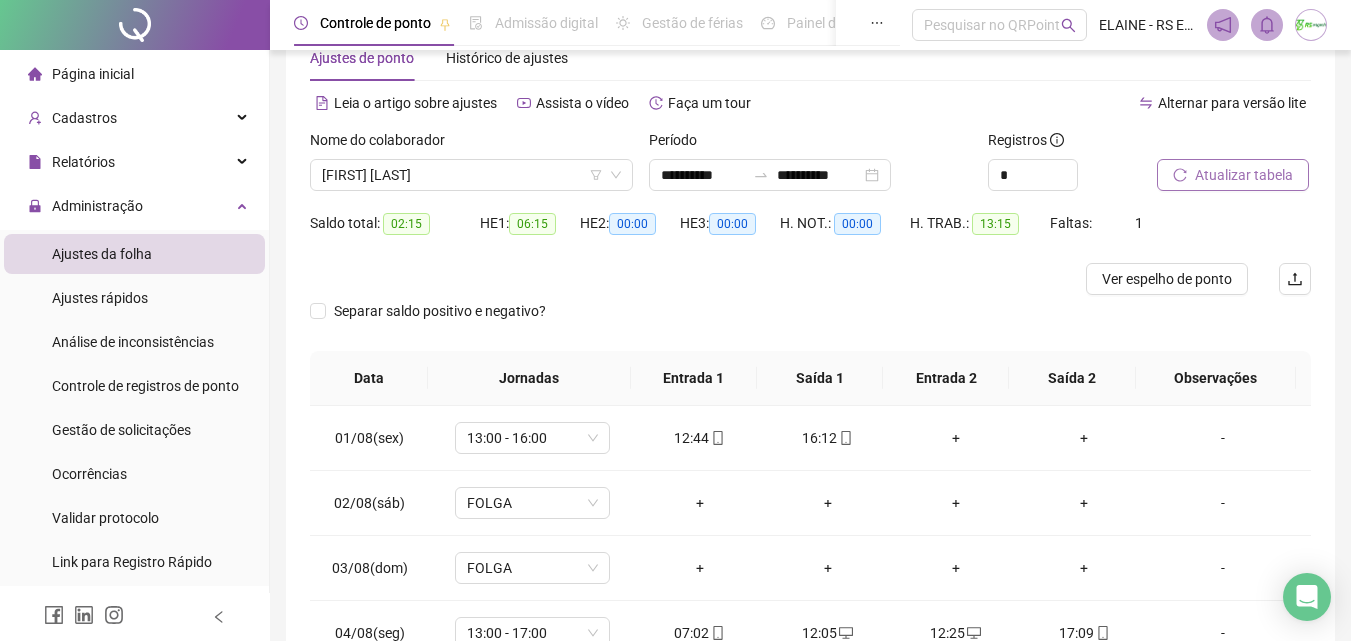 scroll, scrollTop: 155, scrollLeft: 0, axis: vertical 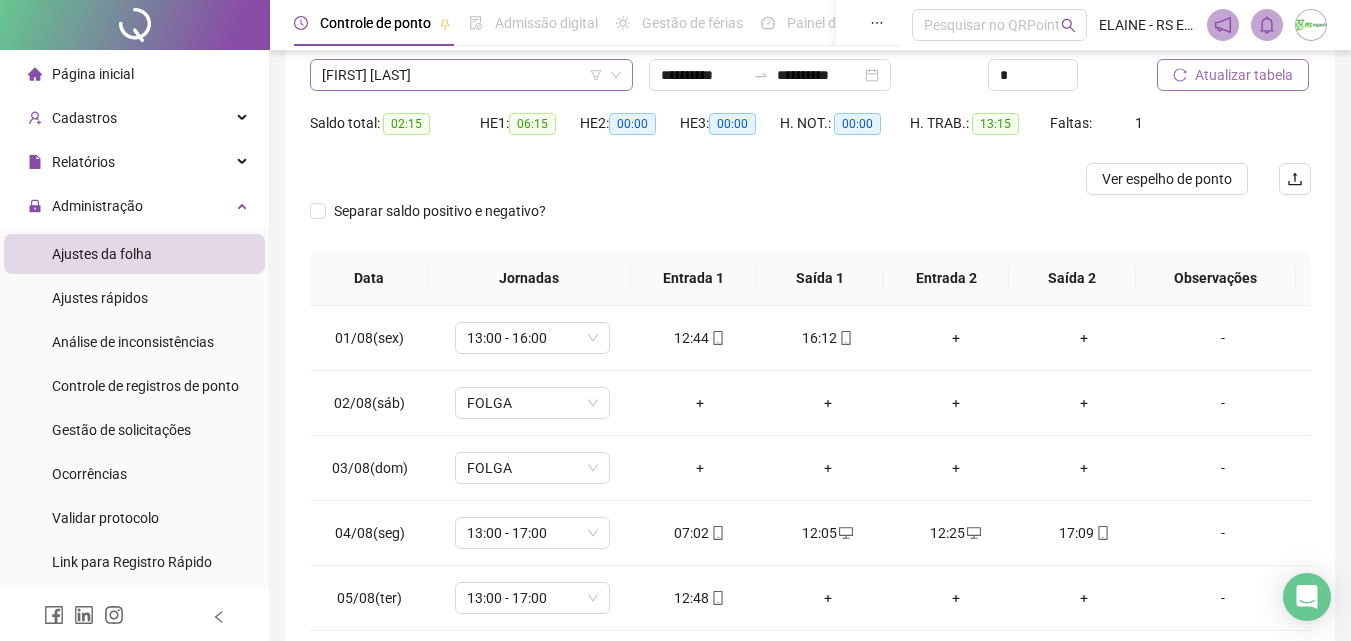 click on "[FIRST] [LAST]" at bounding box center [471, 75] 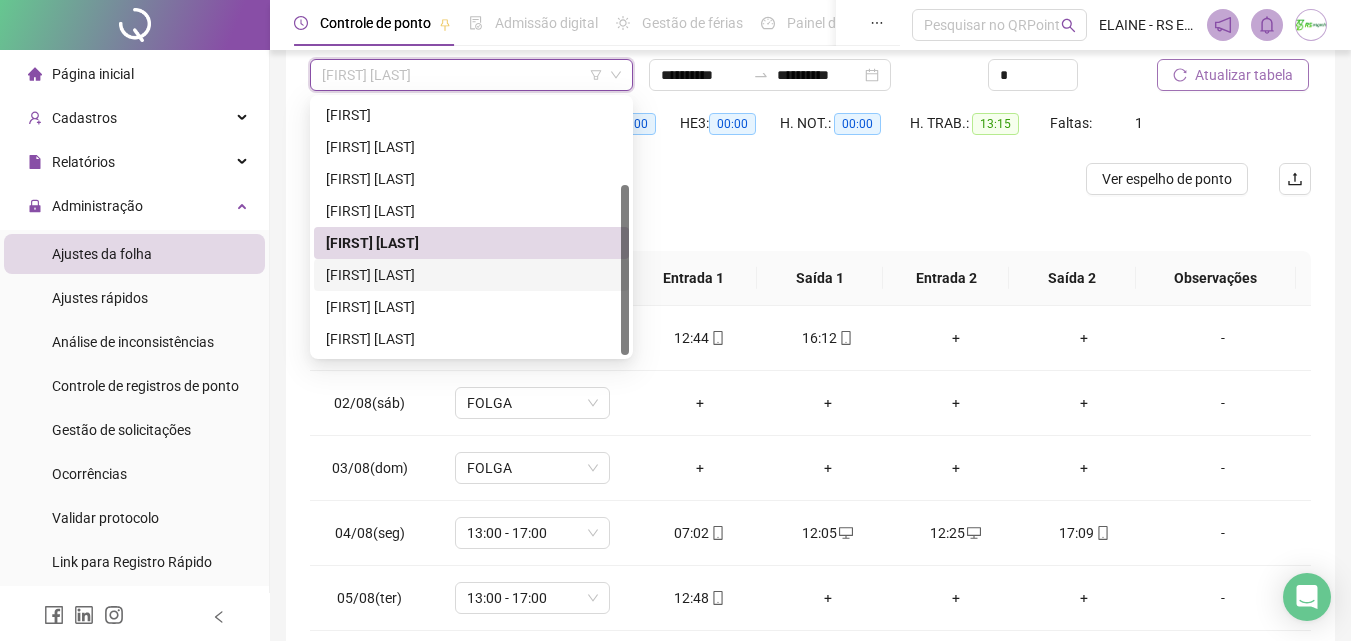 click on "[FIRST] [LAST]" at bounding box center (471, 275) 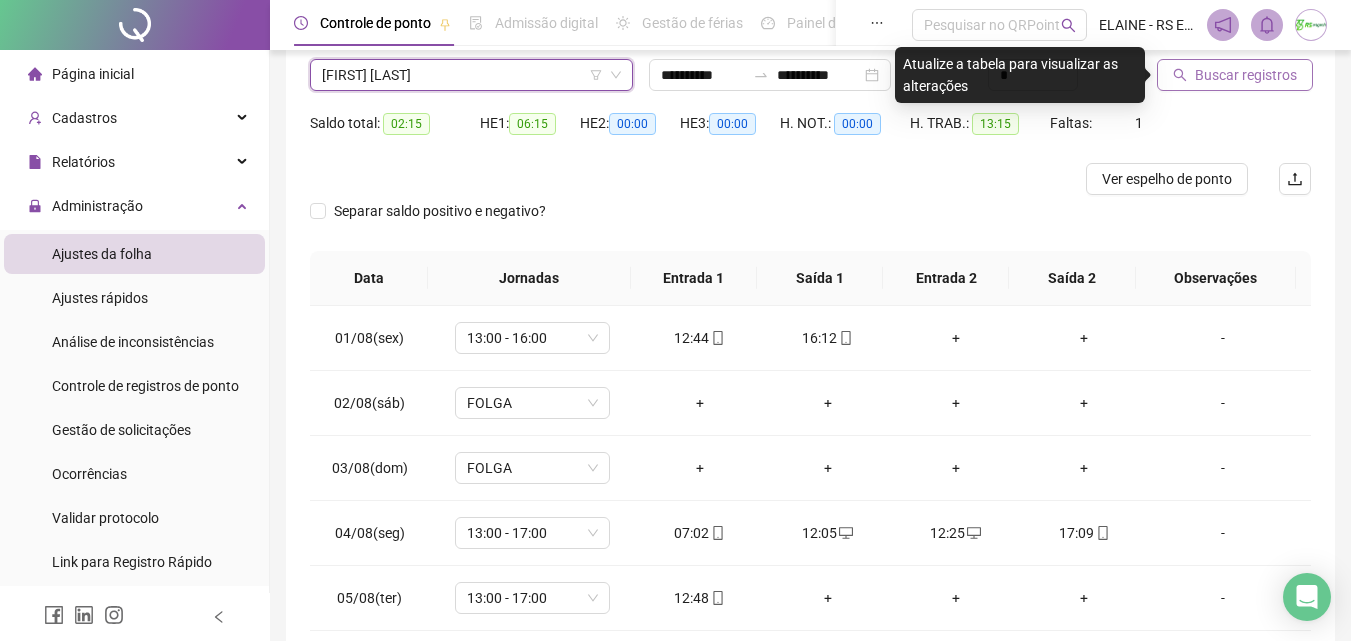 click on "Buscar registros" at bounding box center [1246, 75] 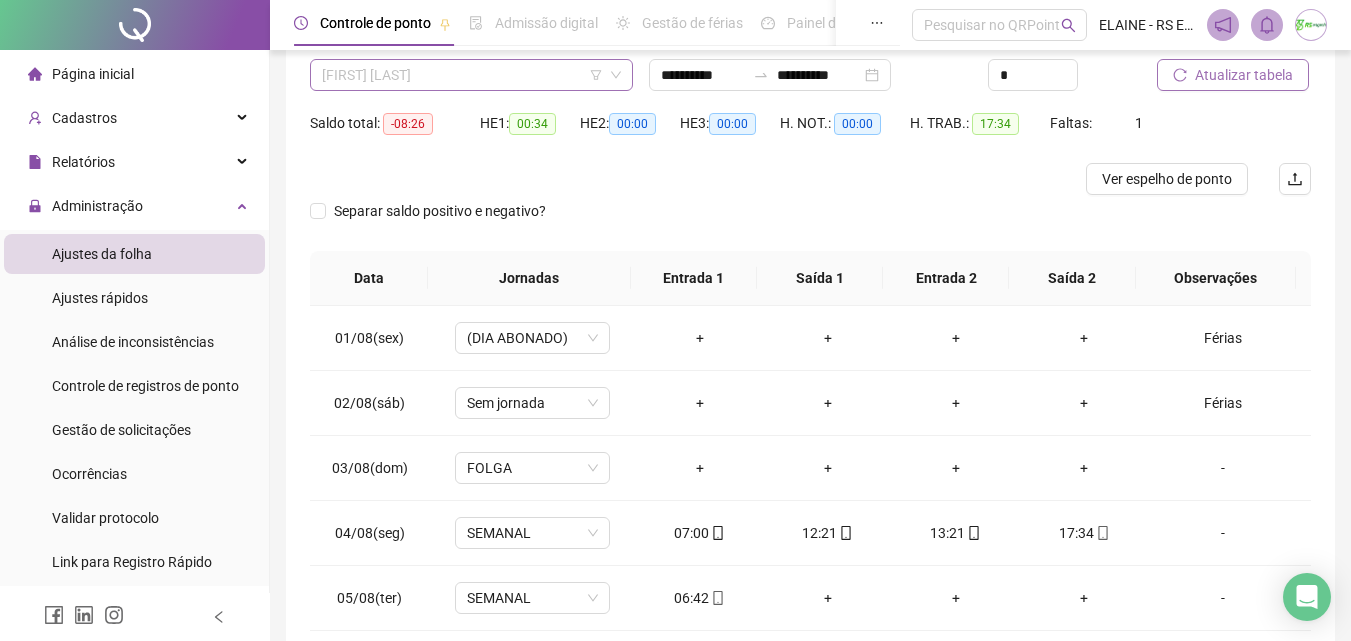 click on "[FIRST] [LAST]" at bounding box center (471, 75) 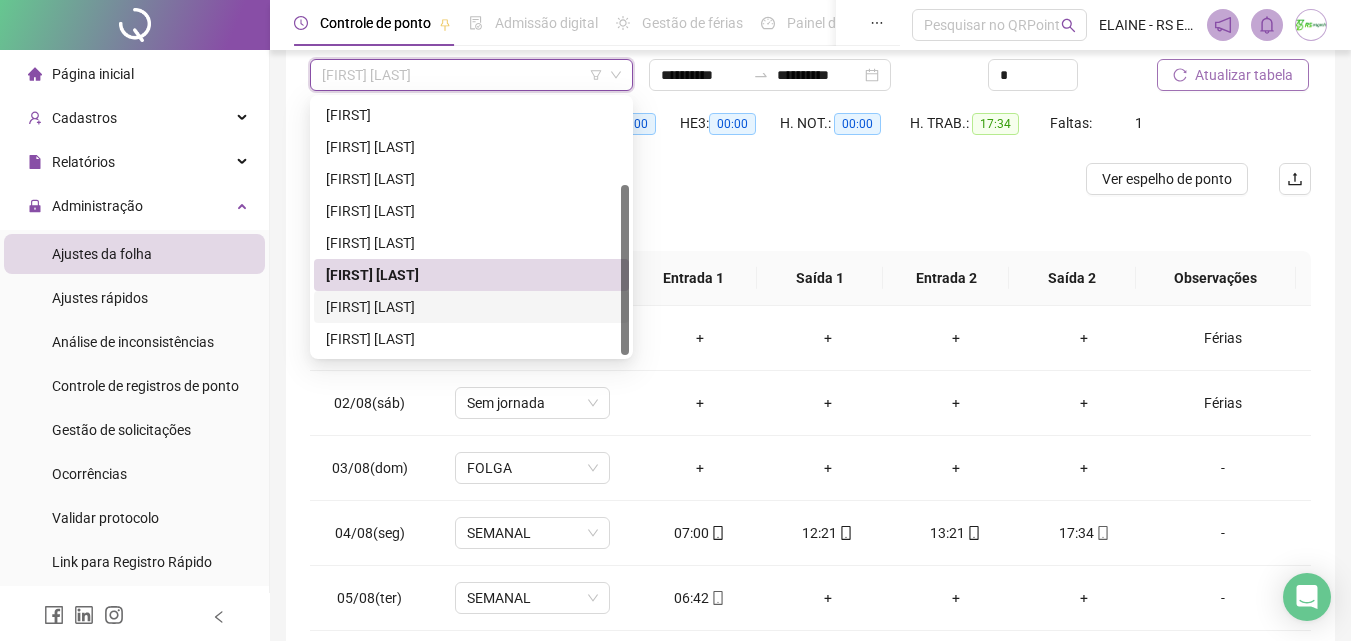 click on "[FIRST] [LAST]" at bounding box center (471, 307) 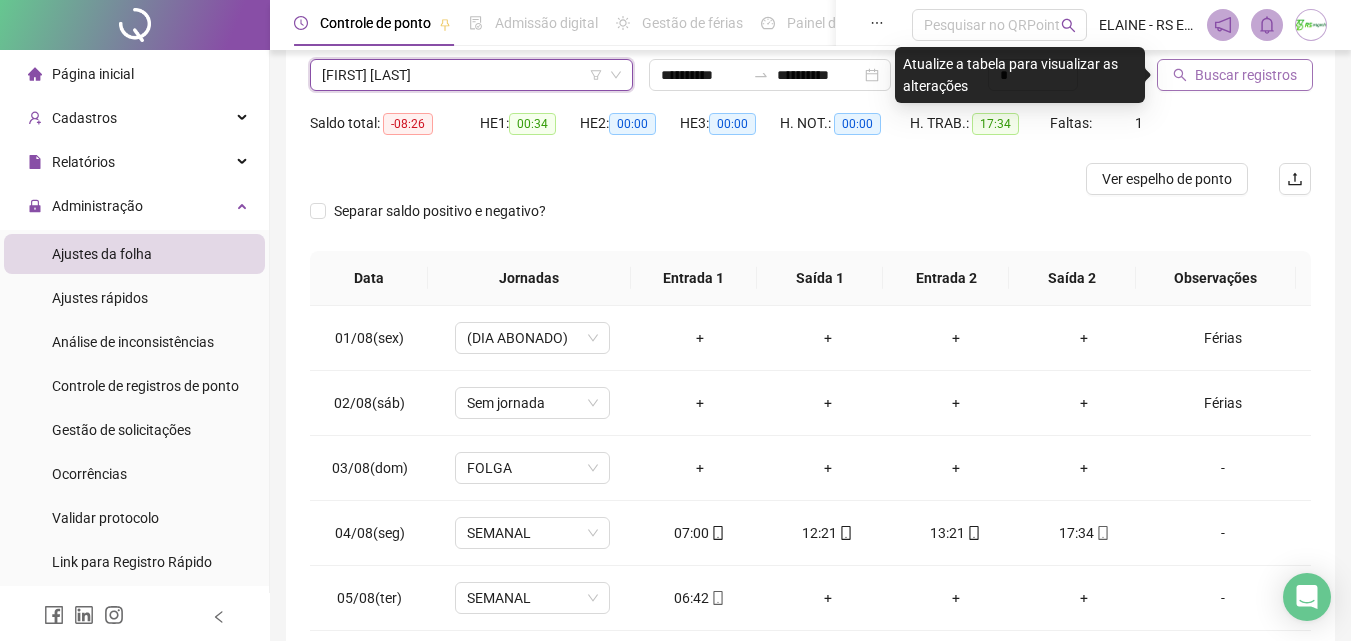 click on "Buscar registros" at bounding box center (1246, 75) 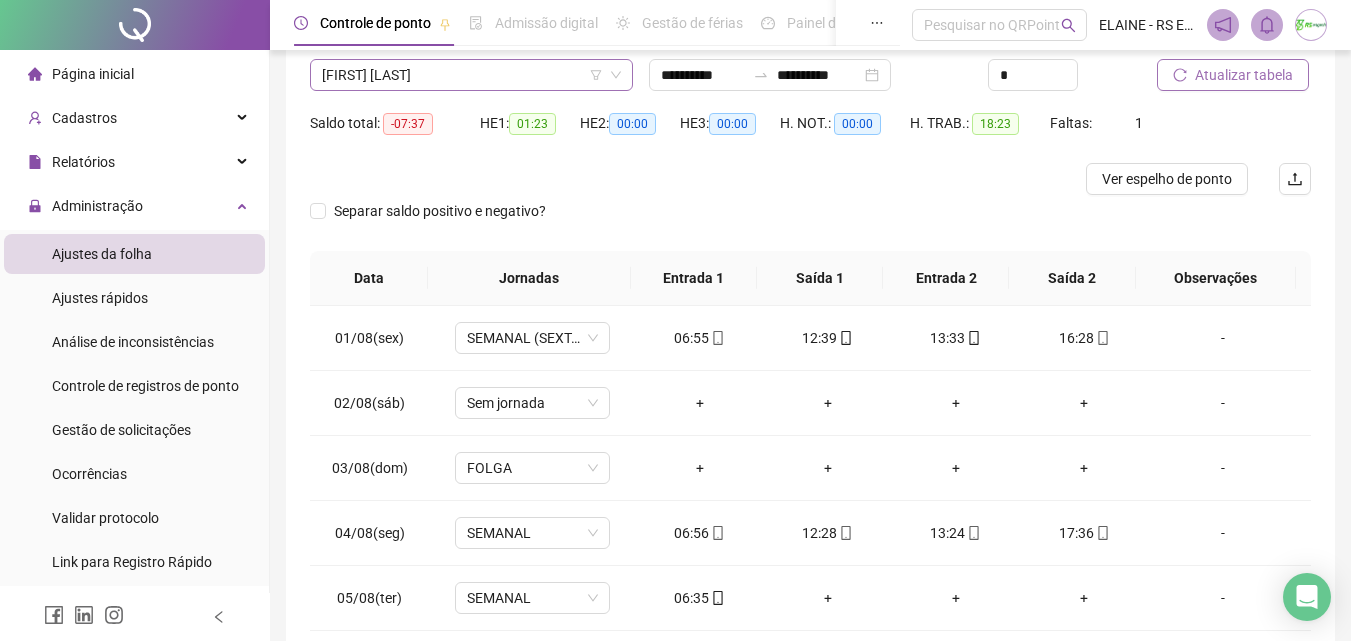 click on "[FIRST] [LAST]" at bounding box center (471, 75) 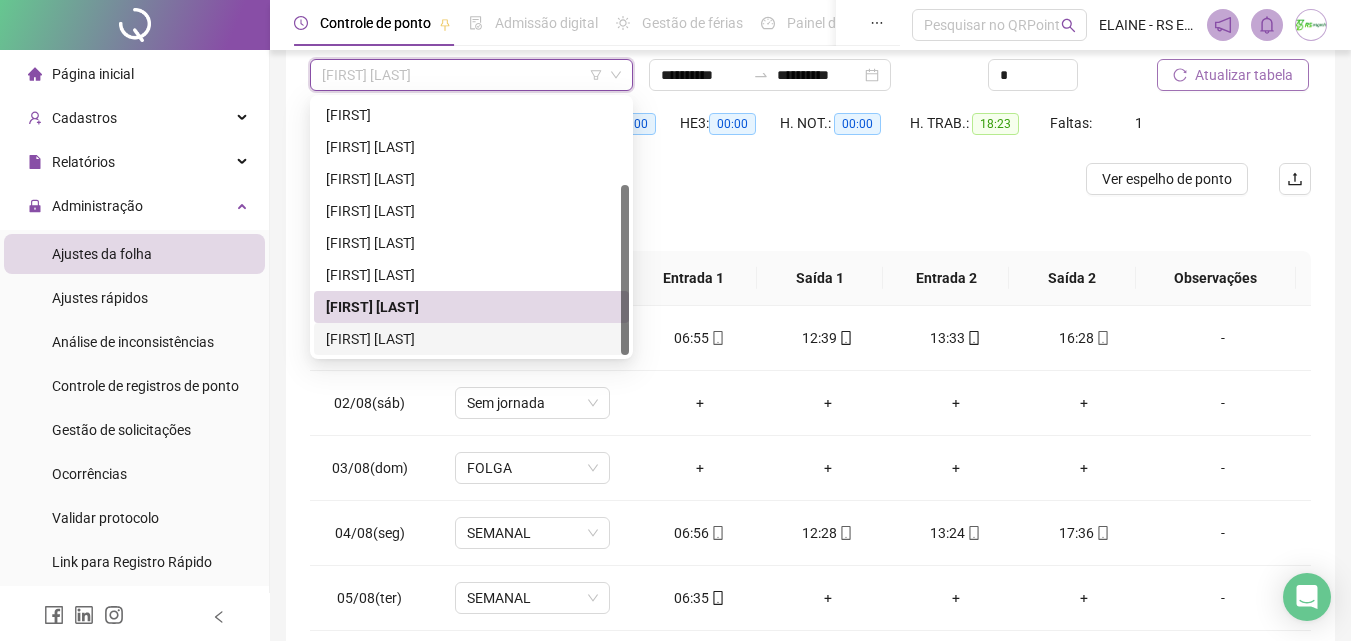 click on "[FIRST] [LAST]" at bounding box center (471, 339) 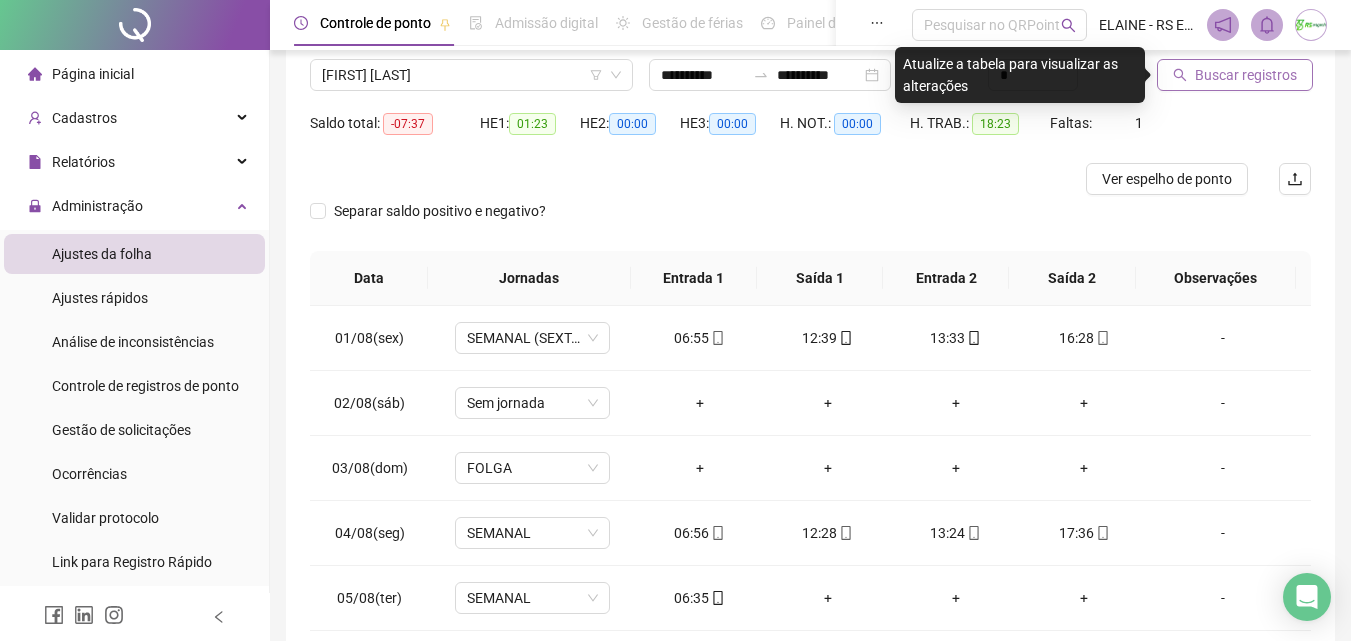 click on "Buscar registros" at bounding box center (1246, 75) 